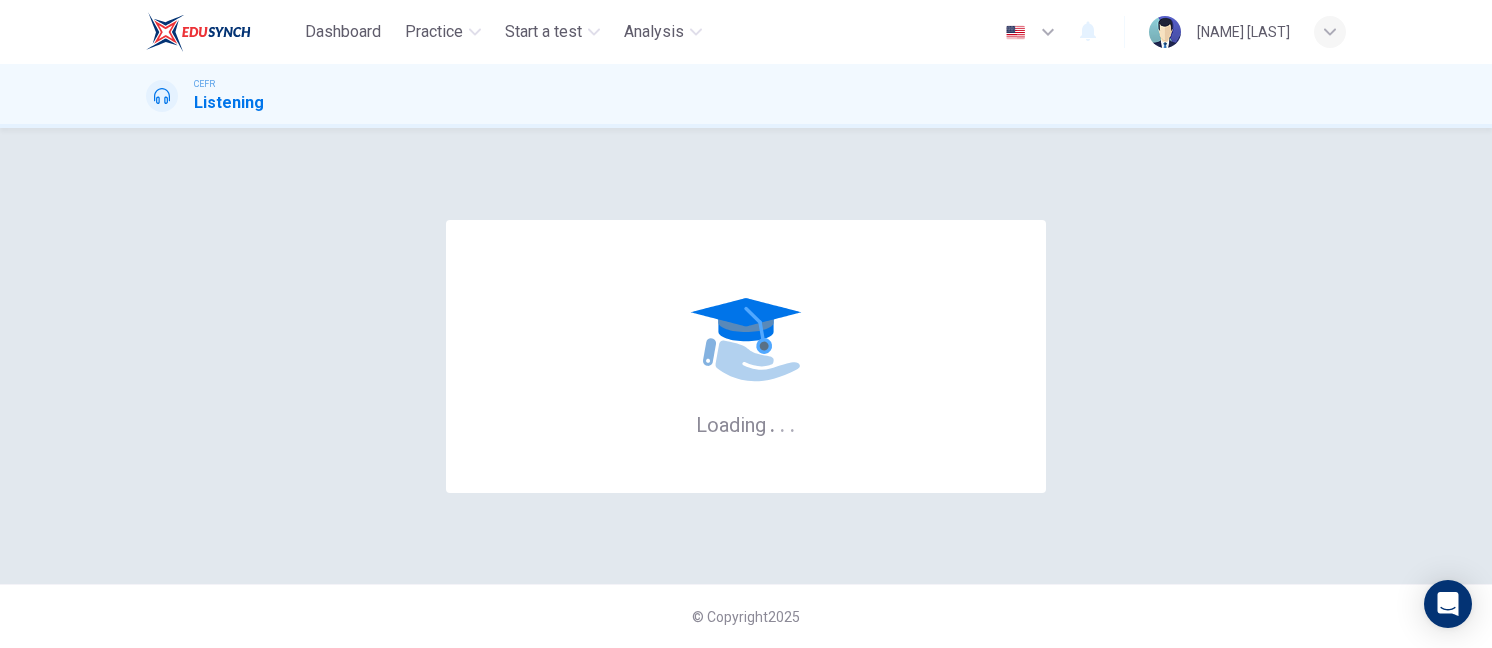 scroll, scrollTop: 0, scrollLeft: 0, axis: both 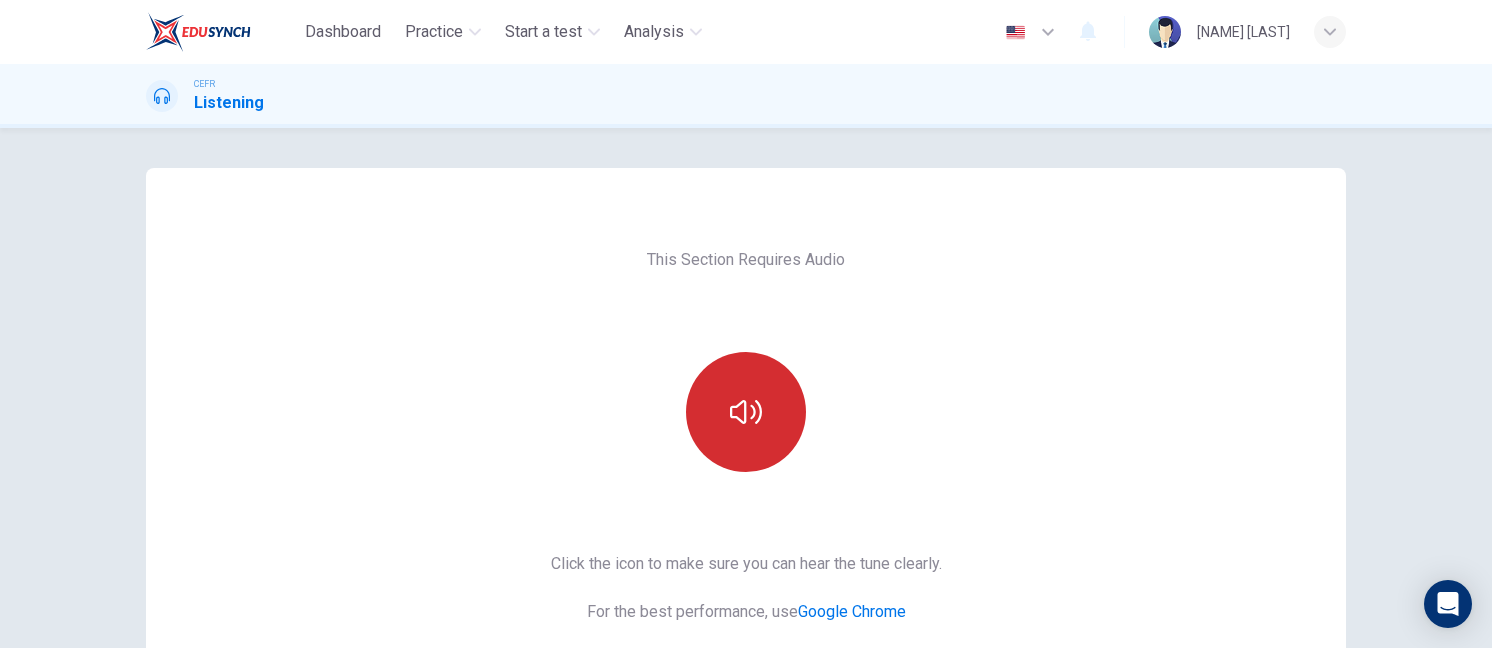 click at bounding box center [746, 412] 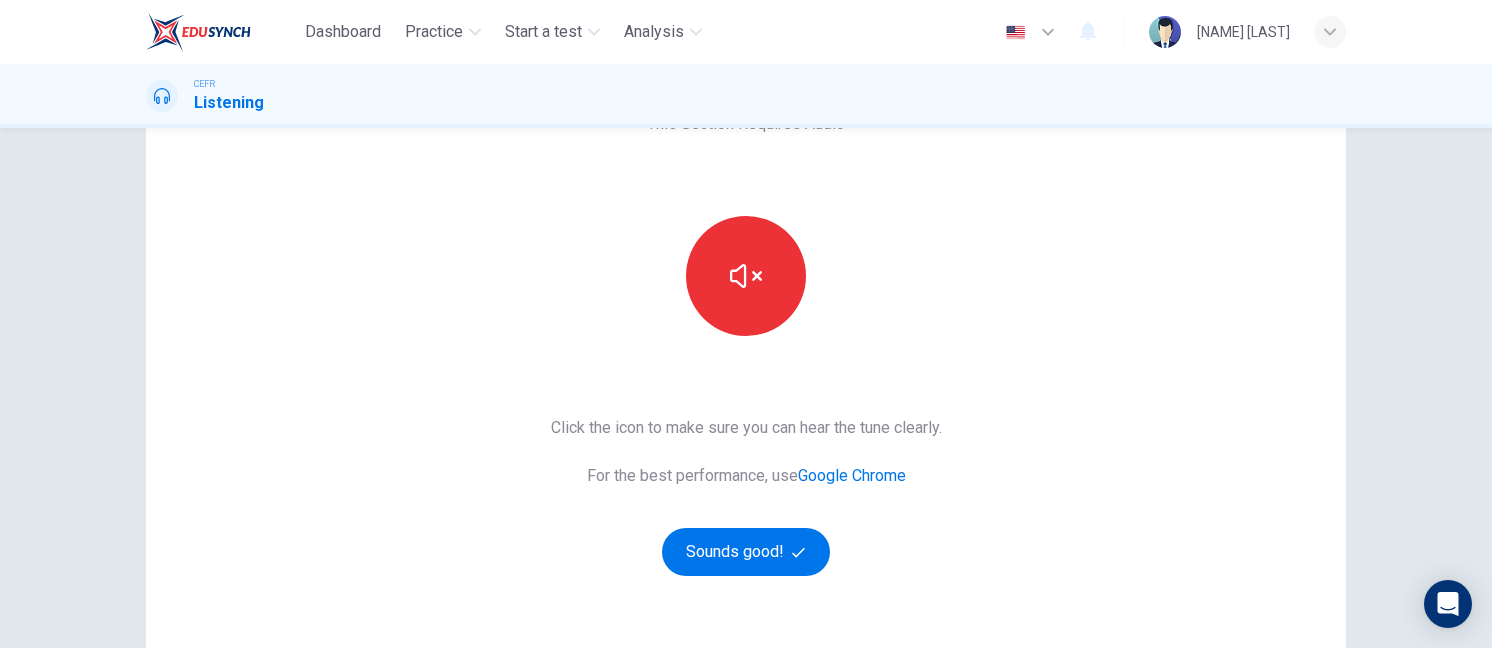 scroll, scrollTop: 200, scrollLeft: 0, axis: vertical 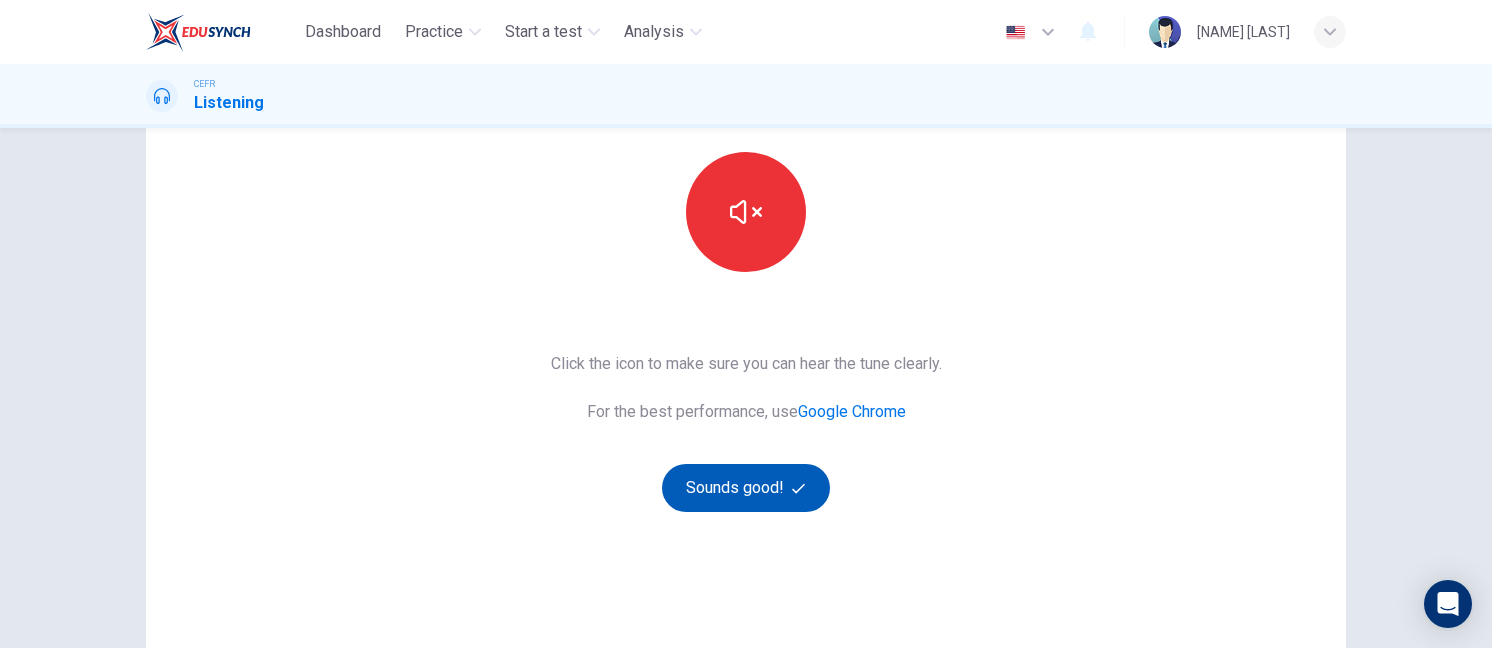 click on "Sounds good!" at bounding box center [746, 488] 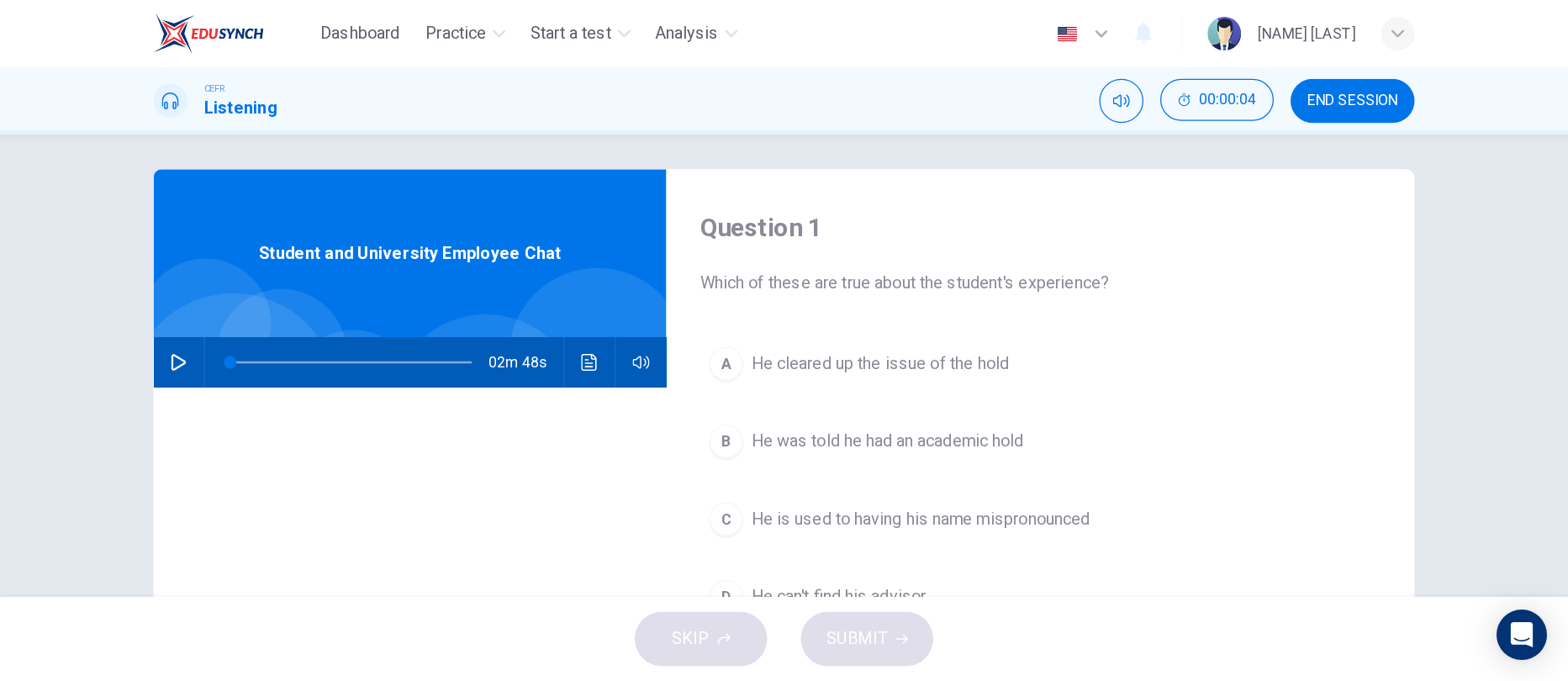 scroll, scrollTop: 0, scrollLeft: 0, axis: both 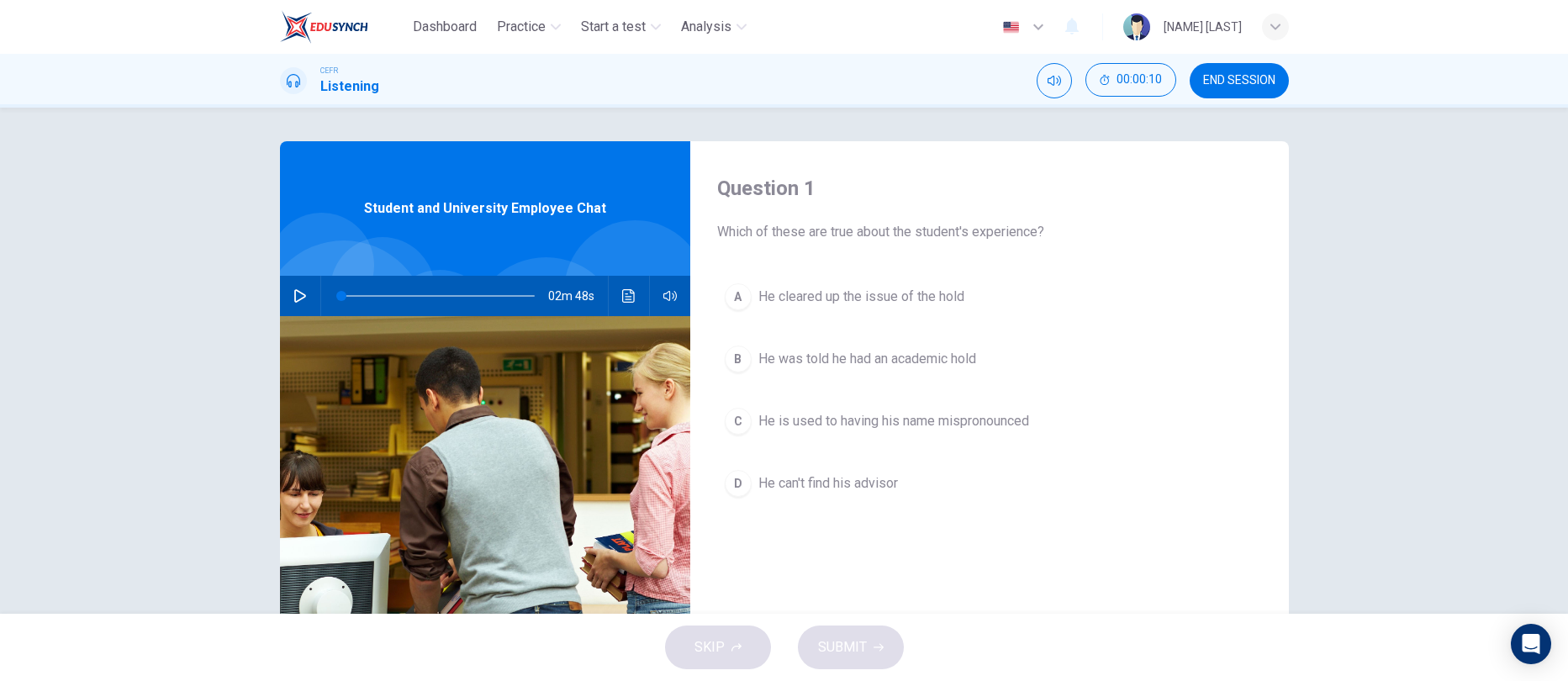 click at bounding box center (300, 296) 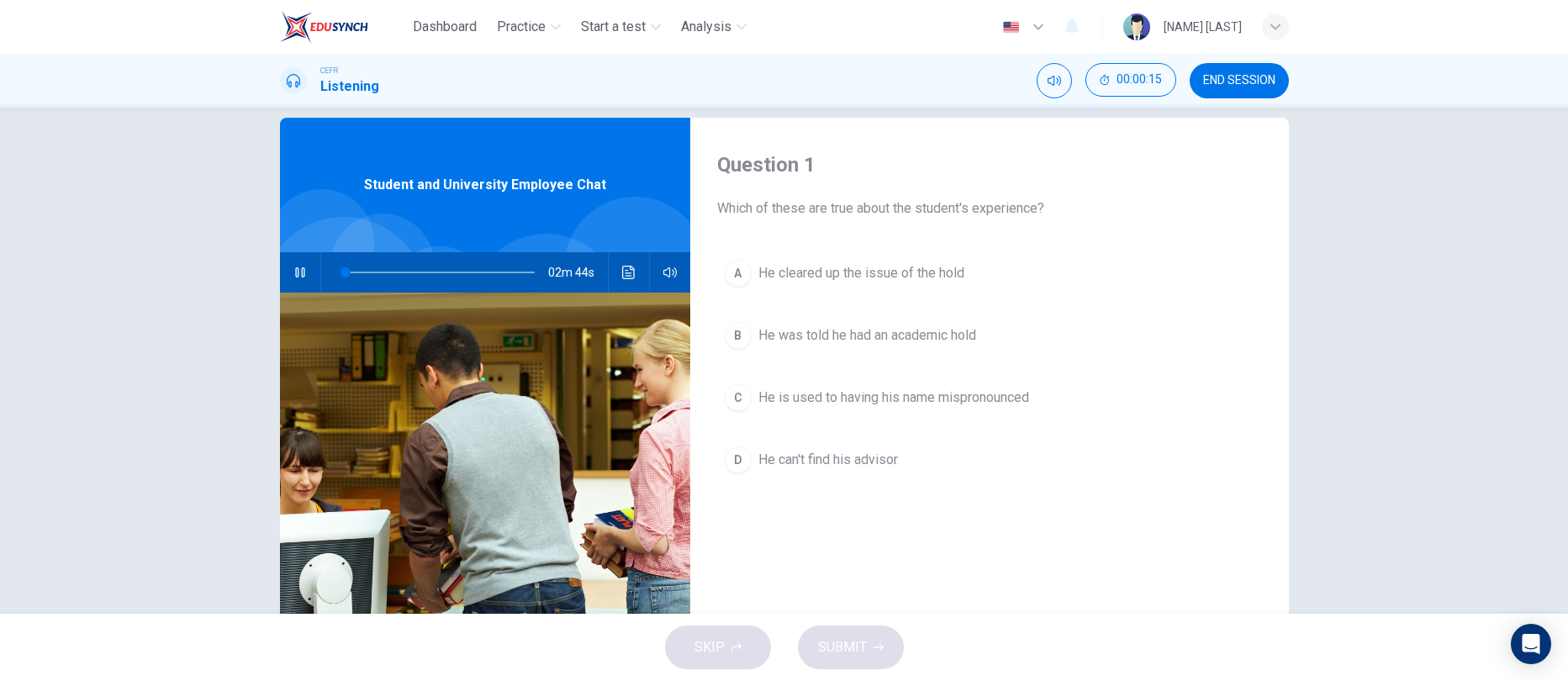 scroll, scrollTop: 0, scrollLeft: 0, axis: both 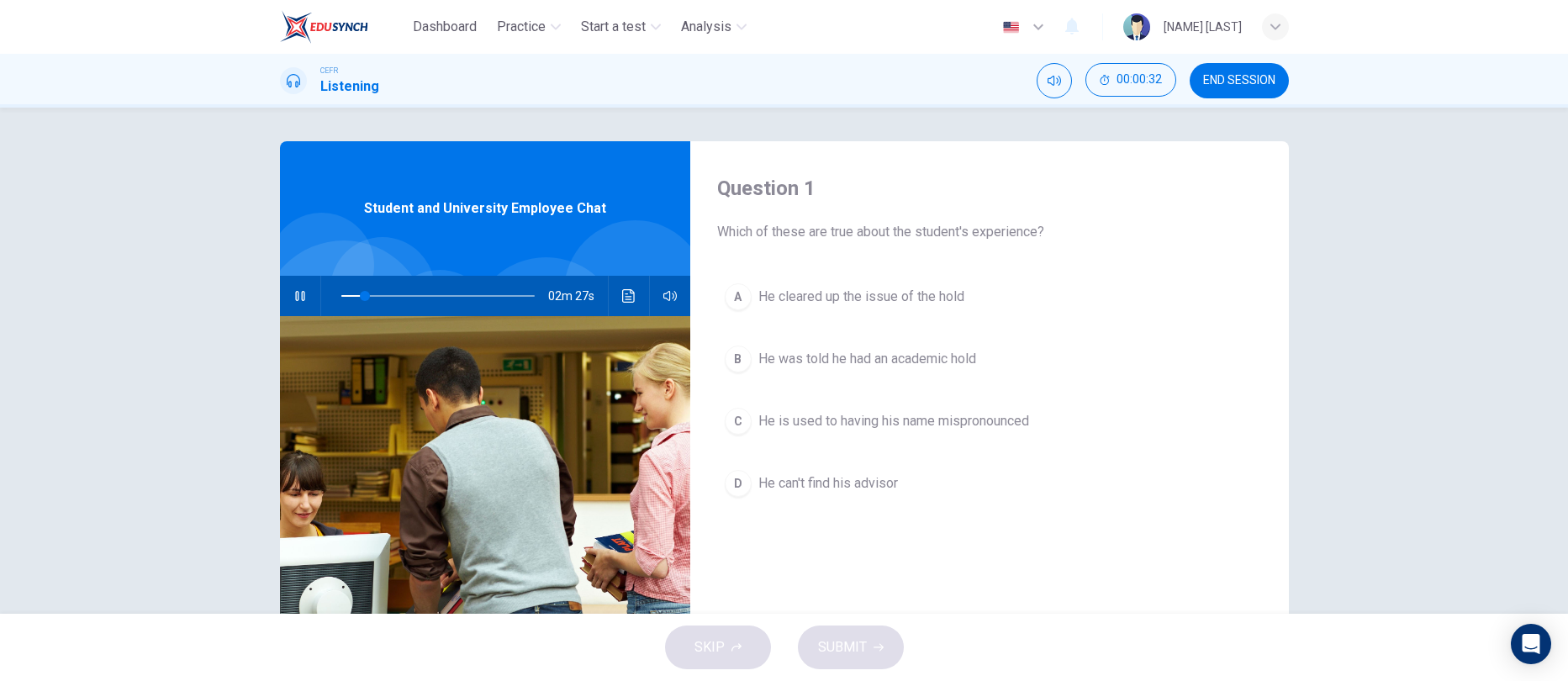 click on "B" at bounding box center (738, 297) 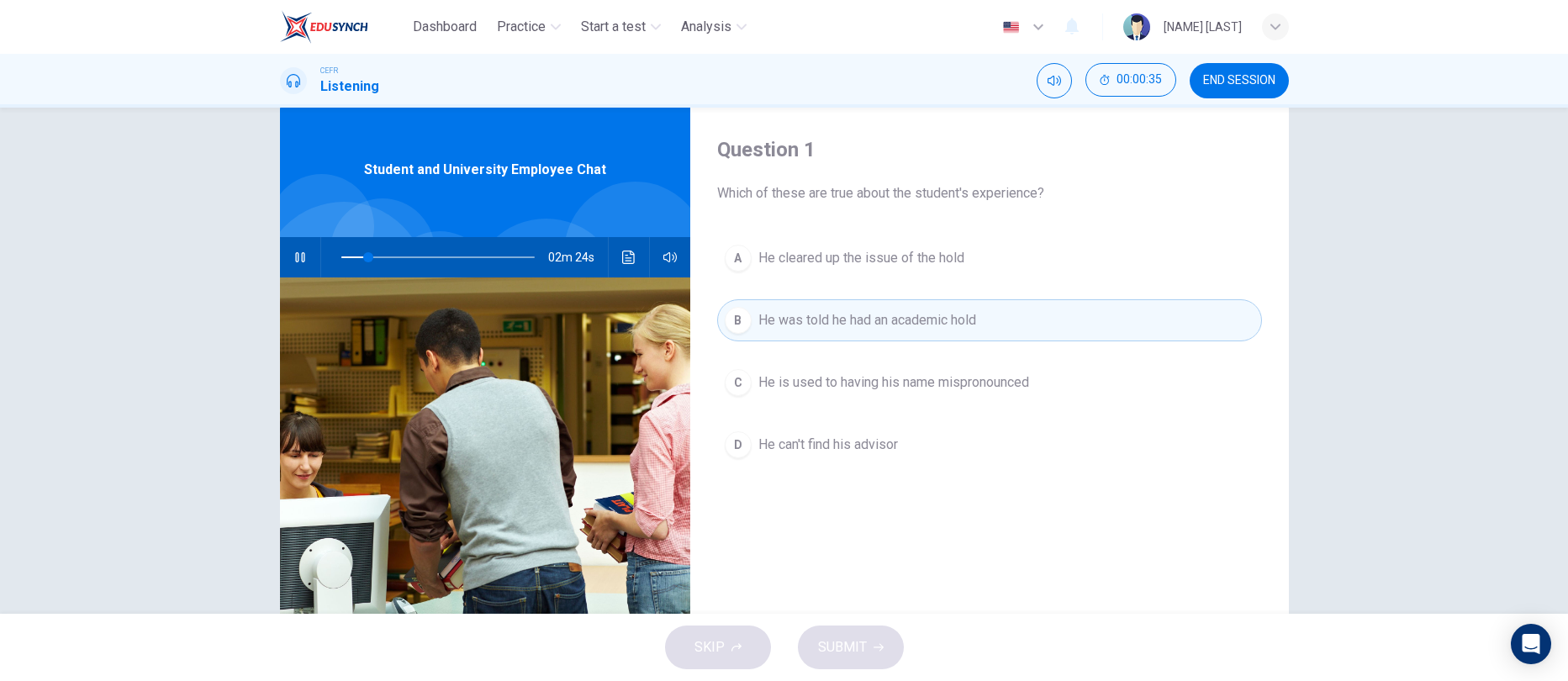 scroll, scrollTop: 0, scrollLeft: 0, axis: both 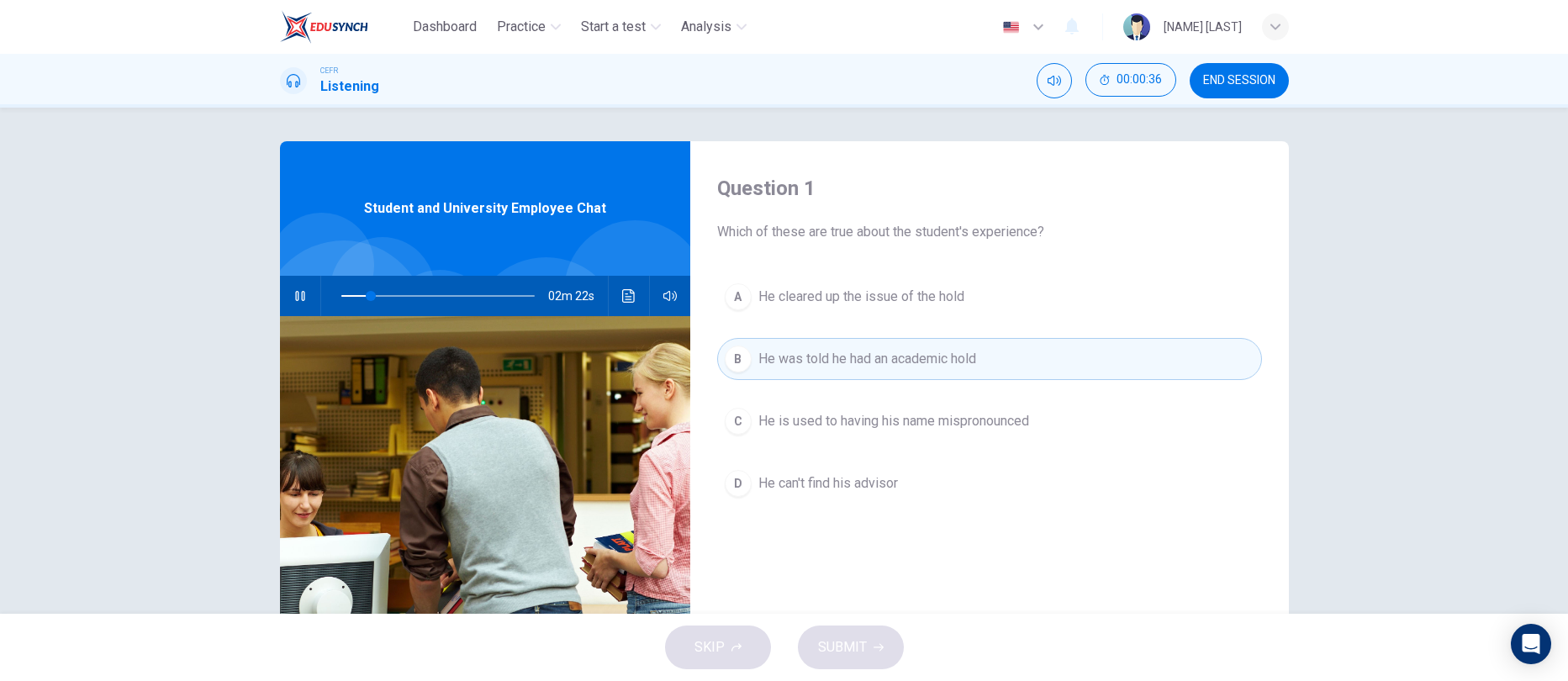 click on "SKIP SUBMIT" at bounding box center (784, 647) 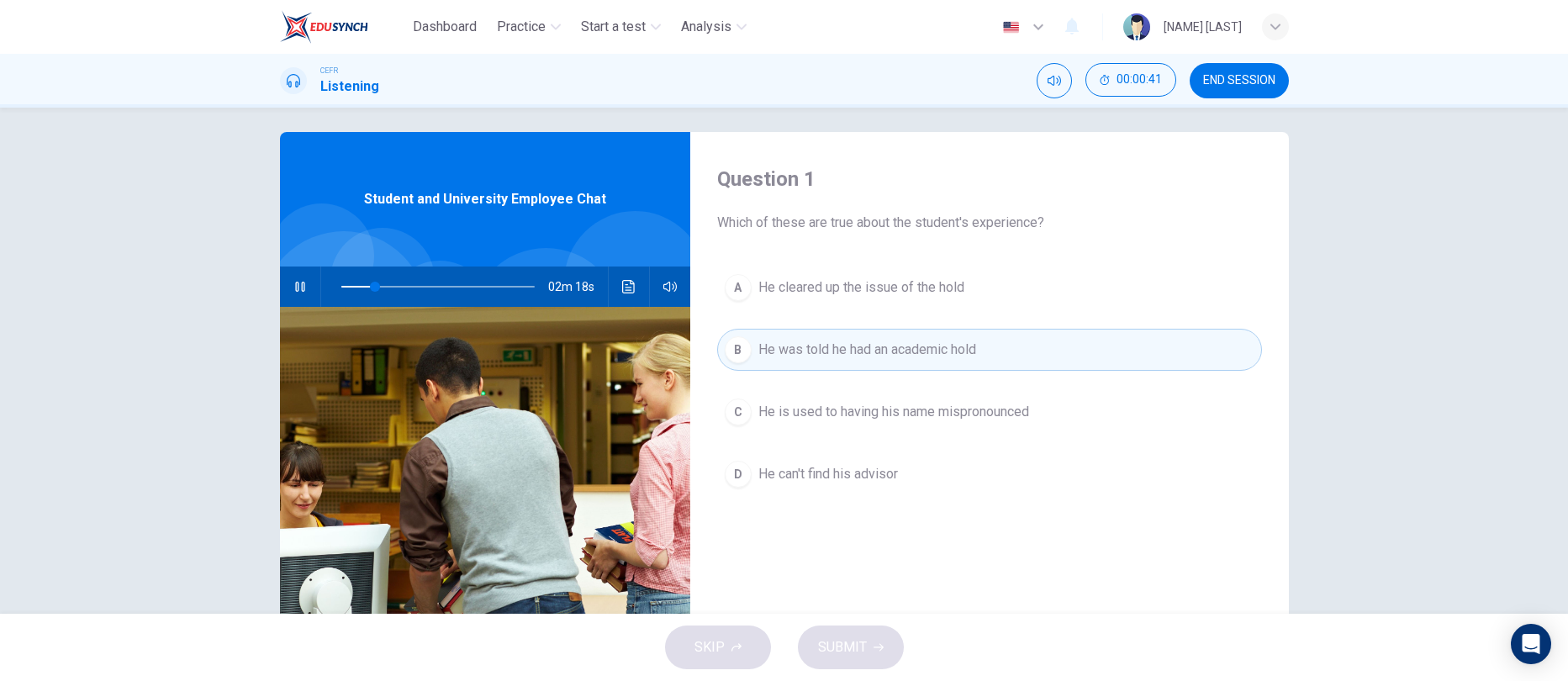 scroll, scrollTop: 0, scrollLeft: 0, axis: both 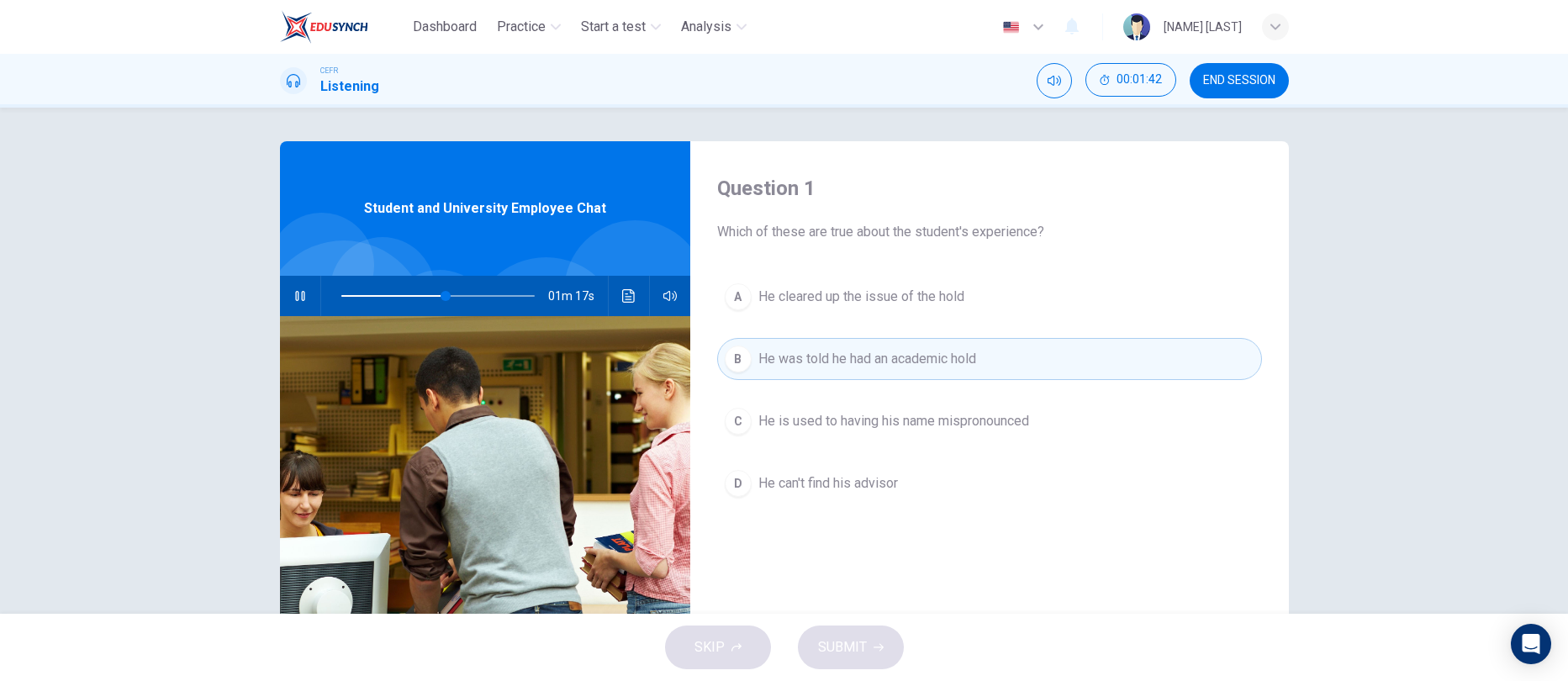 click on "He is used to having his name mispronounced" at bounding box center (861, 297) 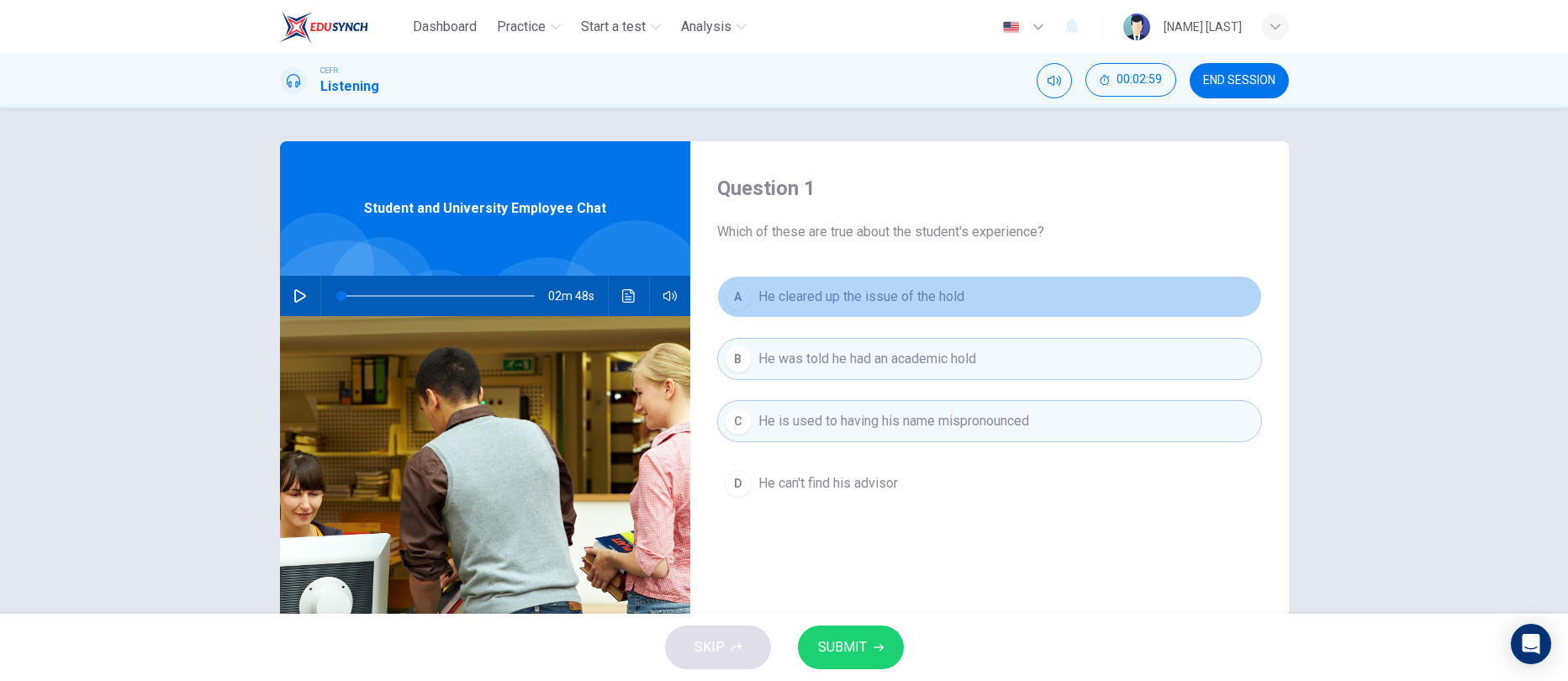 click on "He cleared up the issue of the hold" at bounding box center [861, 297] 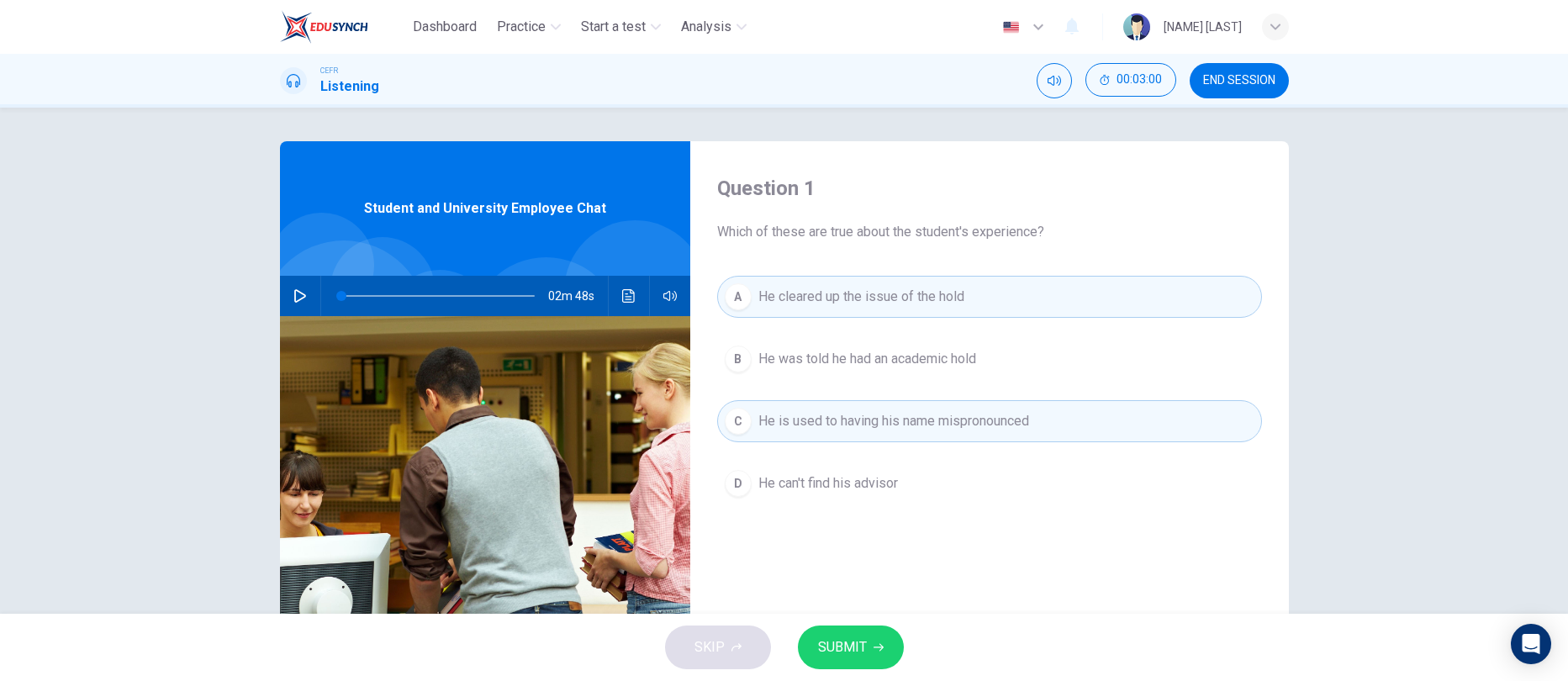 click on "B He was told he had an academic hold" at bounding box center (990, 359) 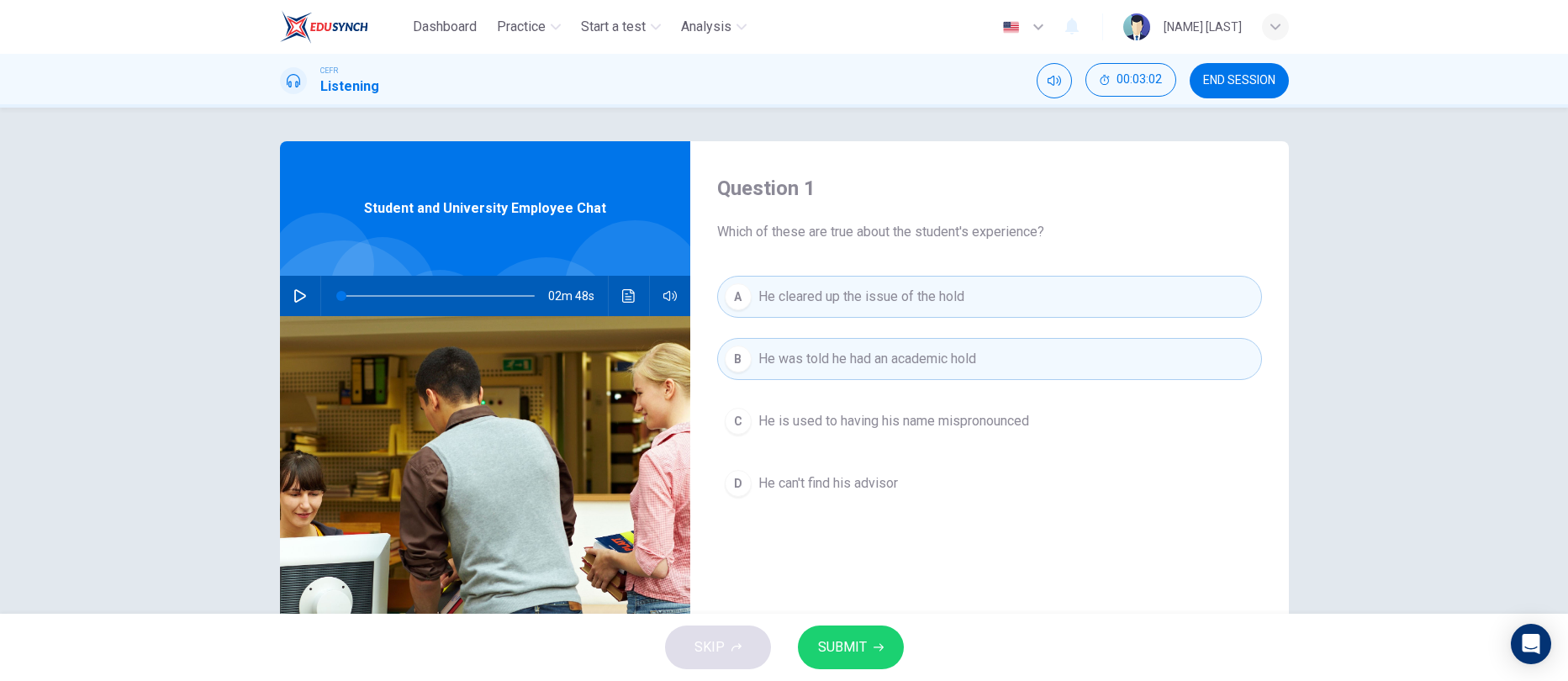 click on "He is used to having his name mispronounced" at bounding box center (894, 421) 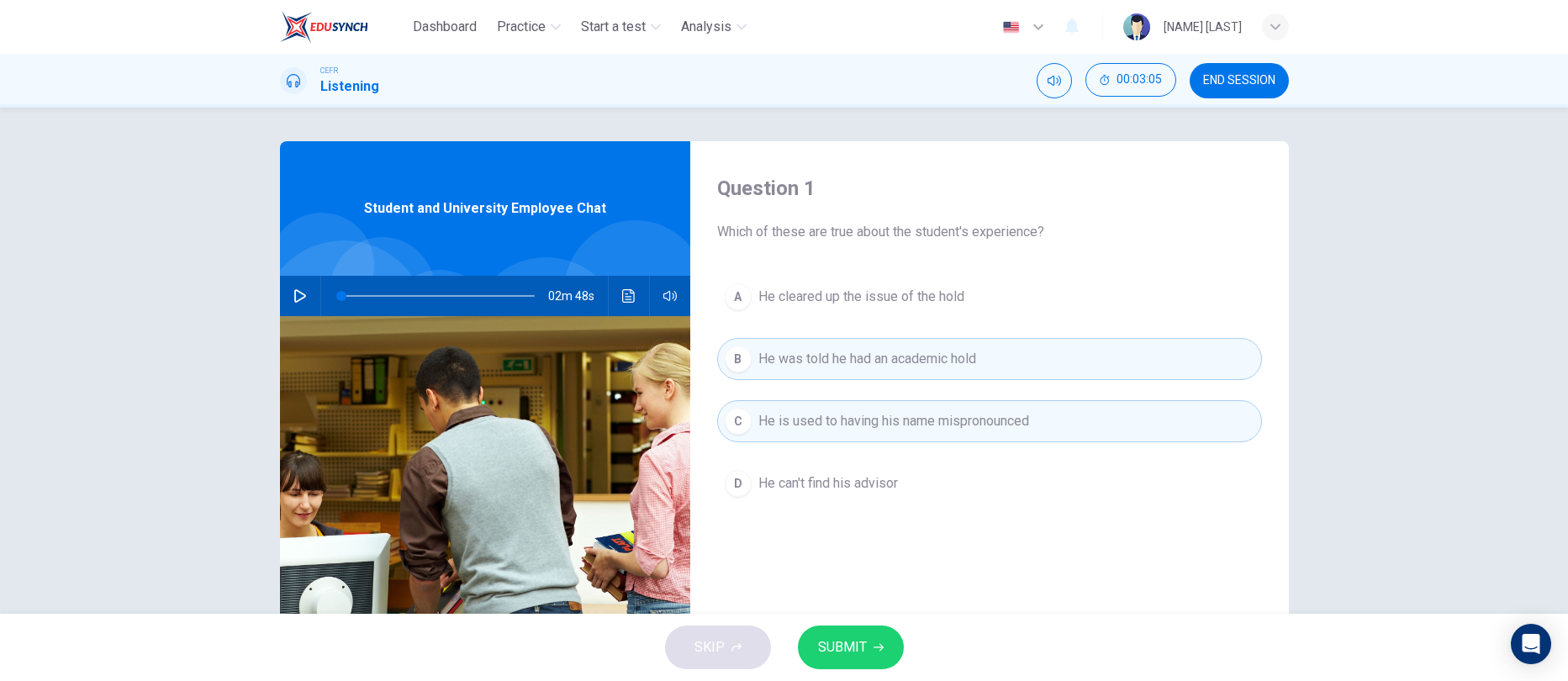 click on "SUBMIT" at bounding box center (842, 647) 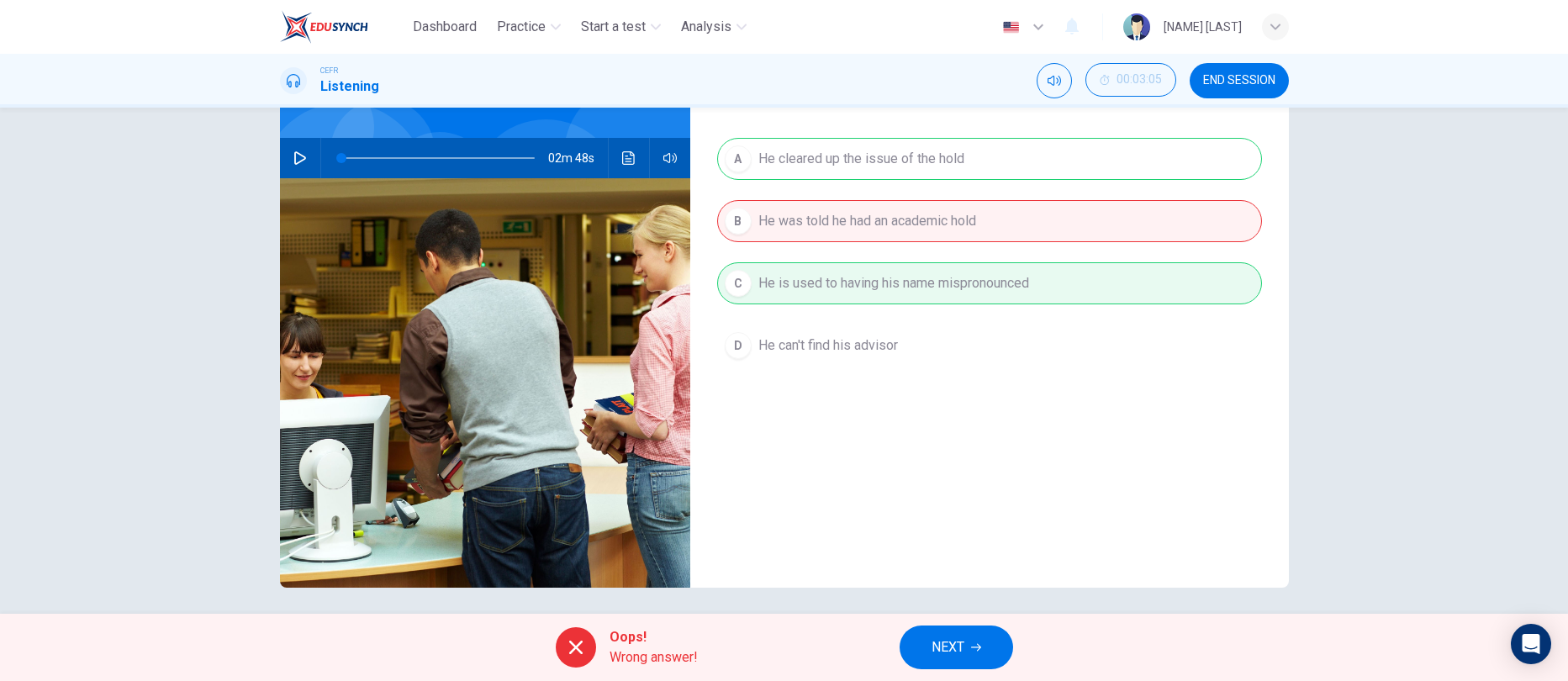scroll, scrollTop: 145, scrollLeft: 0, axis: vertical 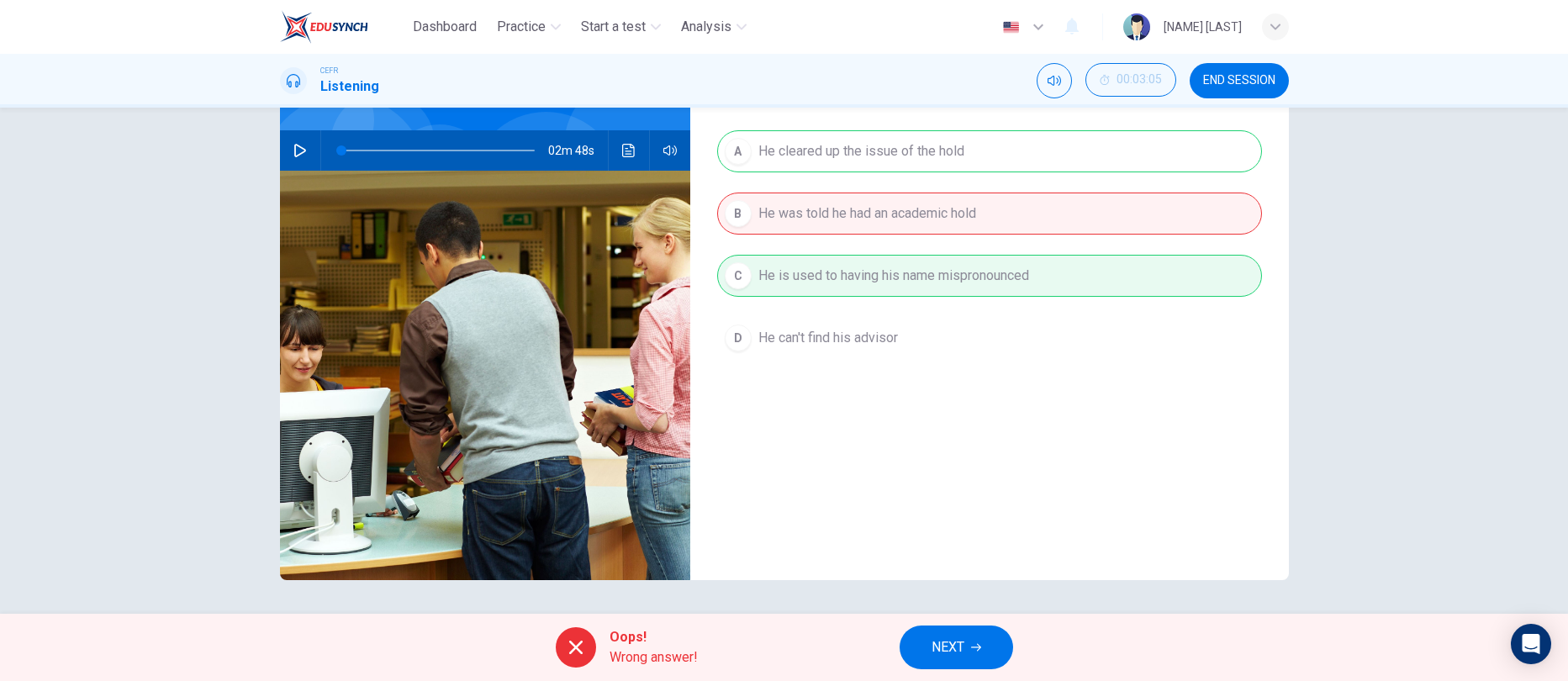 click on "Oops! Wrong answer! NEXT" at bounding box center (784, 647) 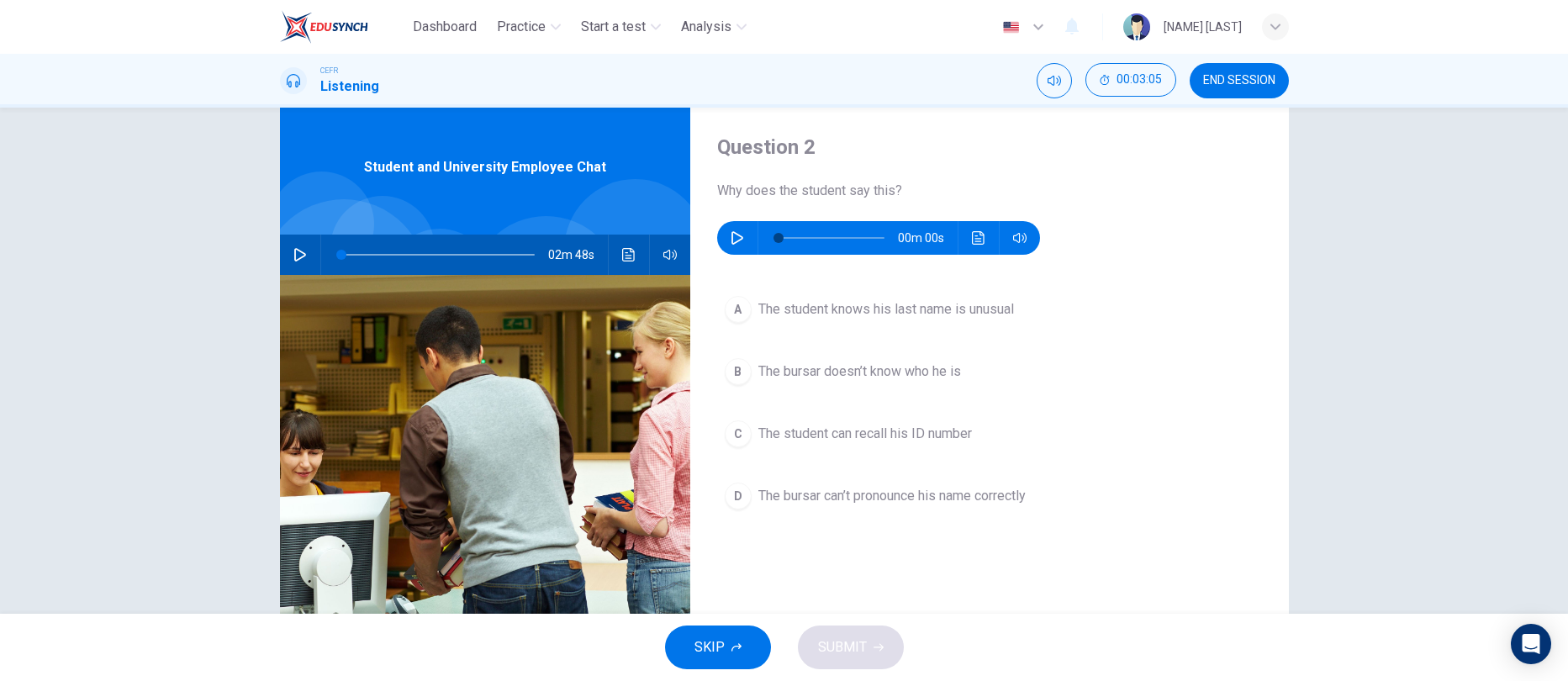 scroll, scrollTop: 0, scrollLeft: 0, axis: both 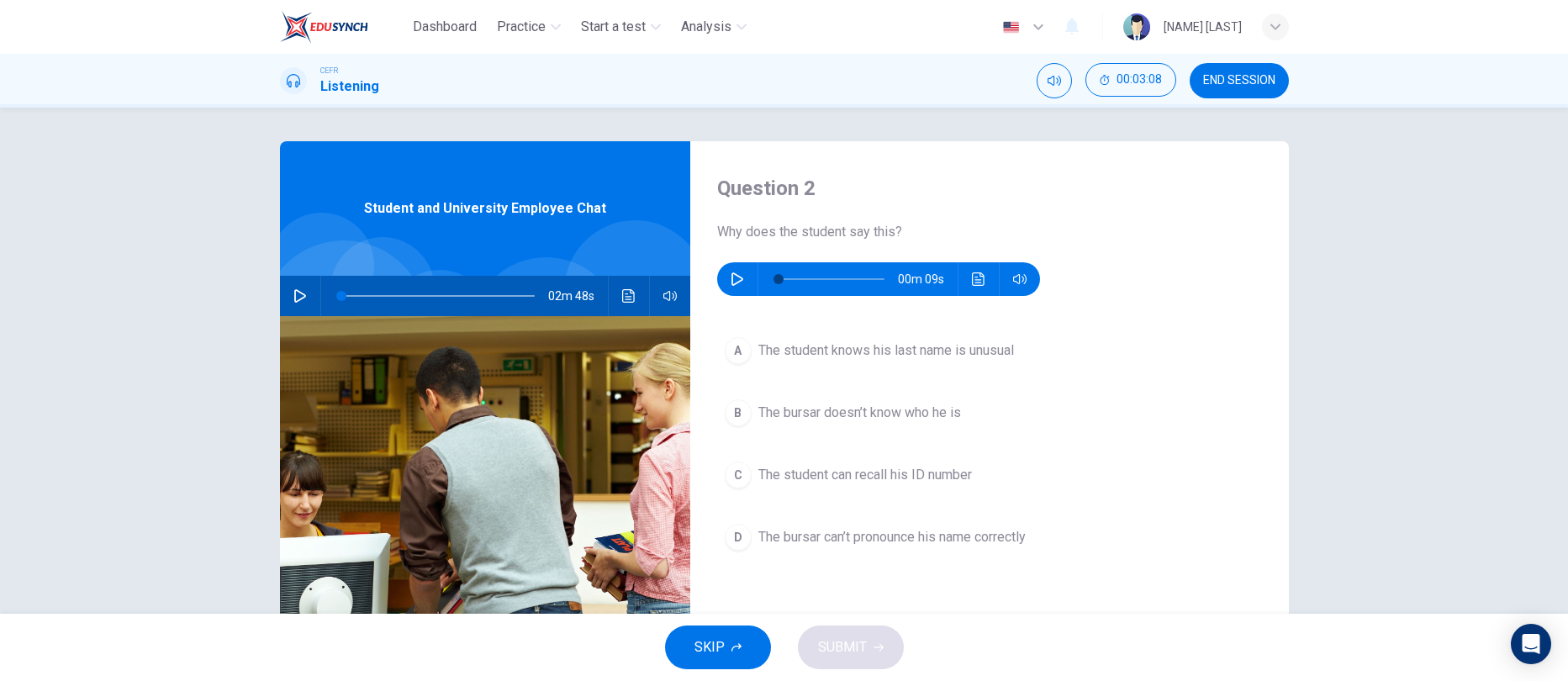 click at bounding box center [737, 279] 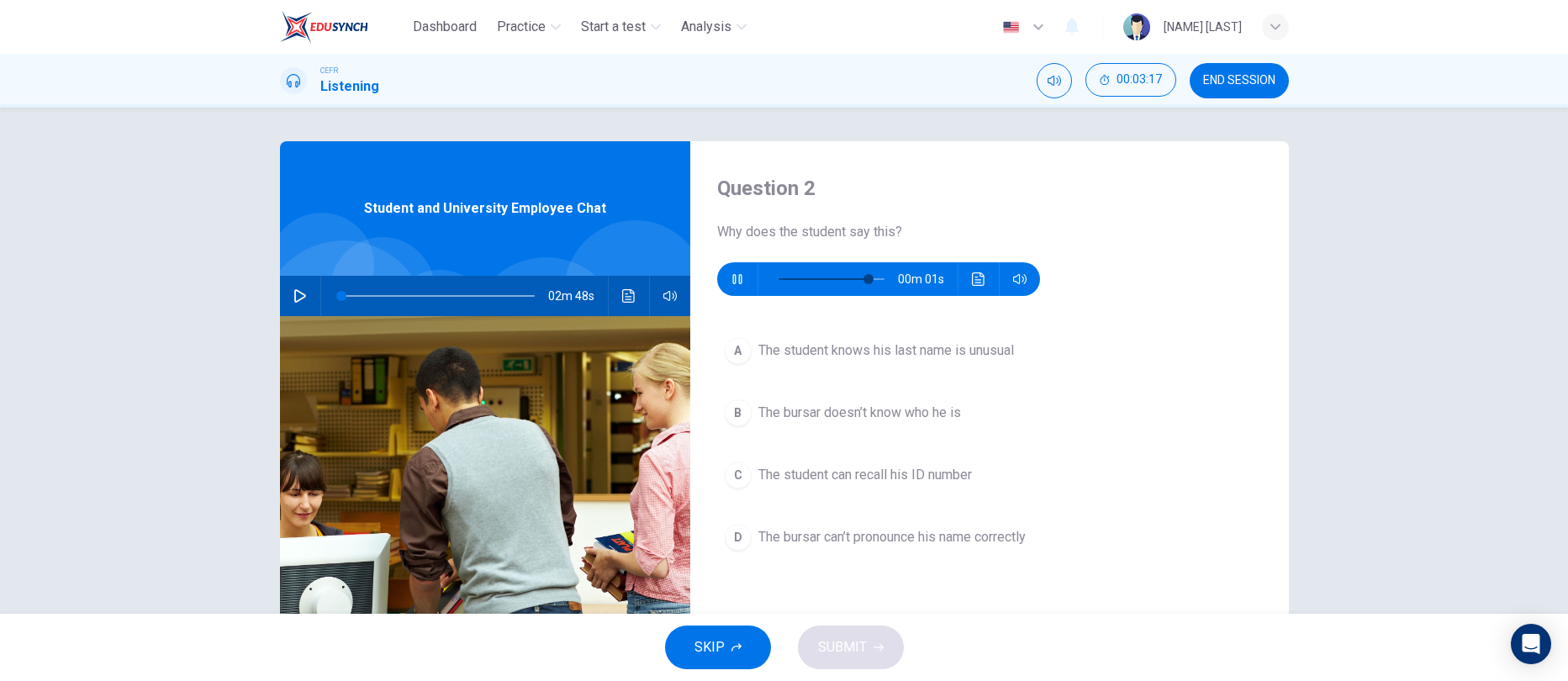 click on "D" at bounding box center [738, 351] 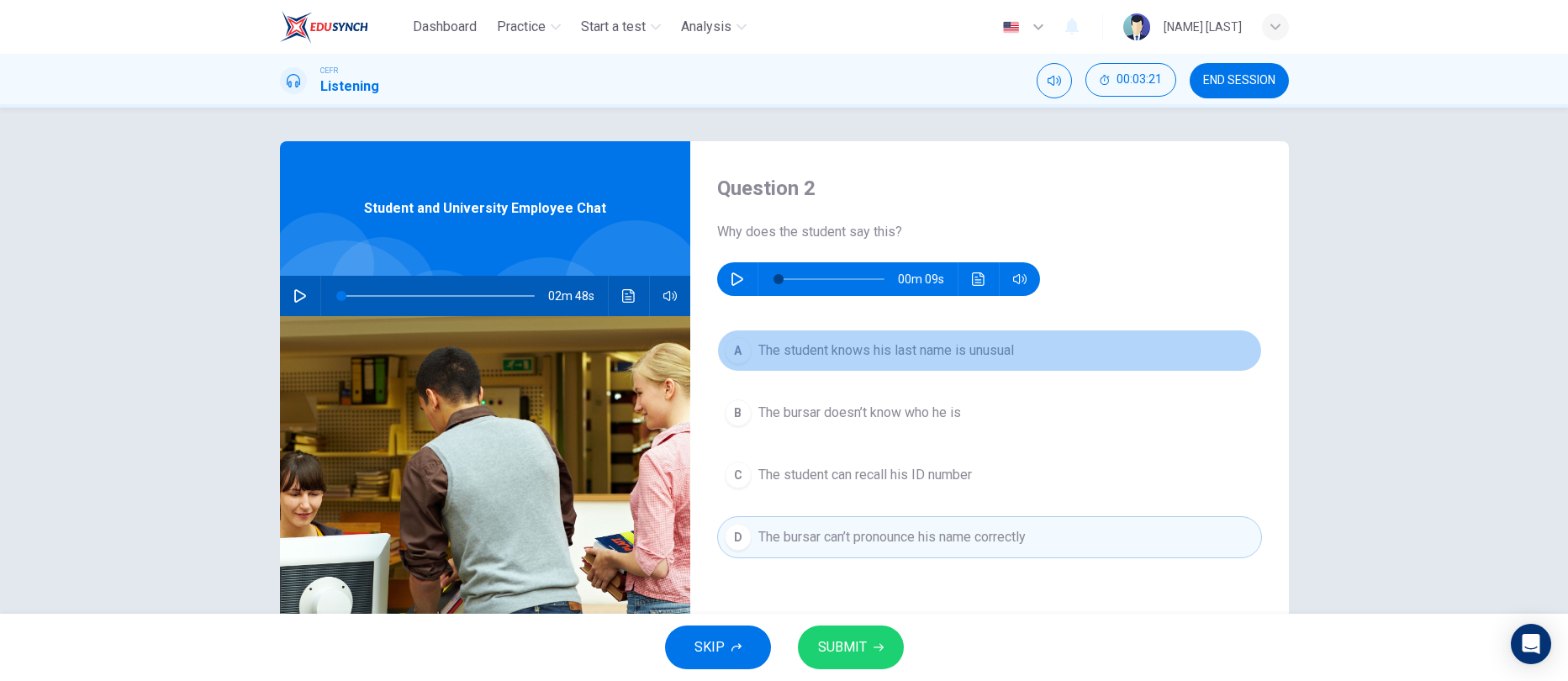 click on "A" at bounding box center [738, 351] 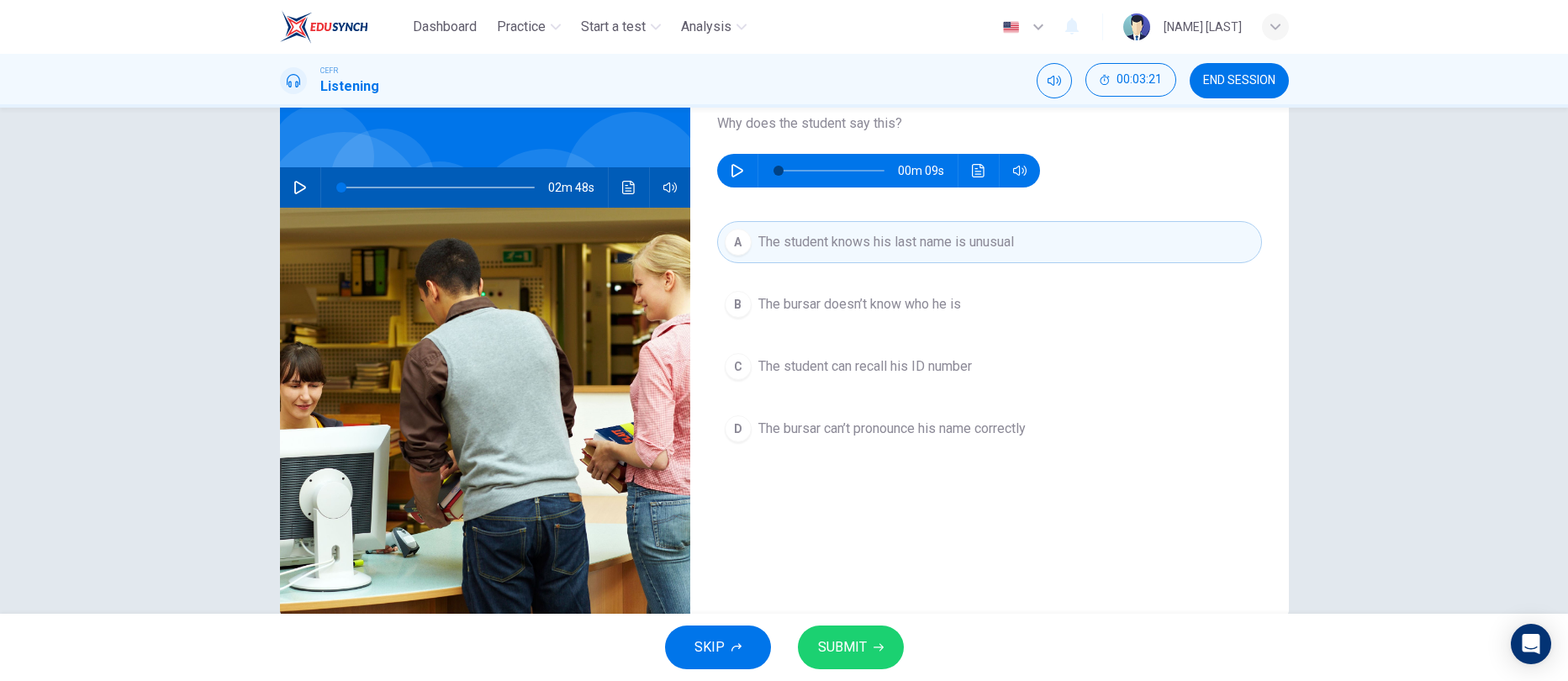 scroll, scrollTop: 145, scrollLeft: 0, axis: vertical 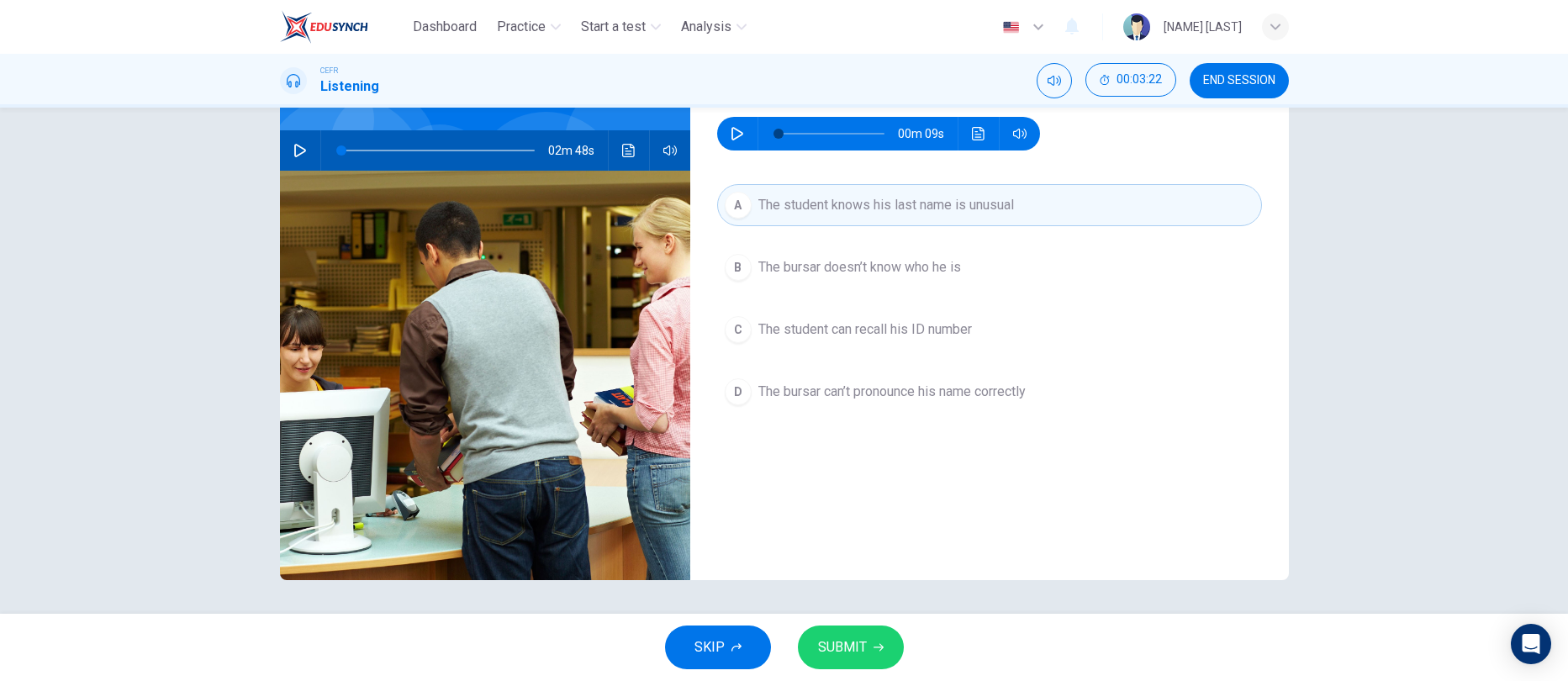 click on "SUBMIT" at bounding box center [851, 647] 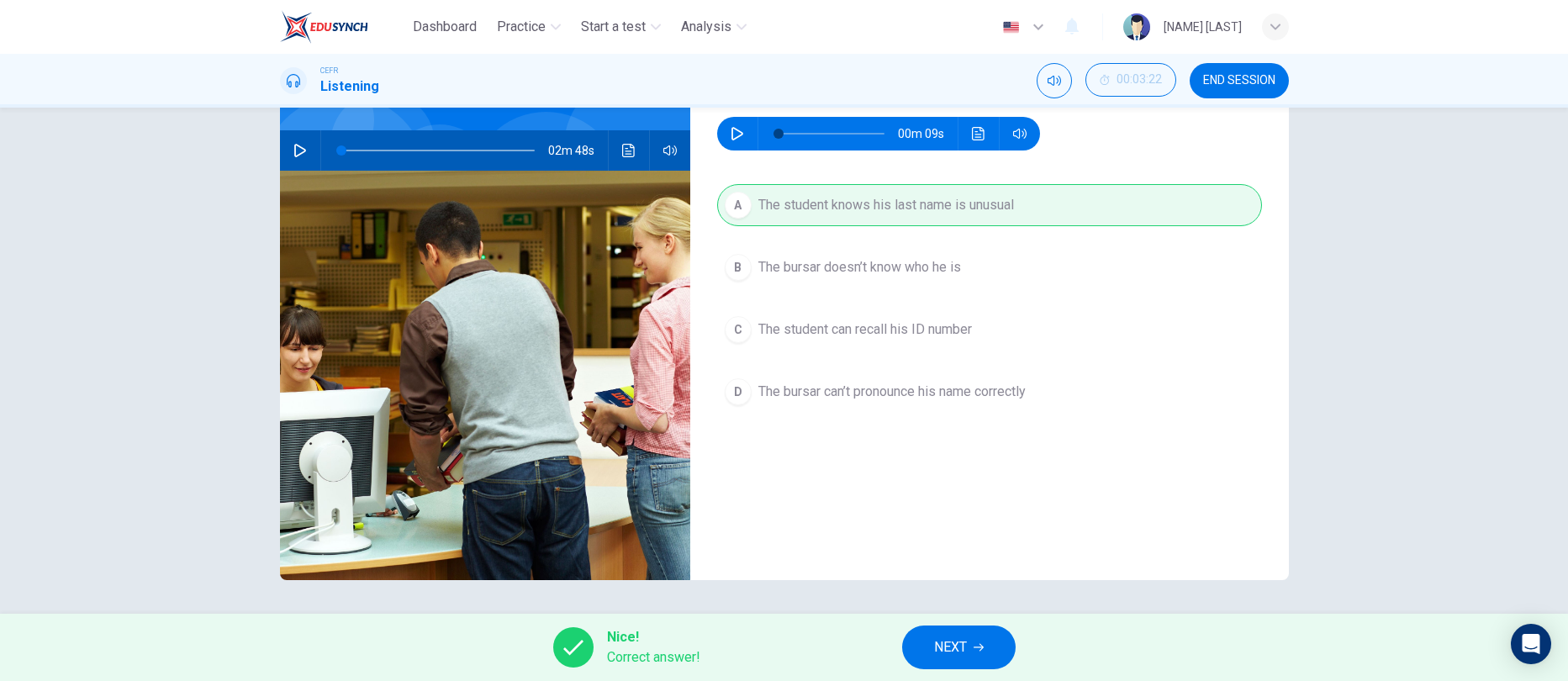 click on "NEXT" at bounding box center (950, 647) 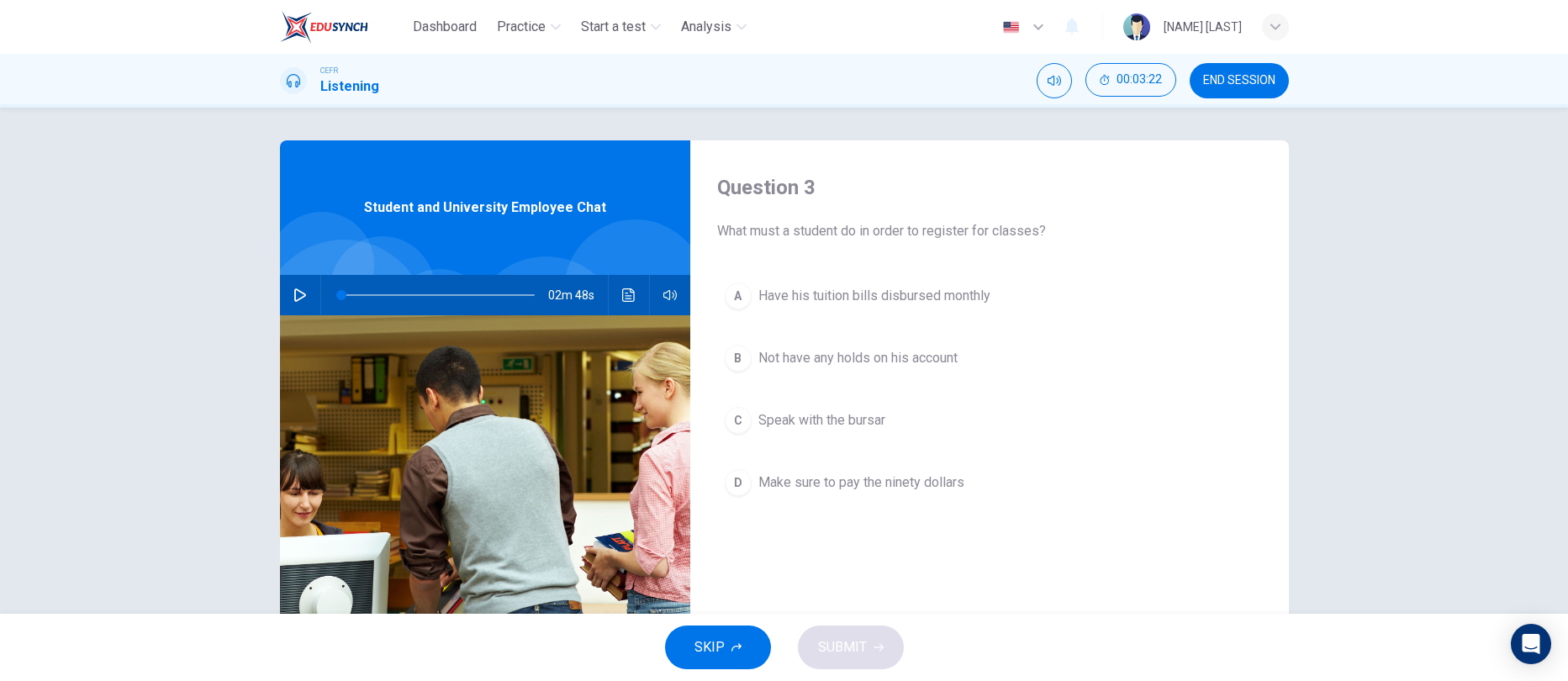 scroll, scrollTop: 0, scrollLeft: 0, axis: both 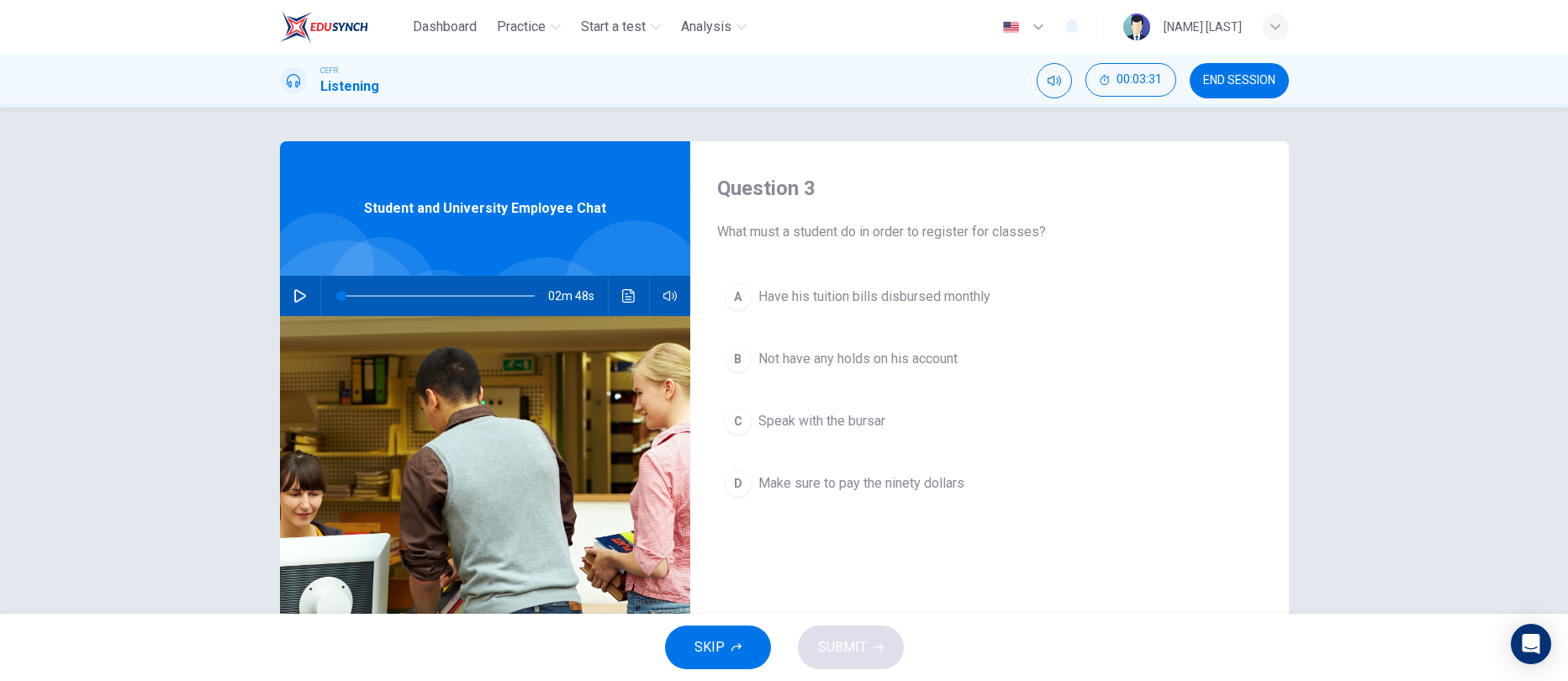 click at bounding box center (438, 296) 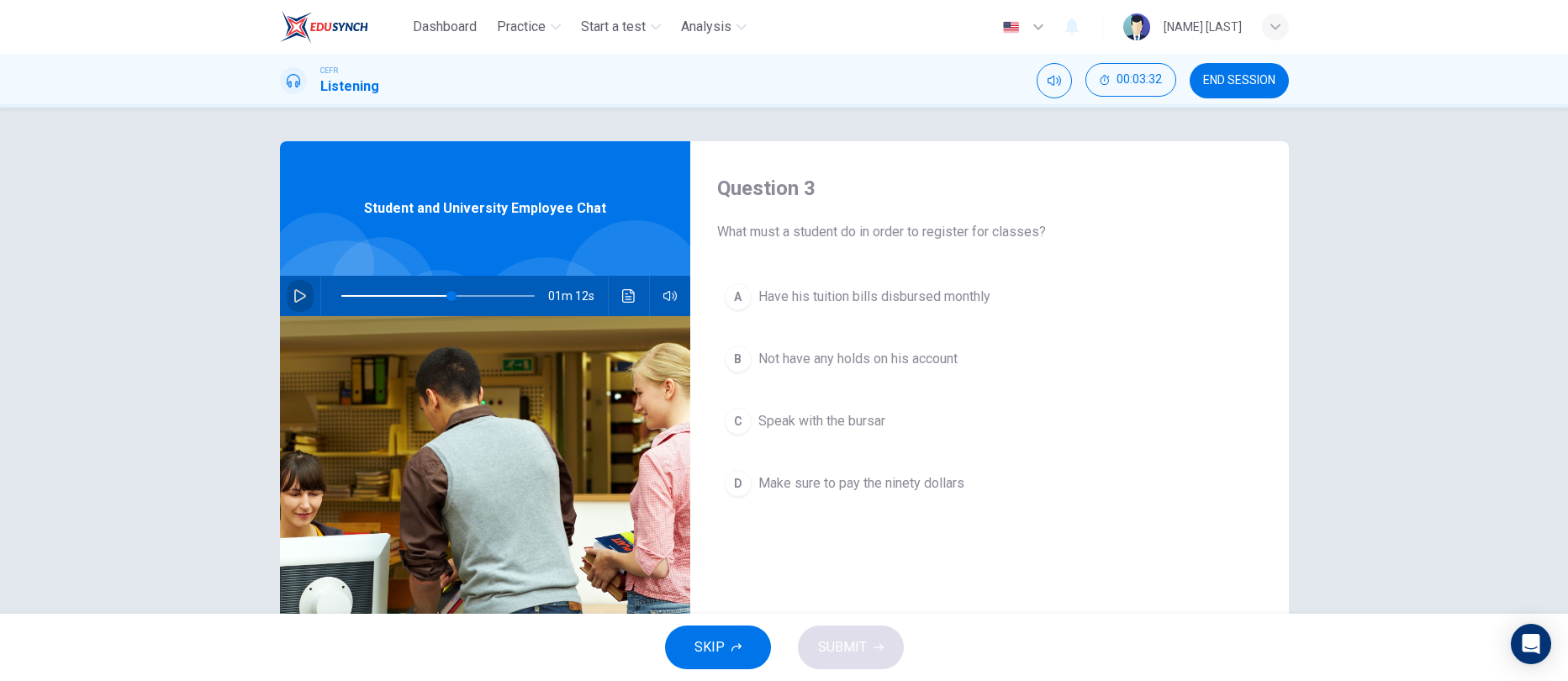 click at bounding box center [300, 296] 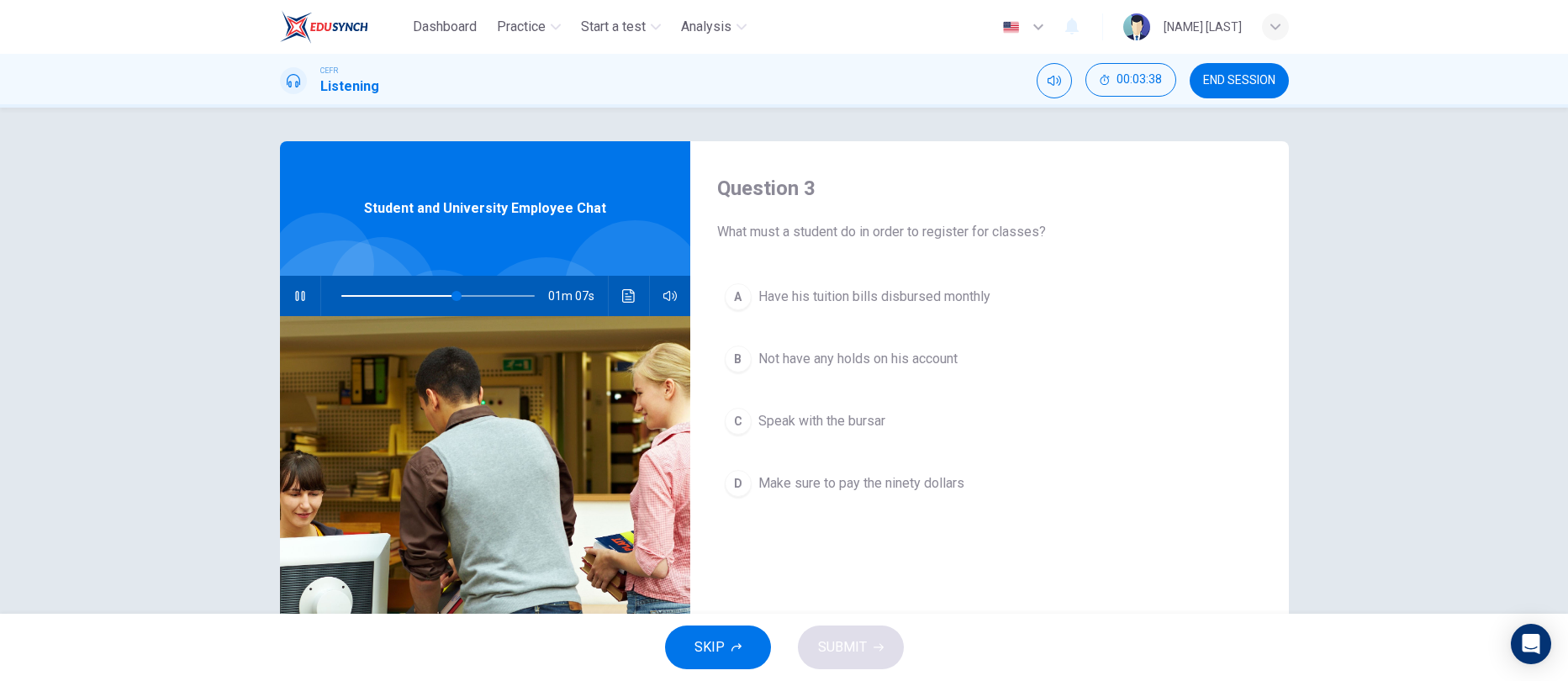 click at bounding box center [438, 296] 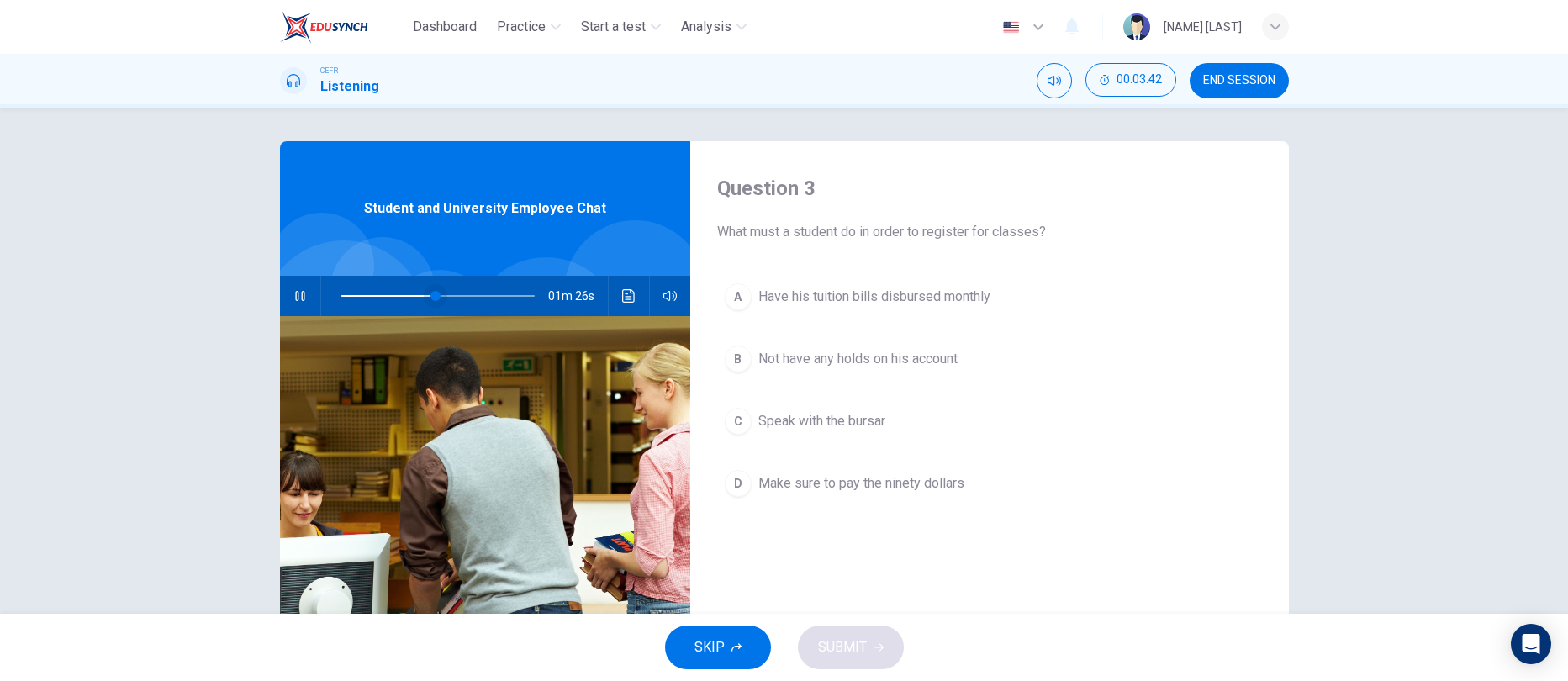 click at bounding box center (436, 296) 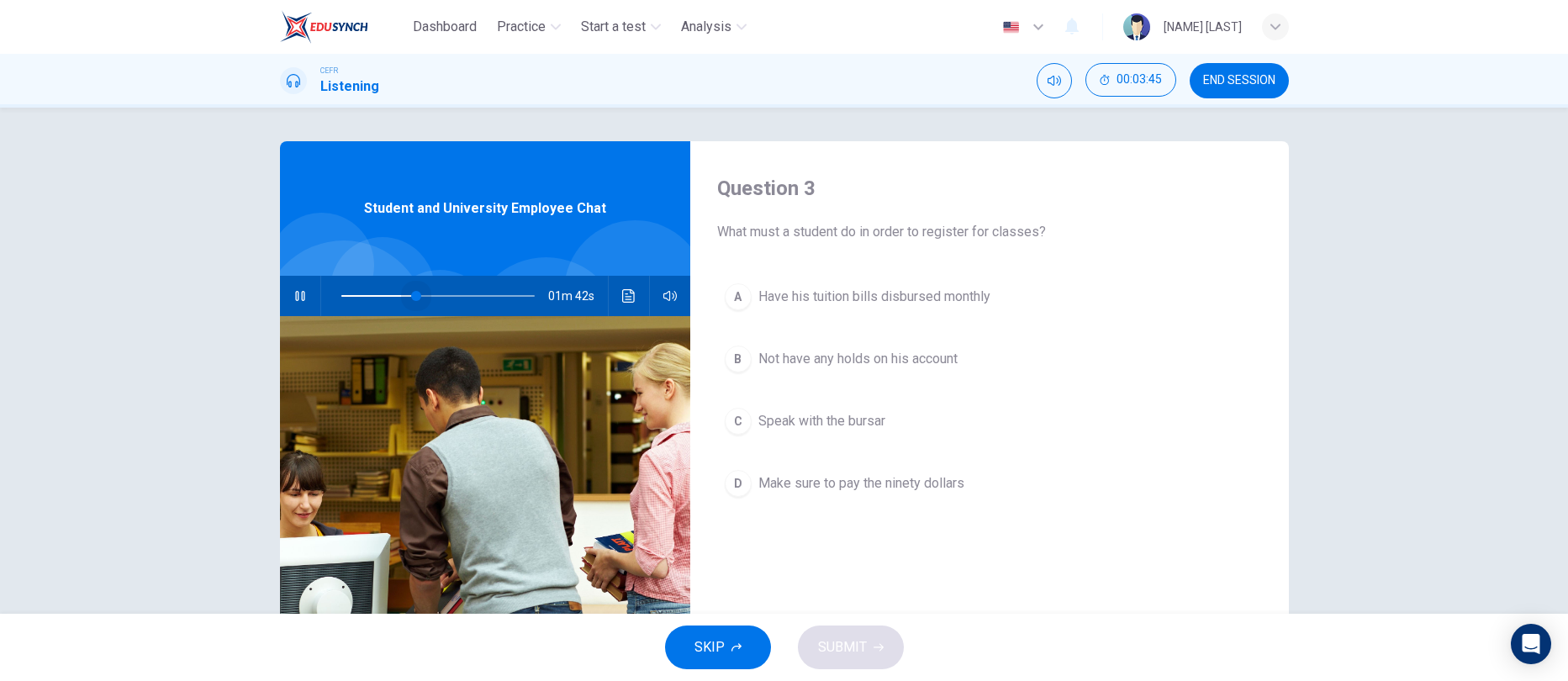click at bounding box center (416, 296) 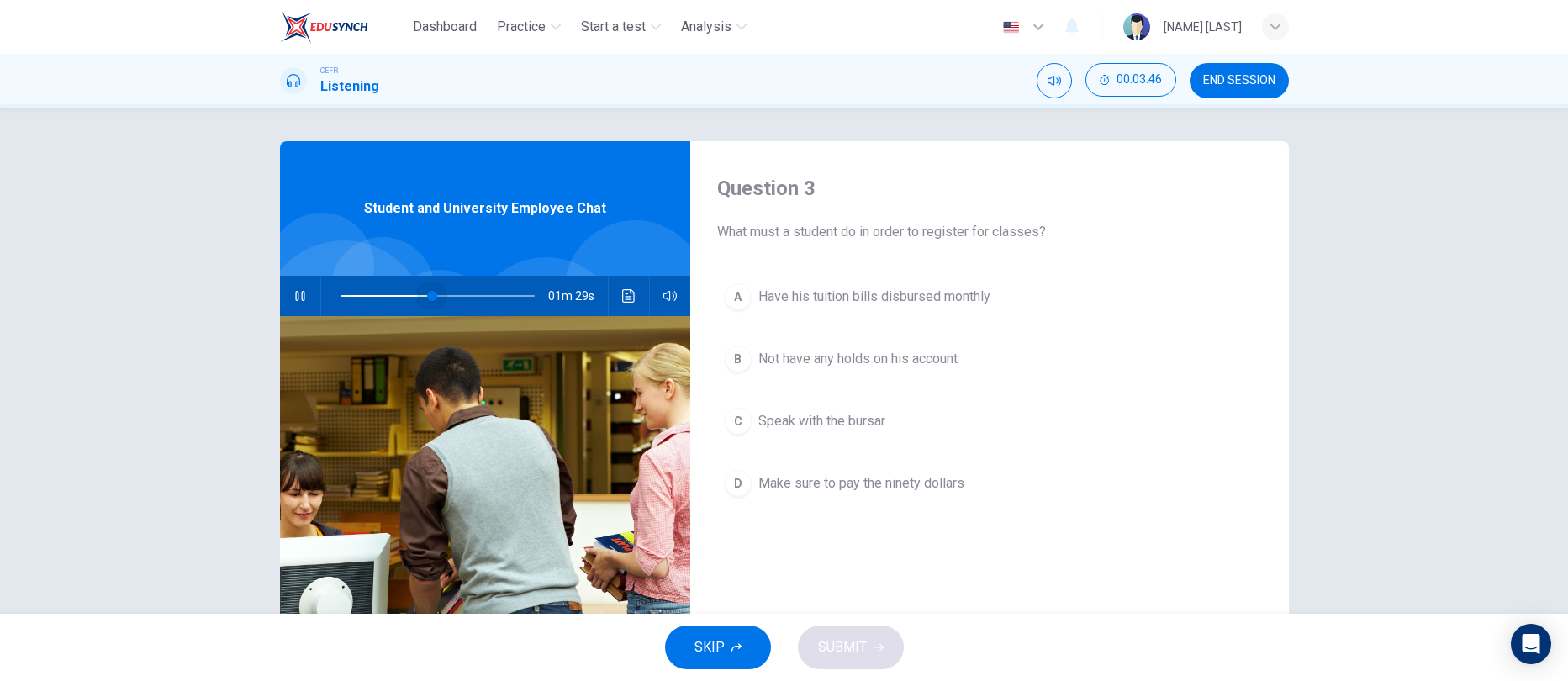 click at bounding box center (432, 296) 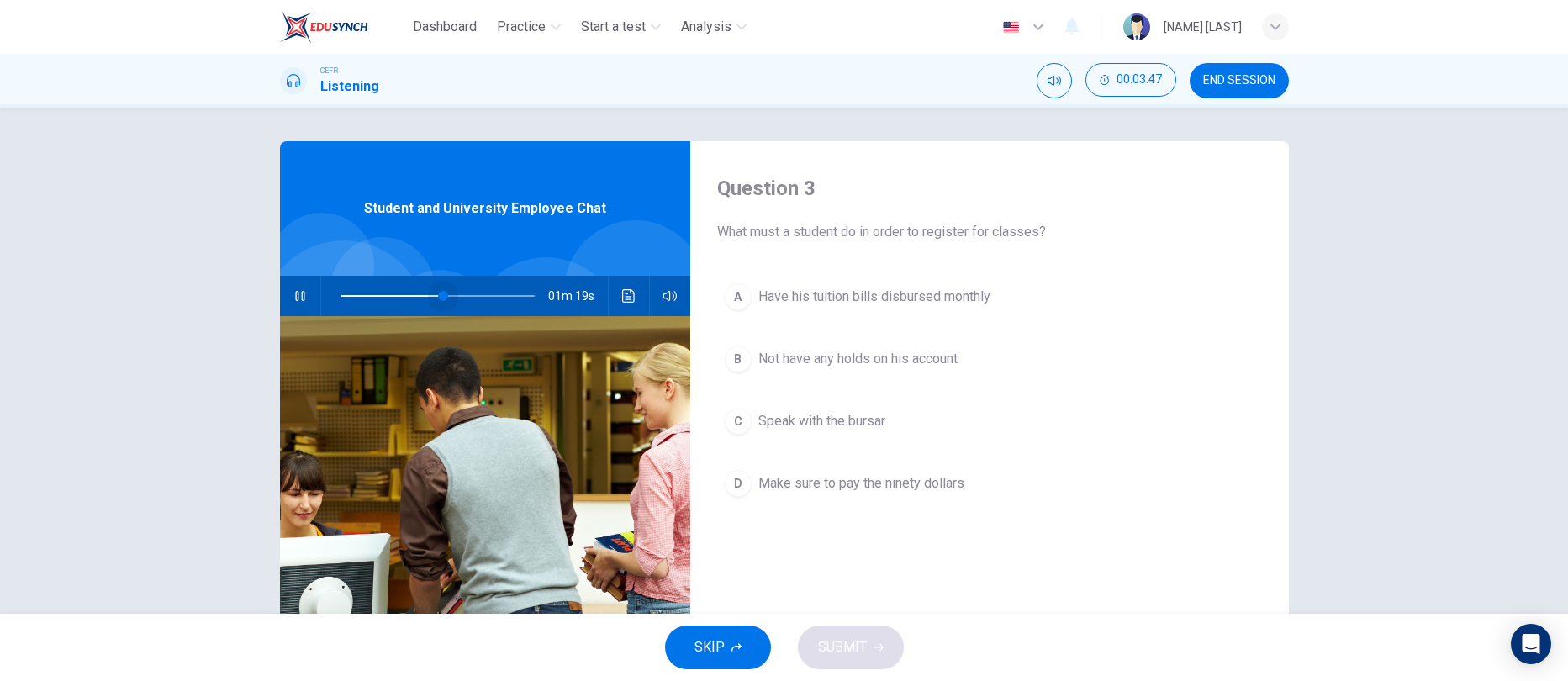 click at bounding box center [443, 296] 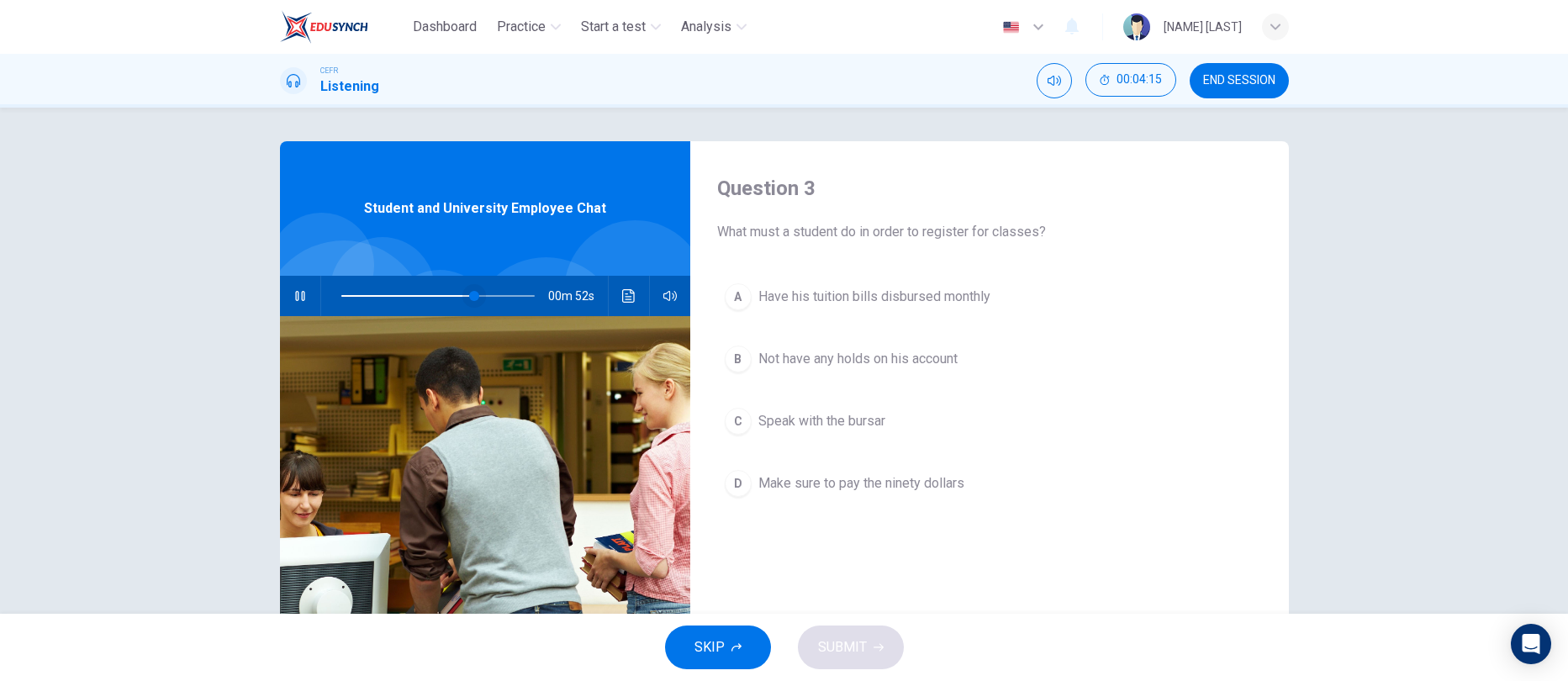 click at bounding box center [474, 296] 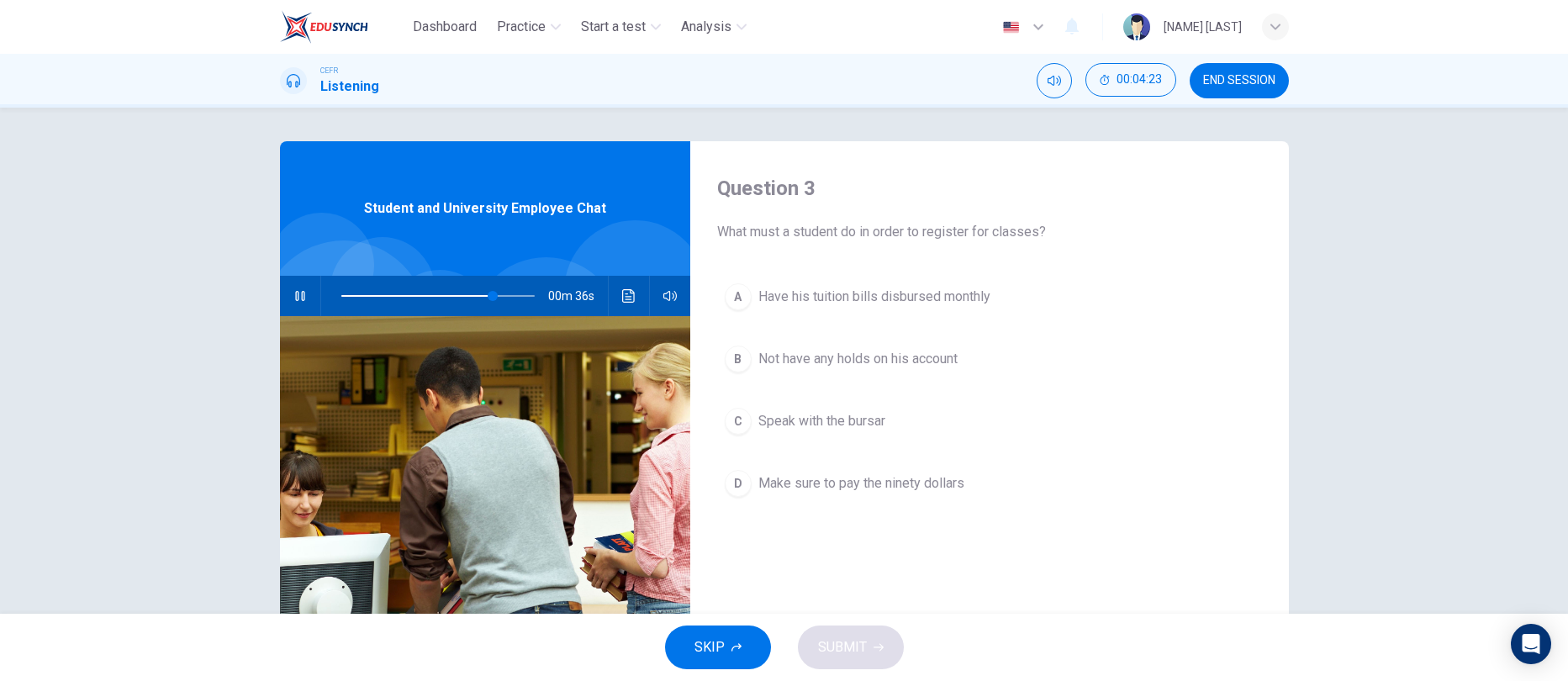 click on "B" at bounding box center [738, 297] 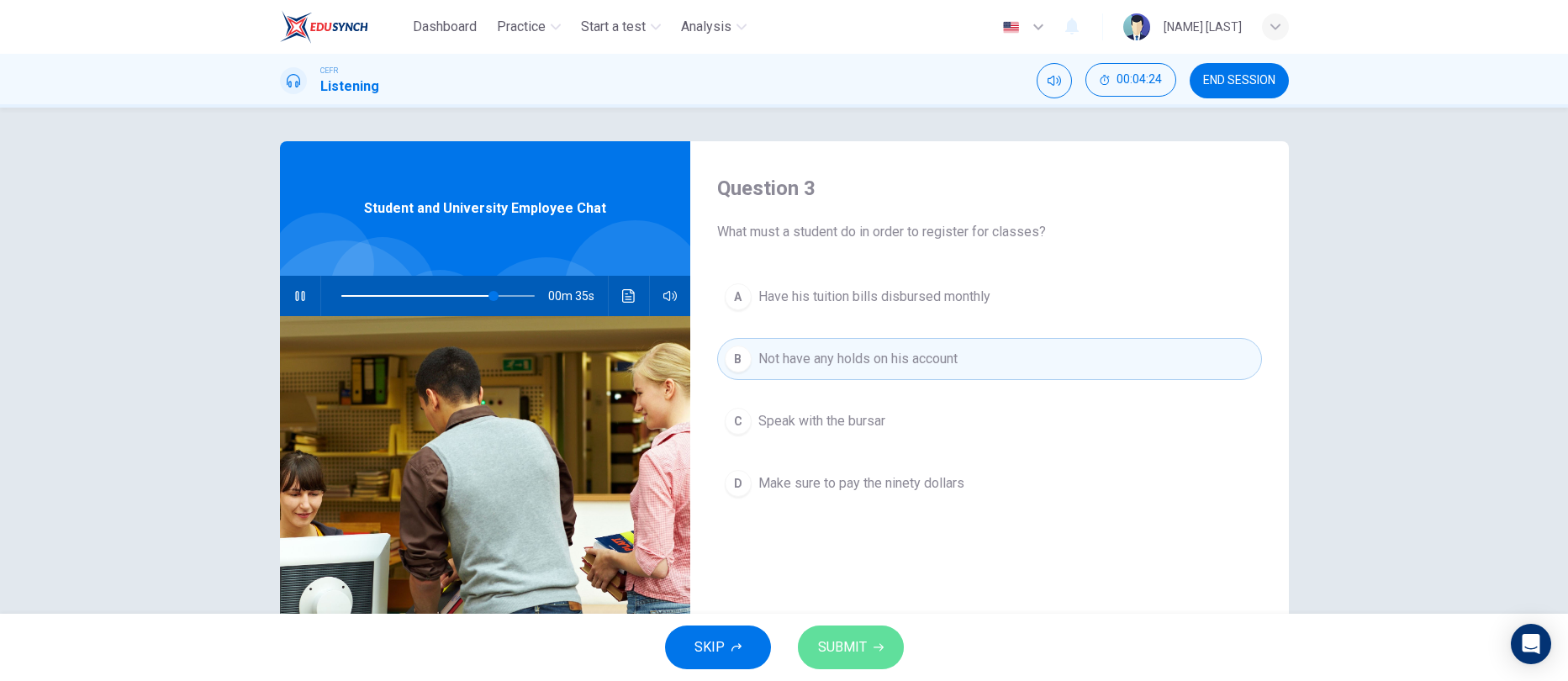 click on "SUBMIT" at bounding box center (842, 647) 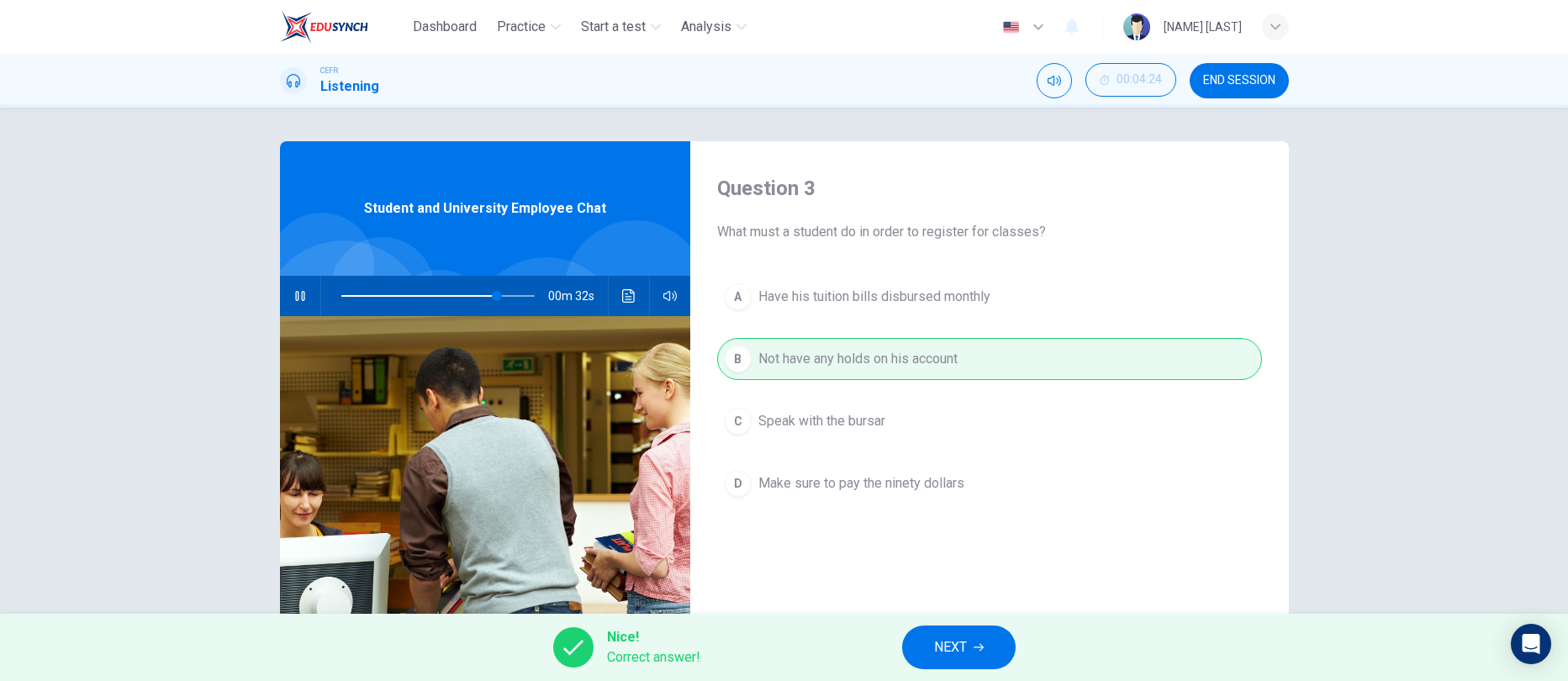 click at bounding box center (979, 647) 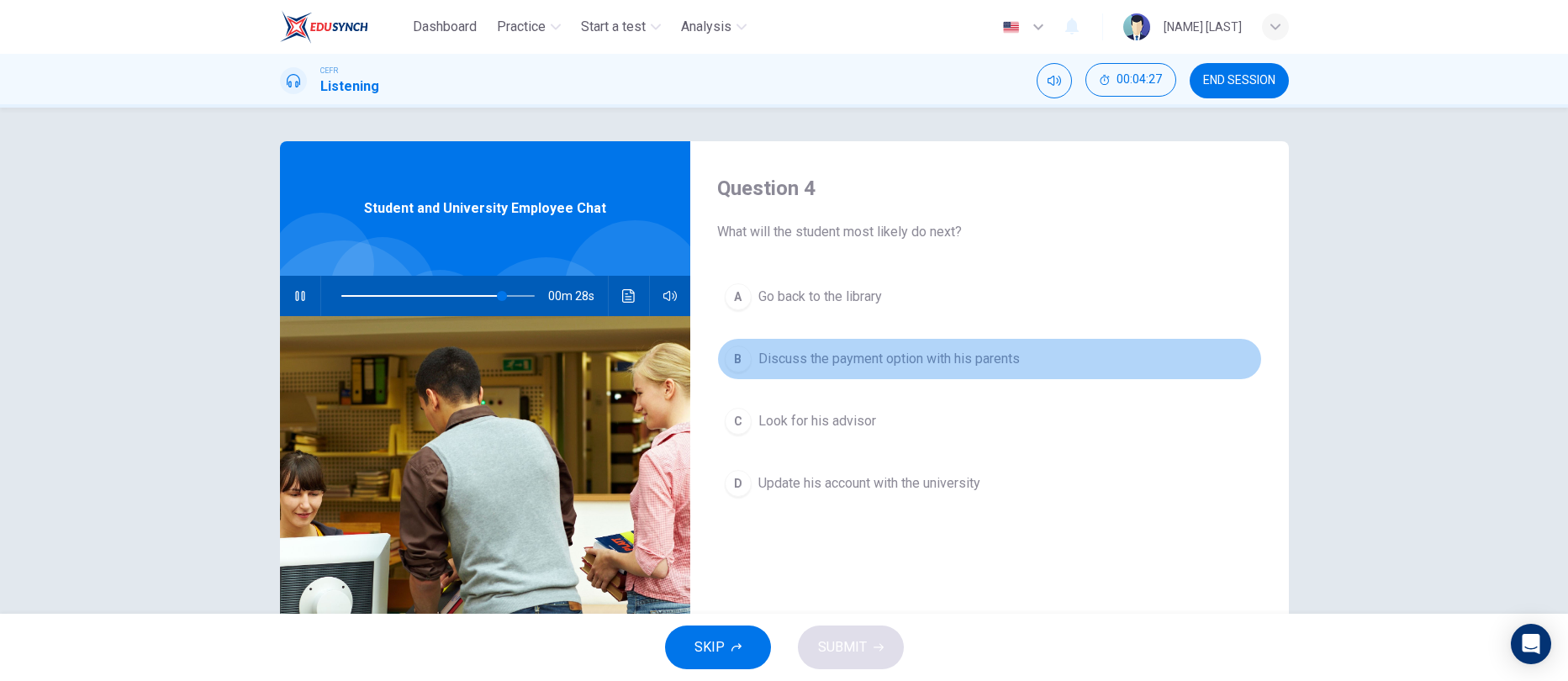 click on "Discuss the payment option with his parents" at bounding box center (820, 297) 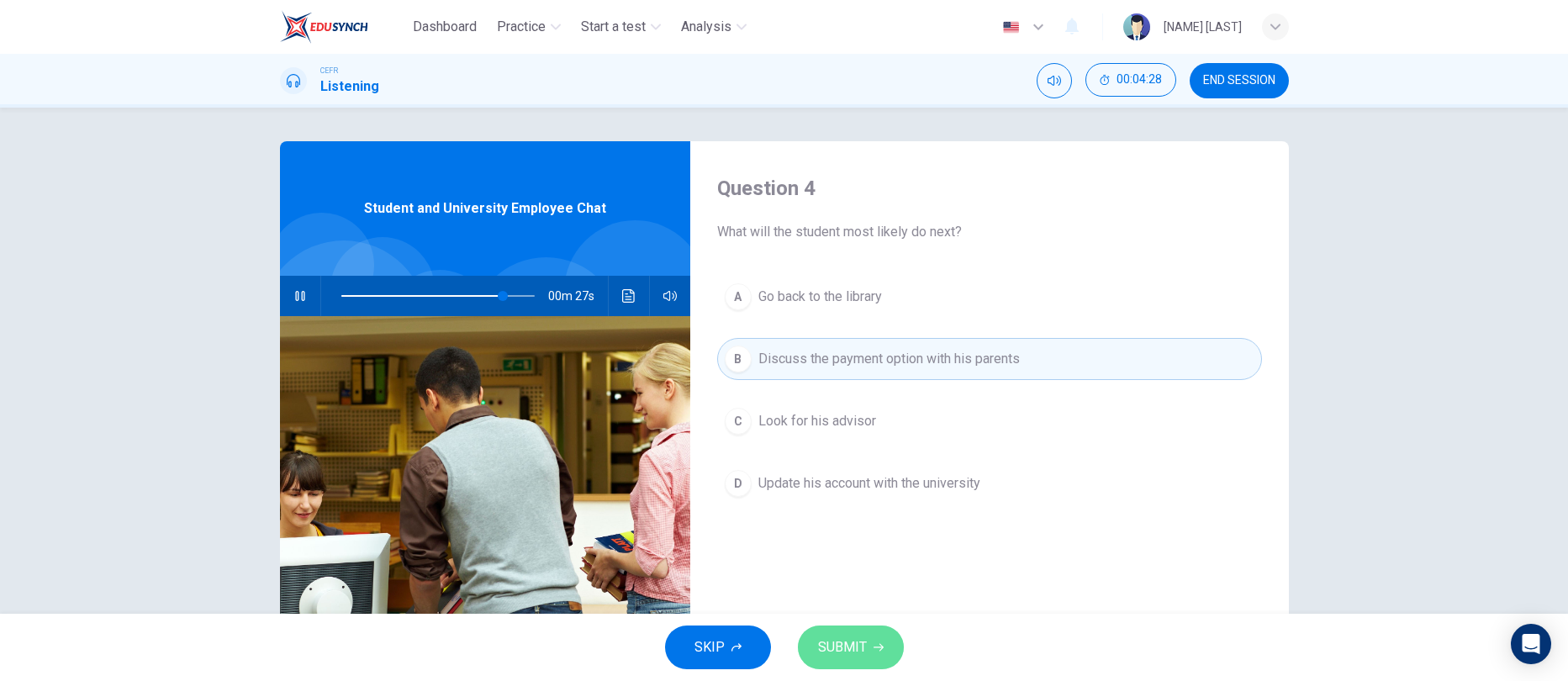click on "SUBMIT" at bounding box center (842, 647) 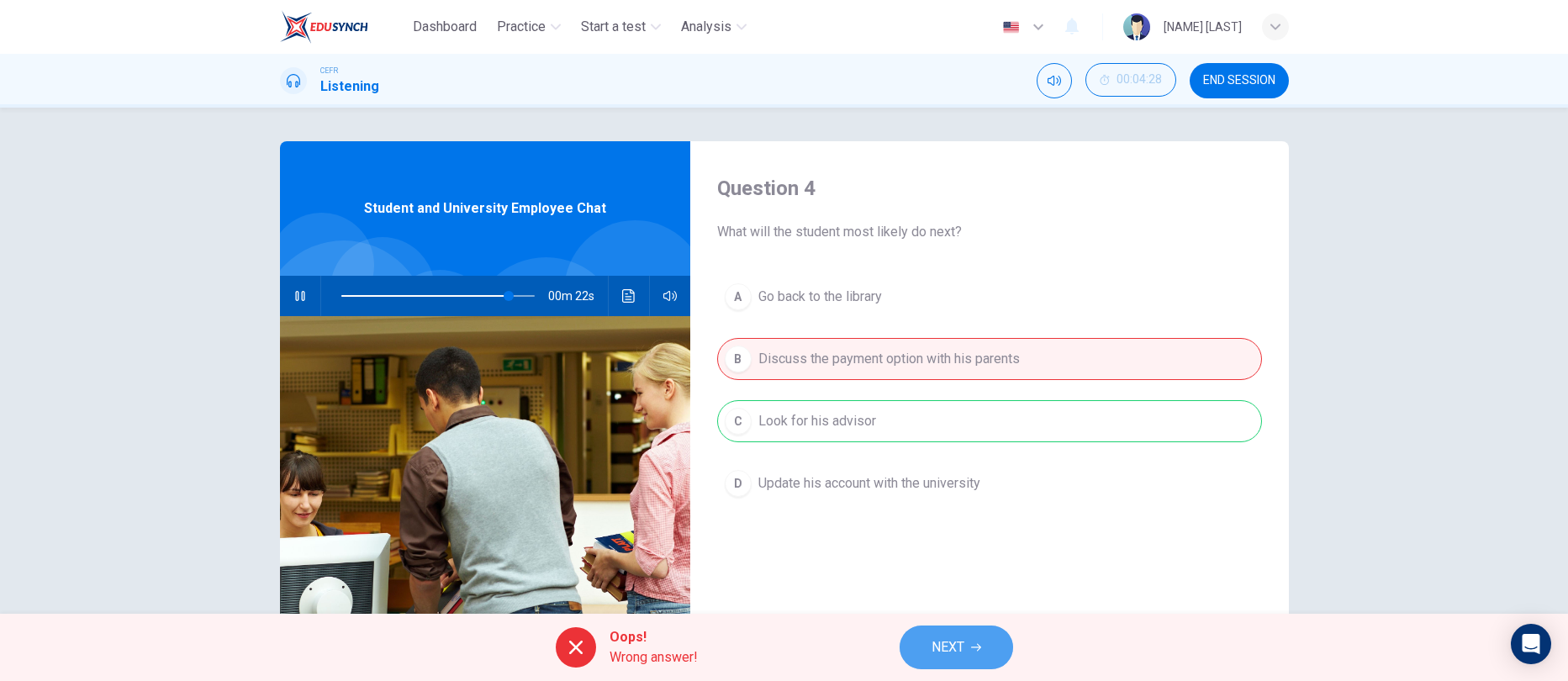 click on "NEXT" at bounding box center [956, 647] 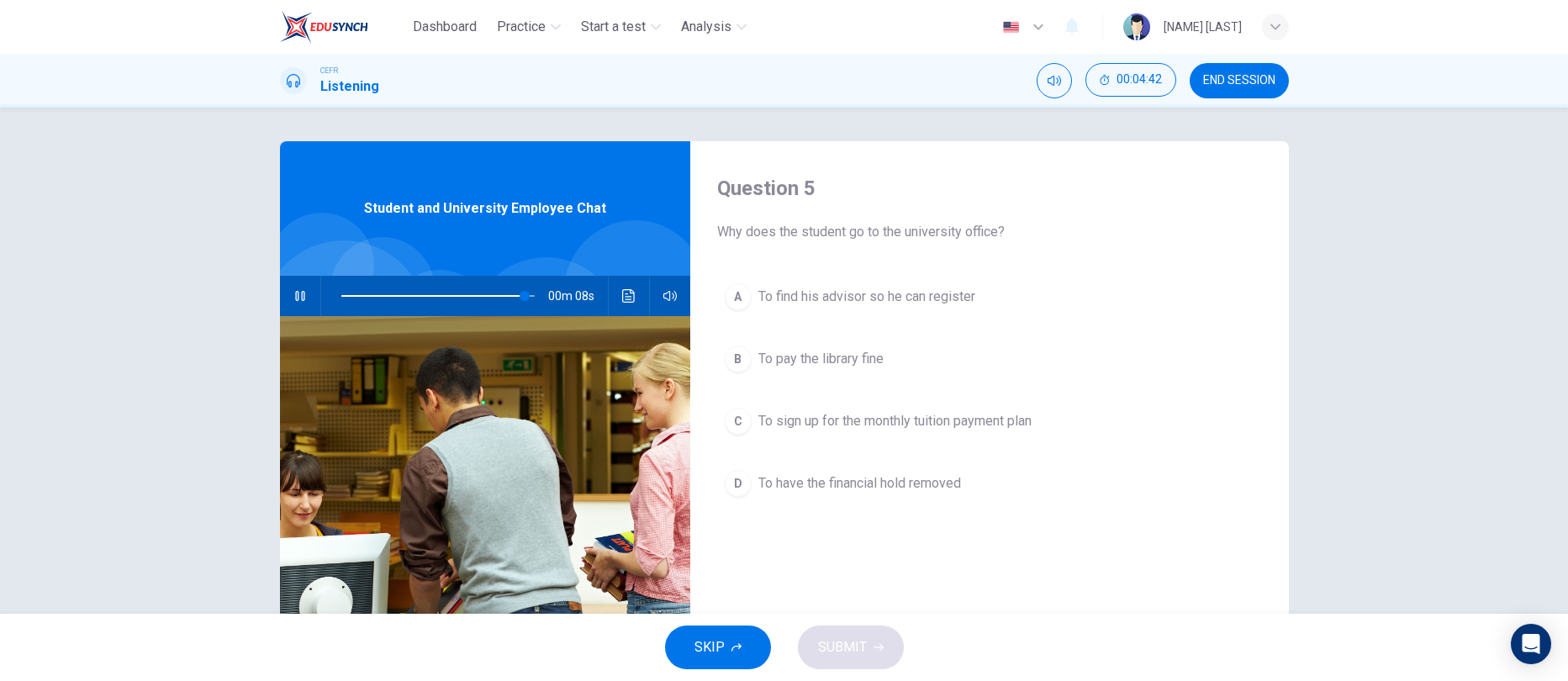 click on "D" at bounding box center (738, 297) 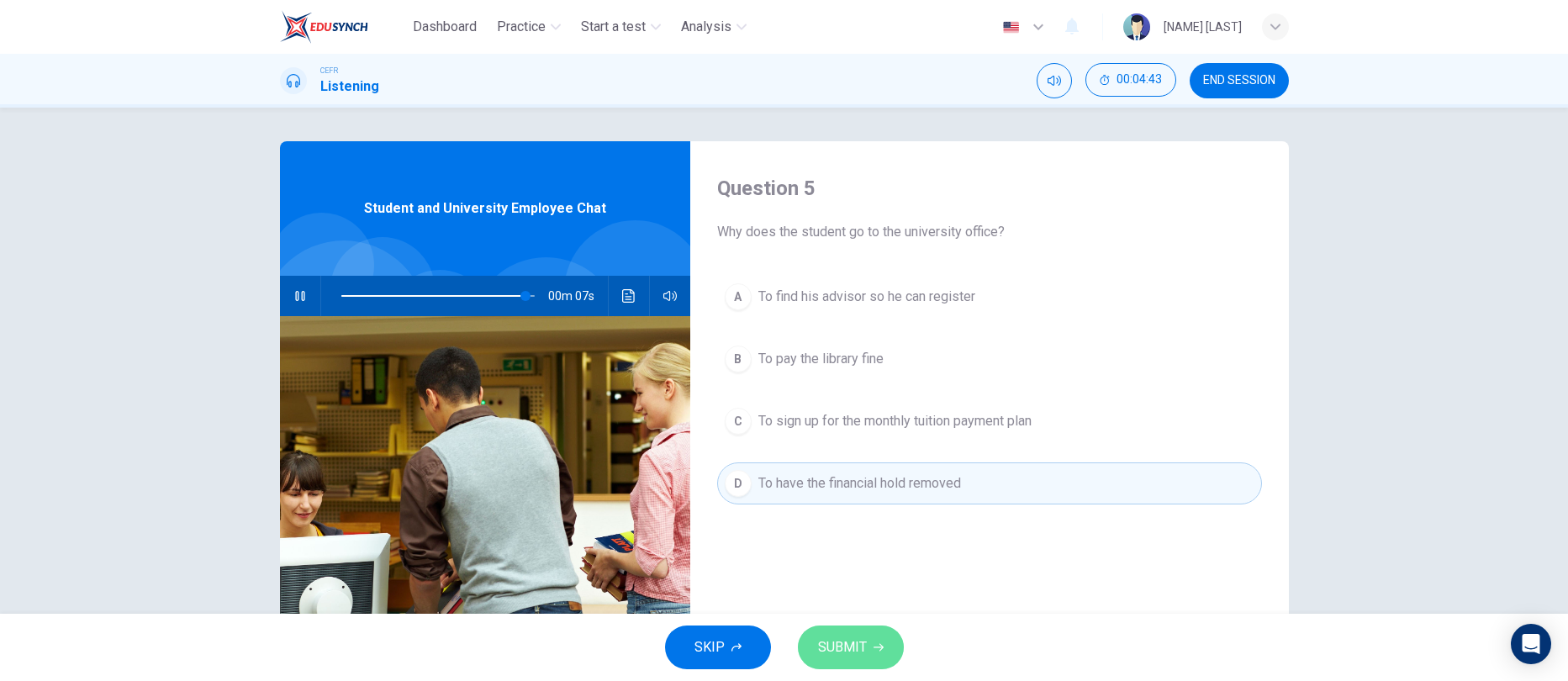 click on "SUBMIT" at bounding box center (842, 647) 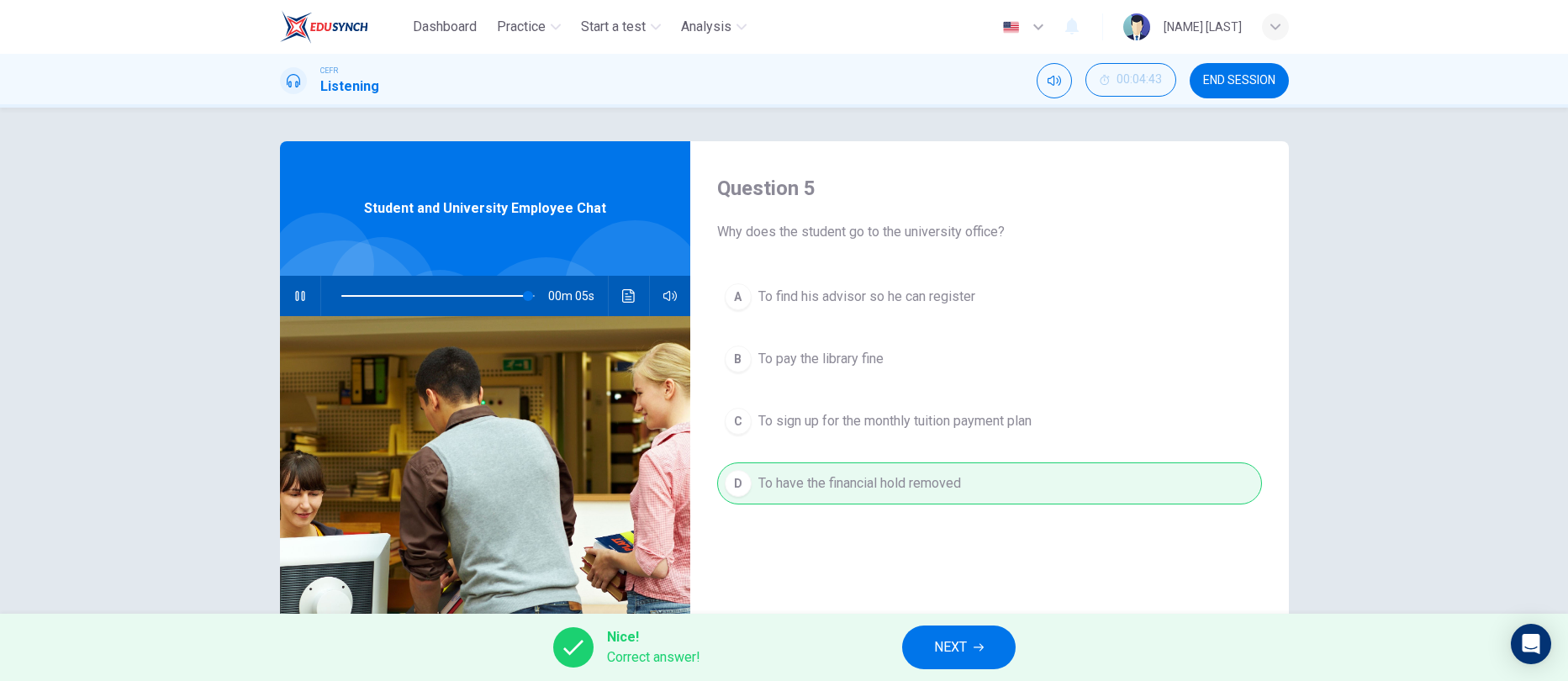 click on "NEXT" at bounding box center (958, 647) 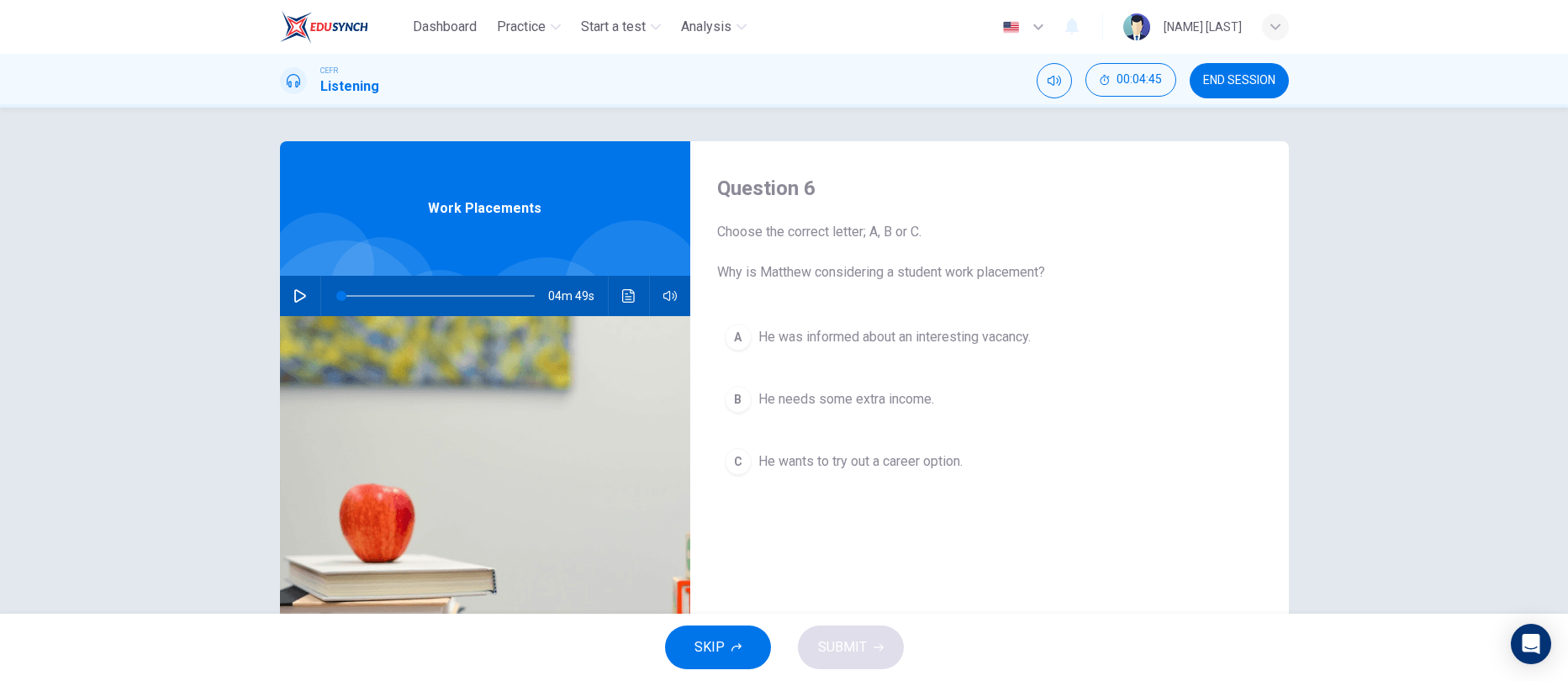 click at bounding box center [300, 296] 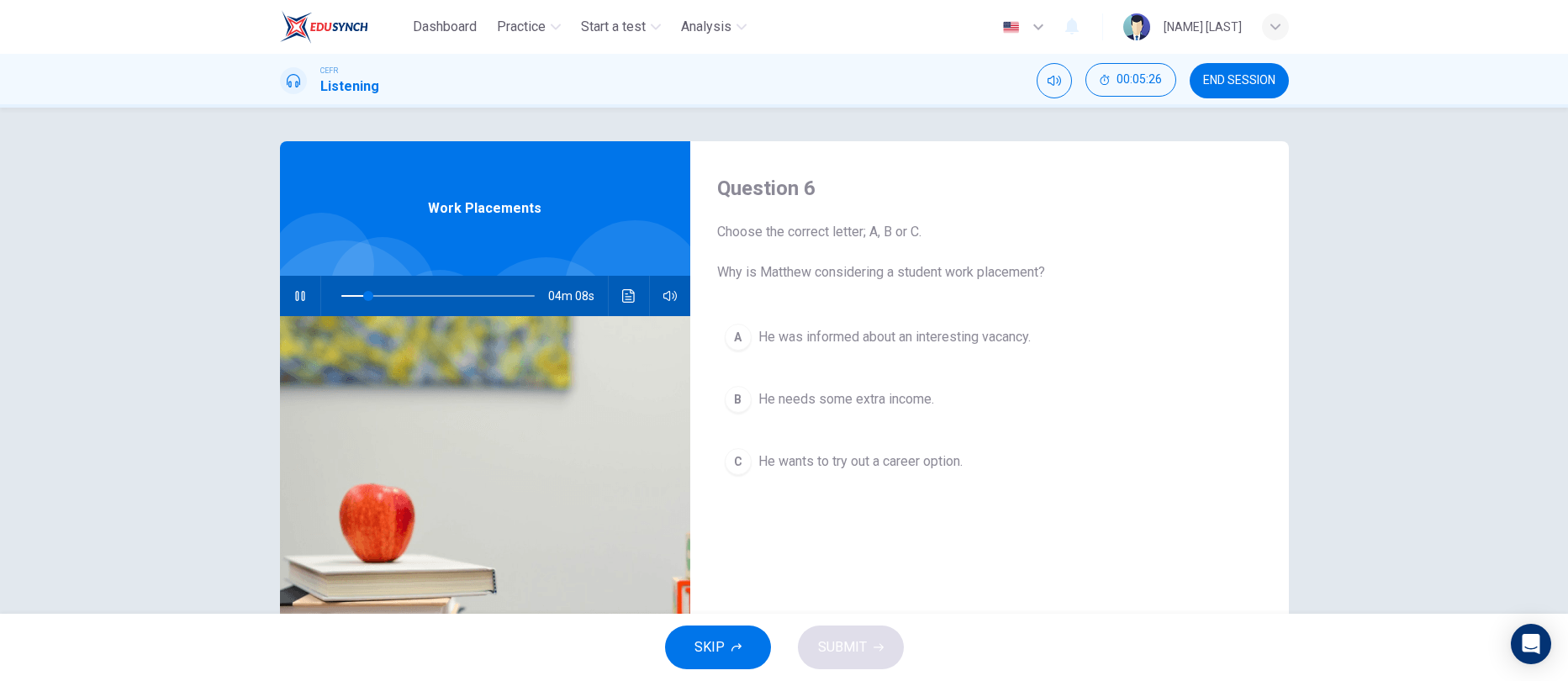 click on "A" at bounding box center [738, 337] 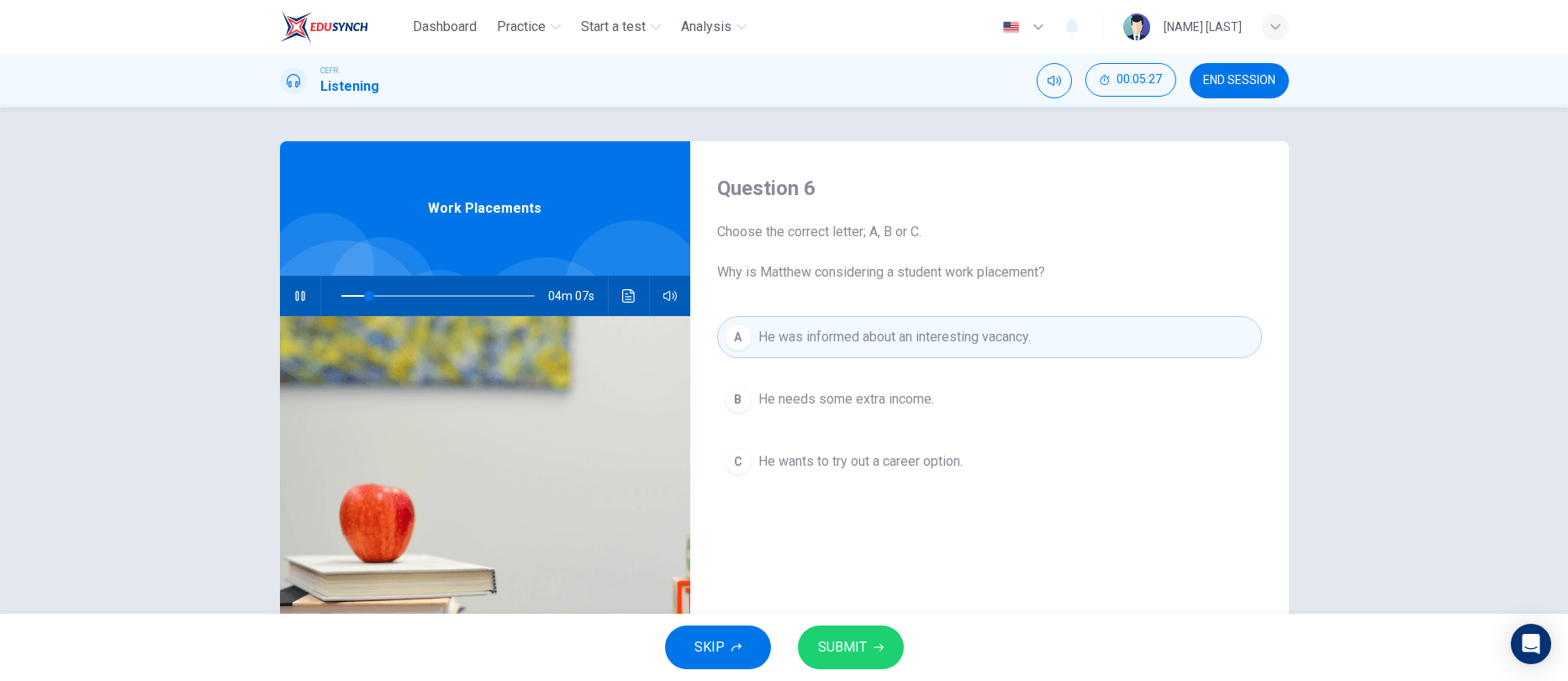 click on "SKIP SUBMIT" at bounding box center [784, 647] 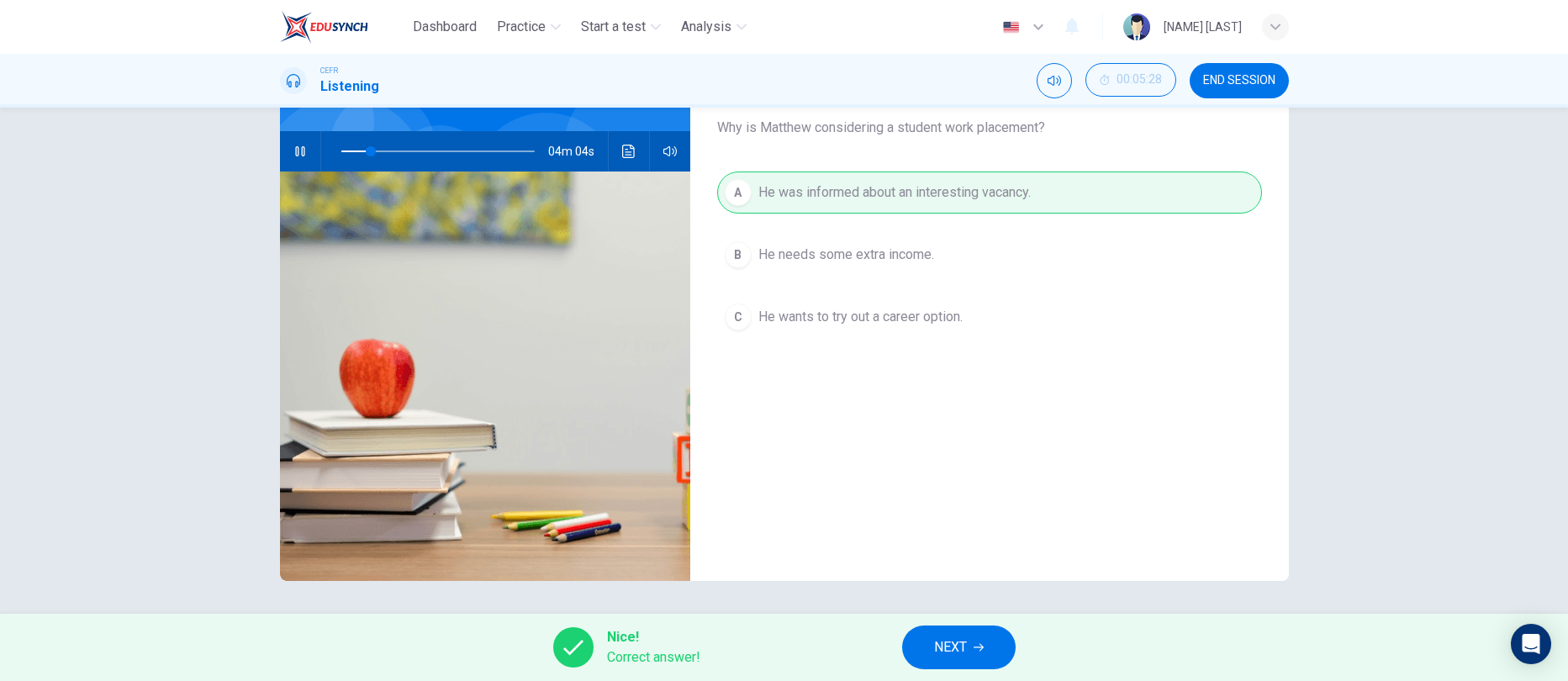 scroll, scrollTop: 145, scrollLeft: 0, axis: vertical 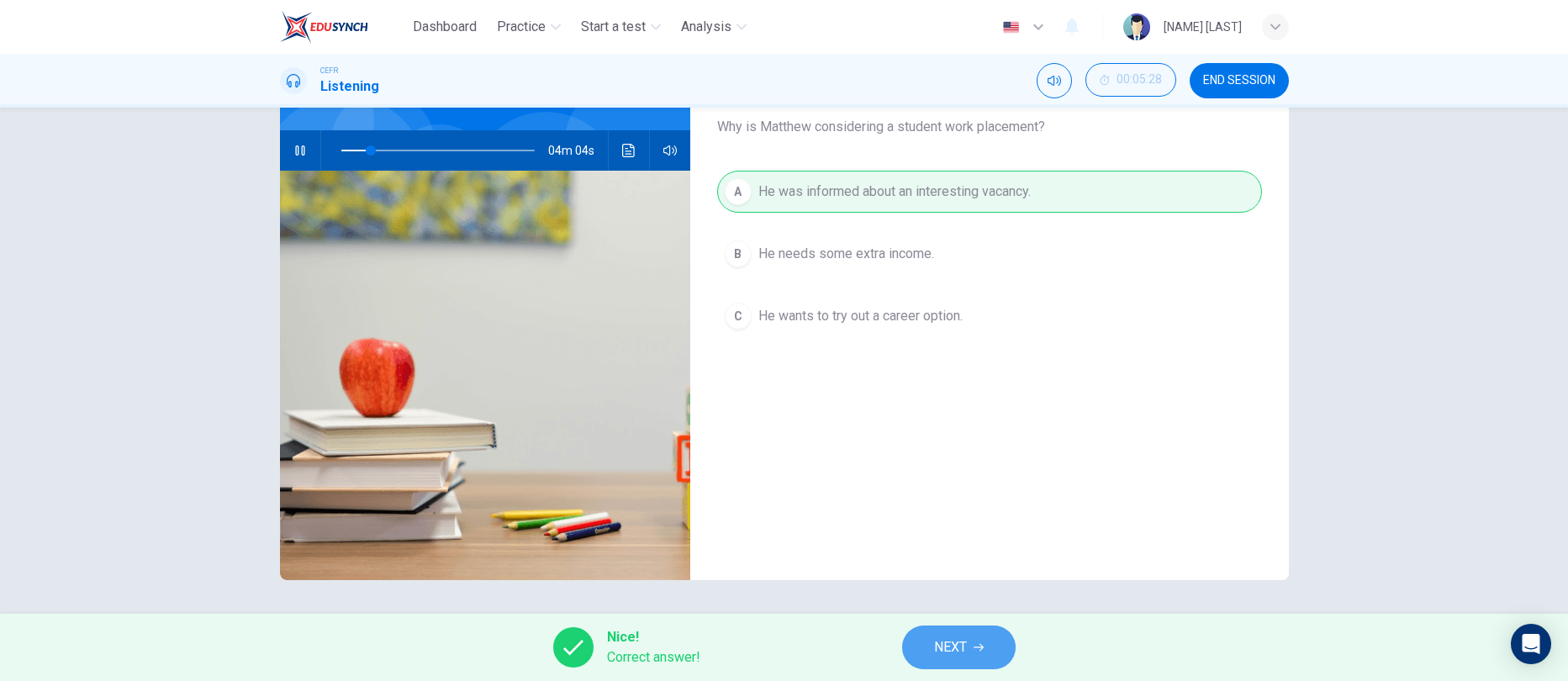 click on "NEXT" at bounding box center [950, 647] 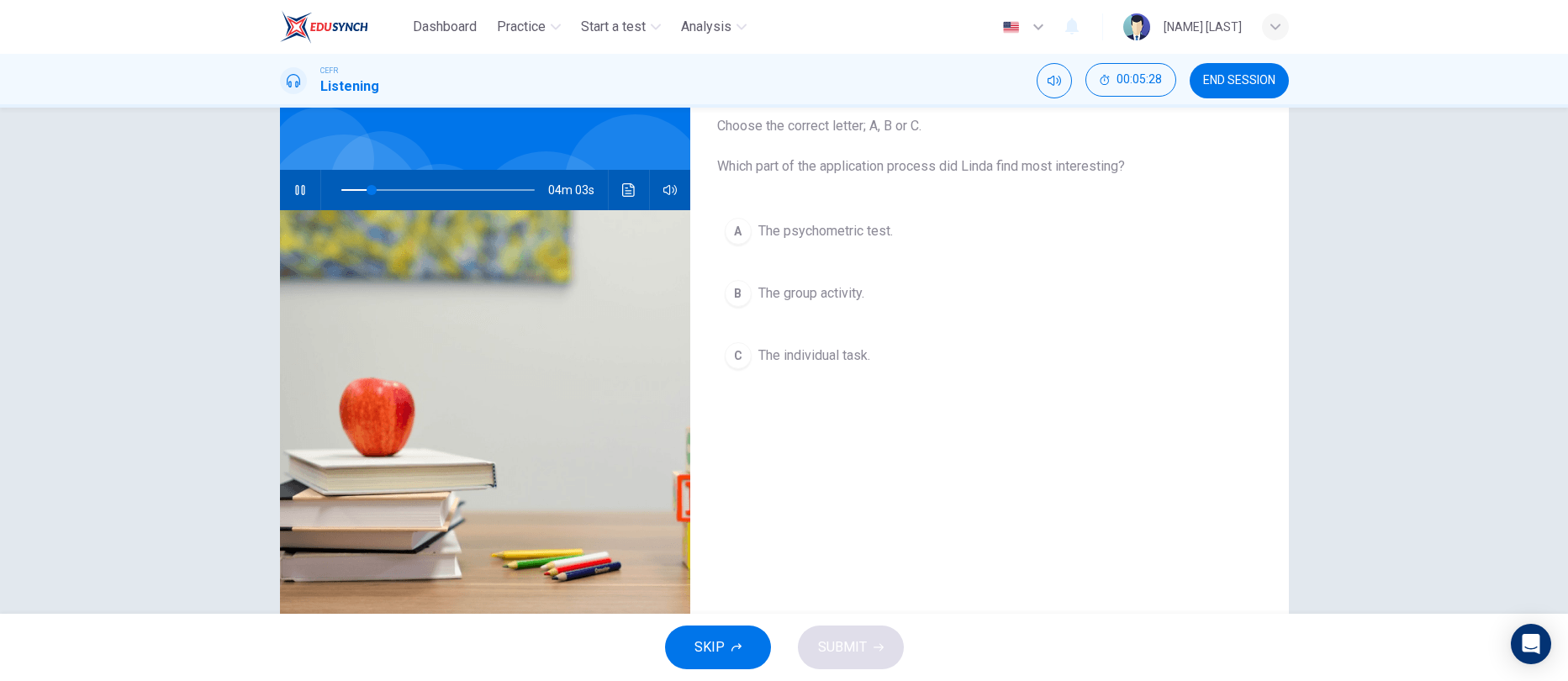 scroll, scrollTop: 0, scrollLeft: 0, axis: both 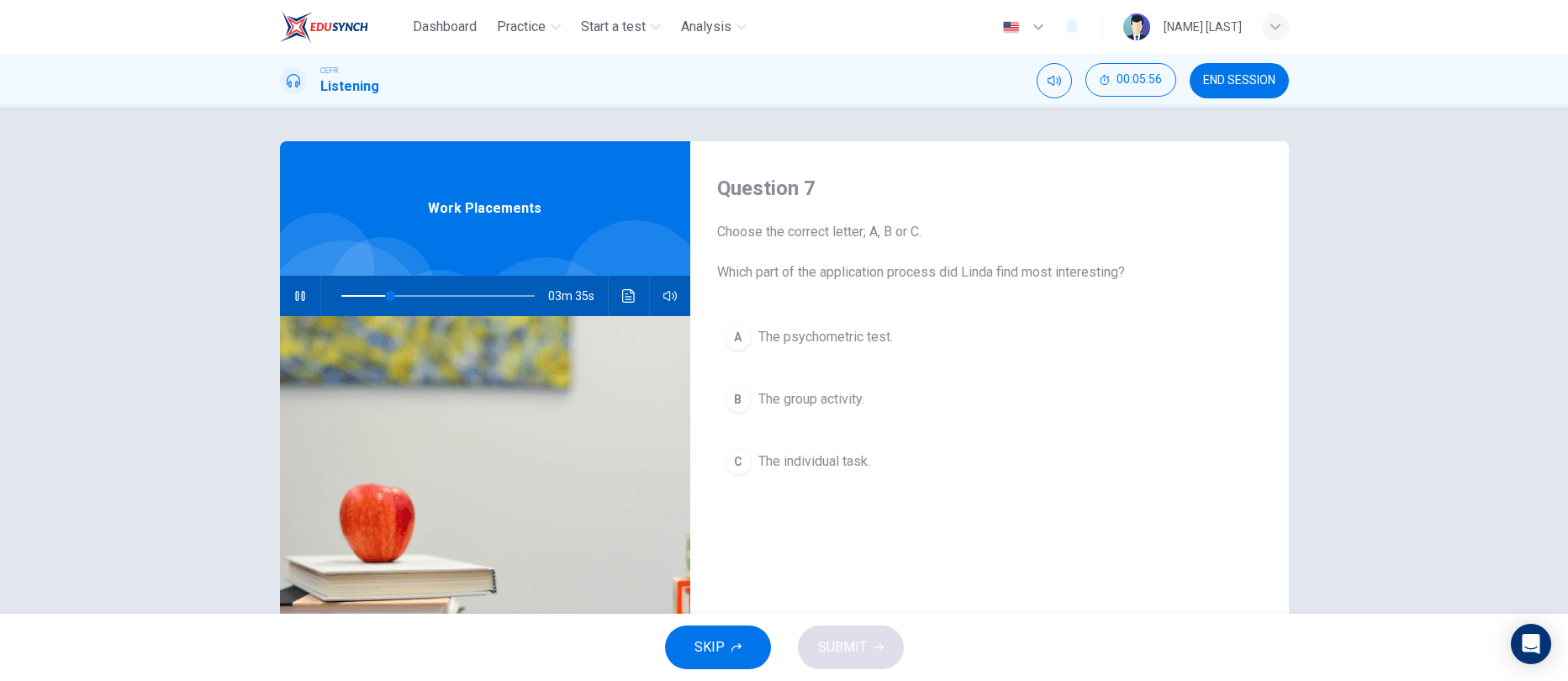 click on "B" at bounding box center (738, 337) 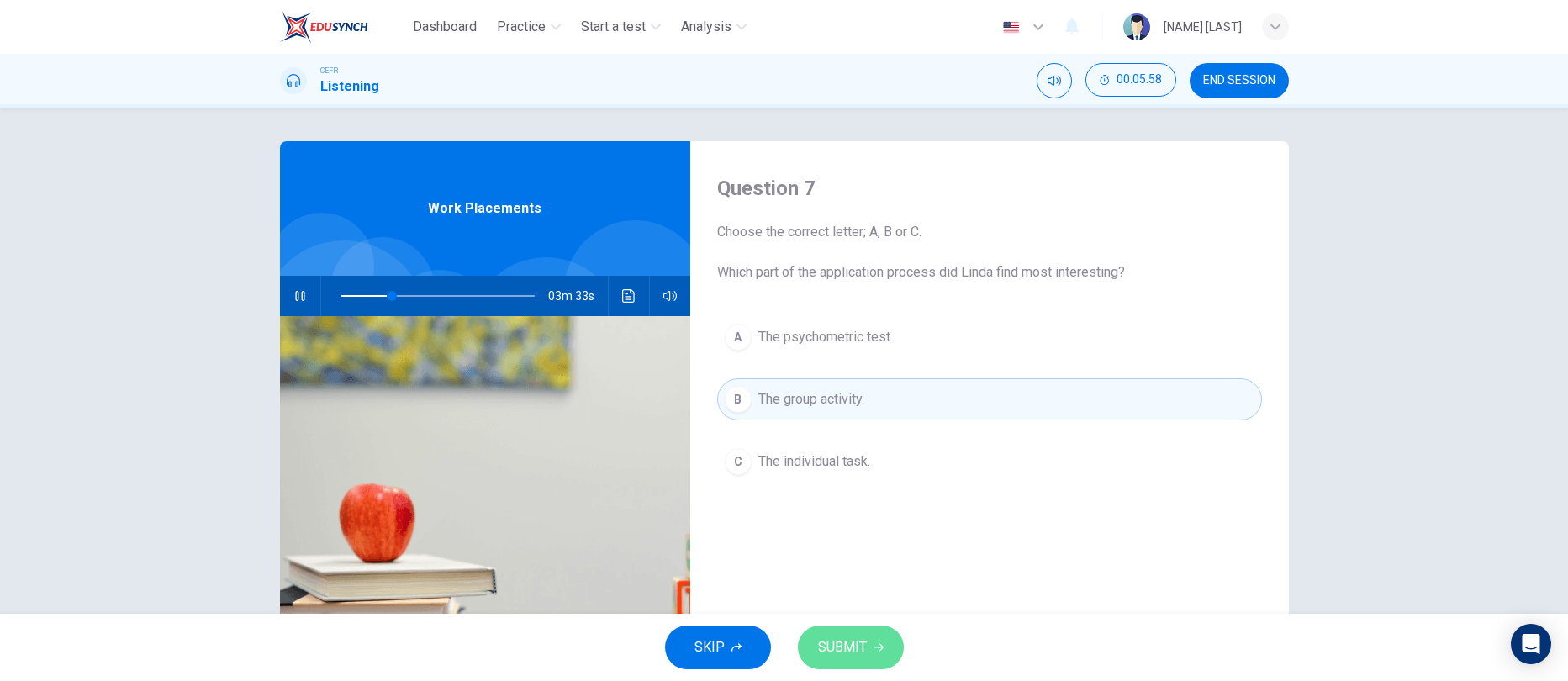 click on "SUBMIT" at bounding box center (842, 647) 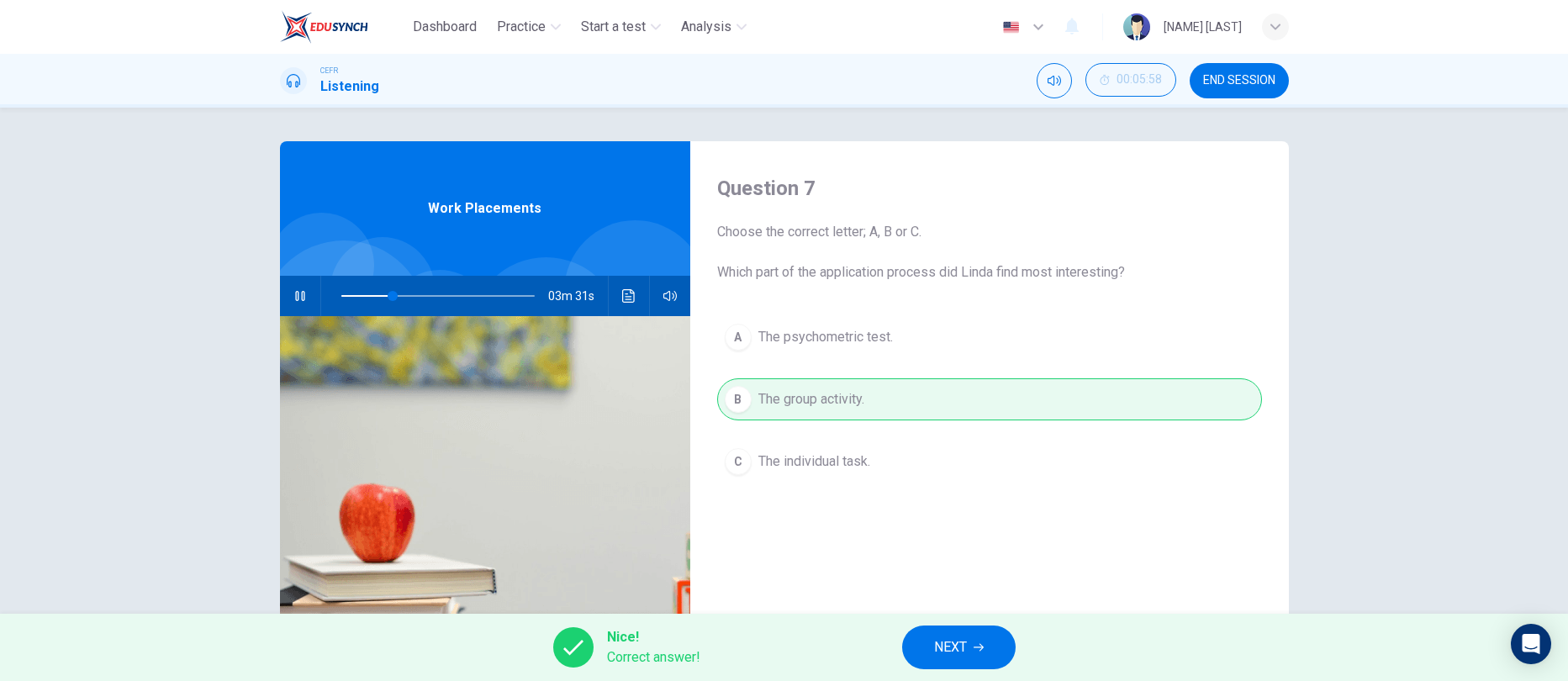 click on "NEXT" at bounding box center [958, 647] 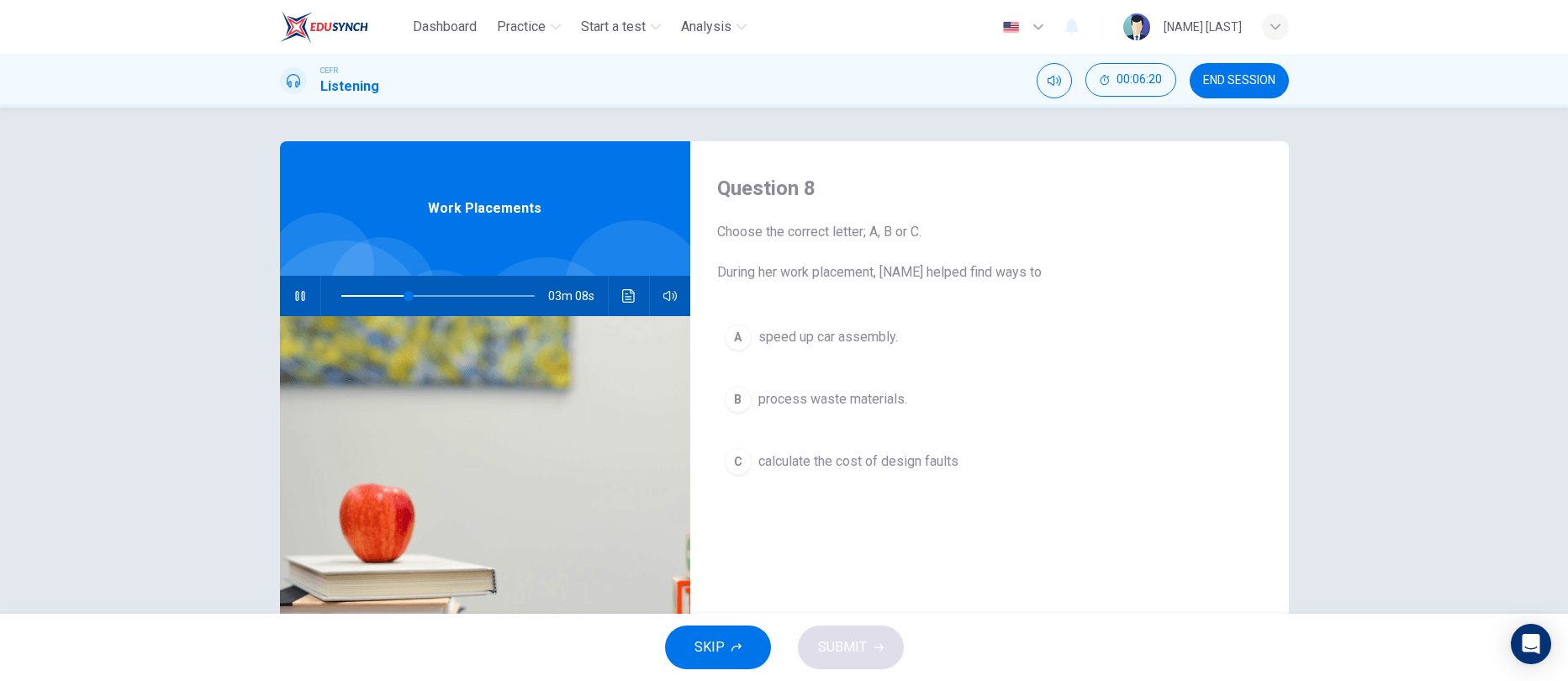 click on "B" at bounding box center [738, 337] 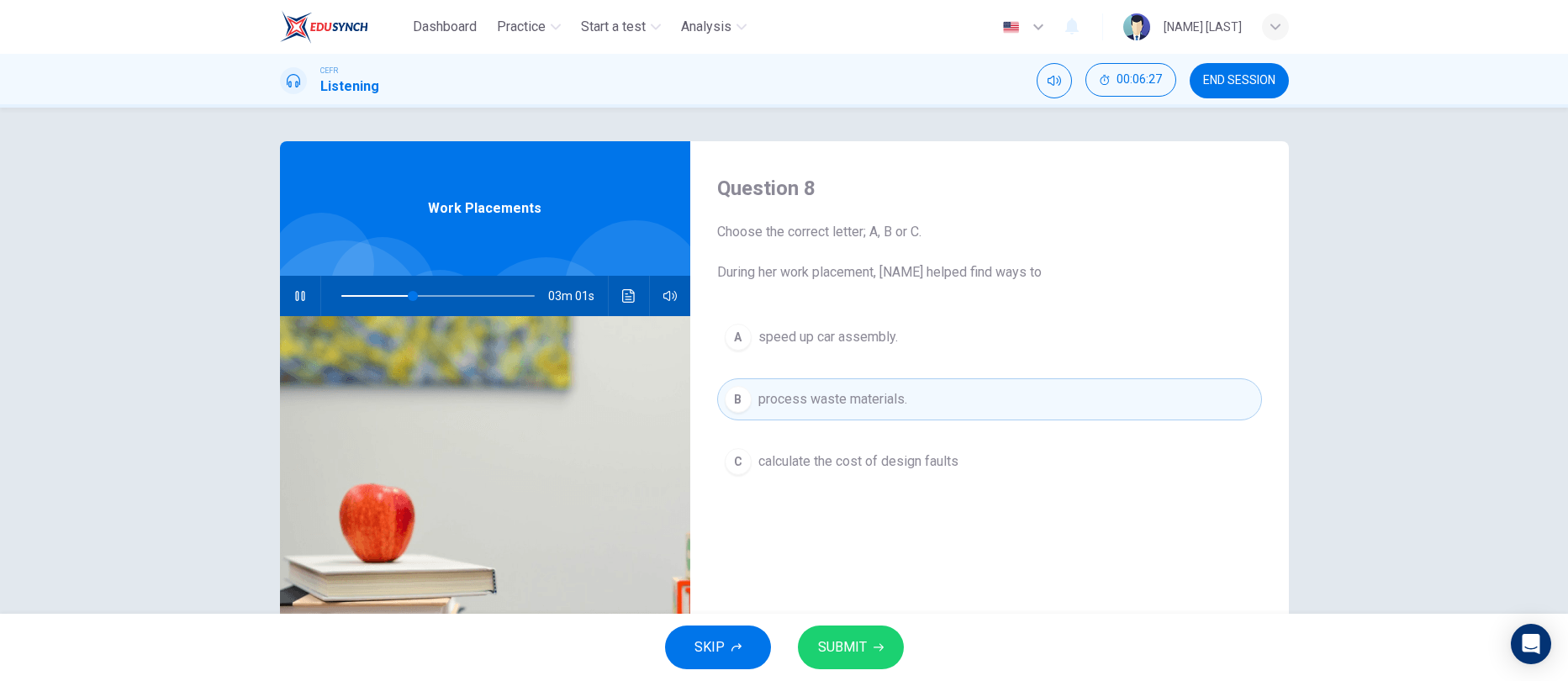 click on "A" at bounding box center [738, 337] 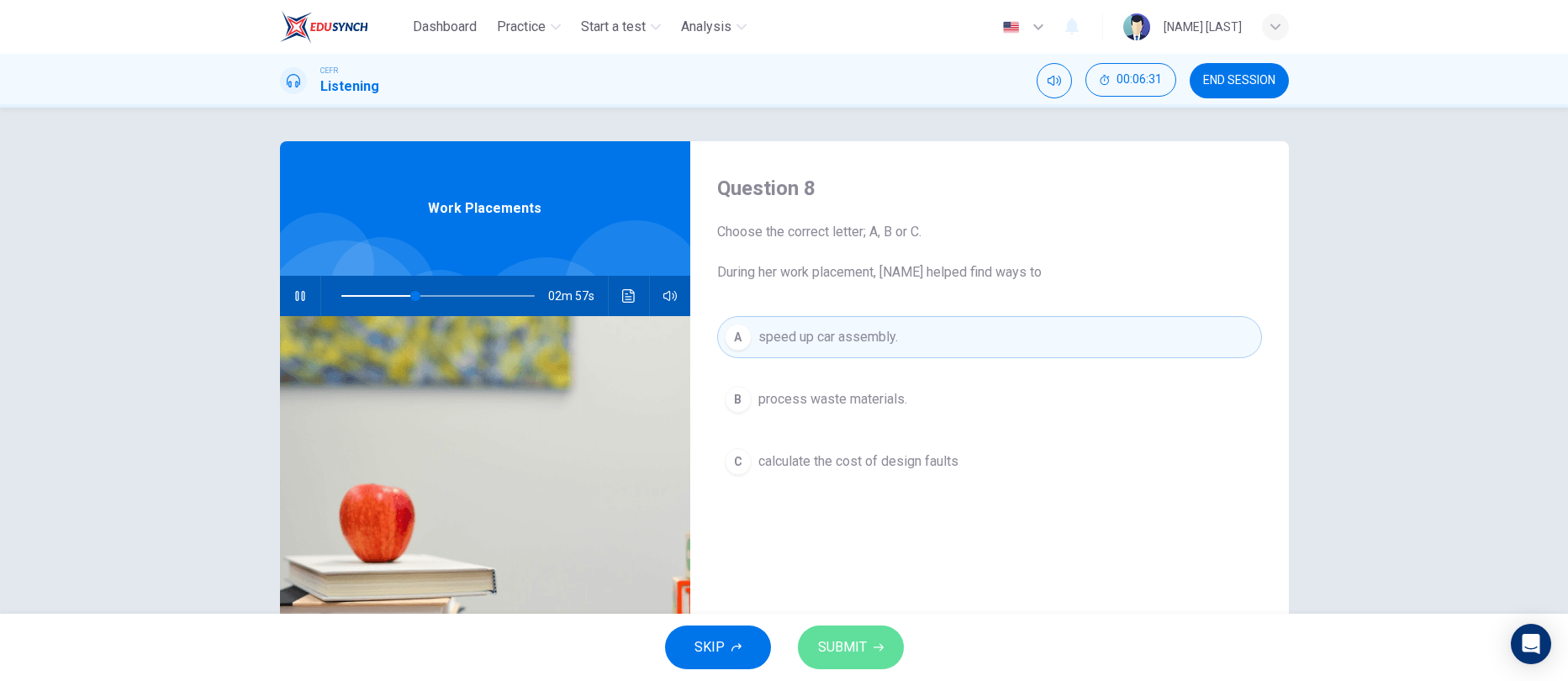 click on "SUBMIT" at bounding box center [851, 647] 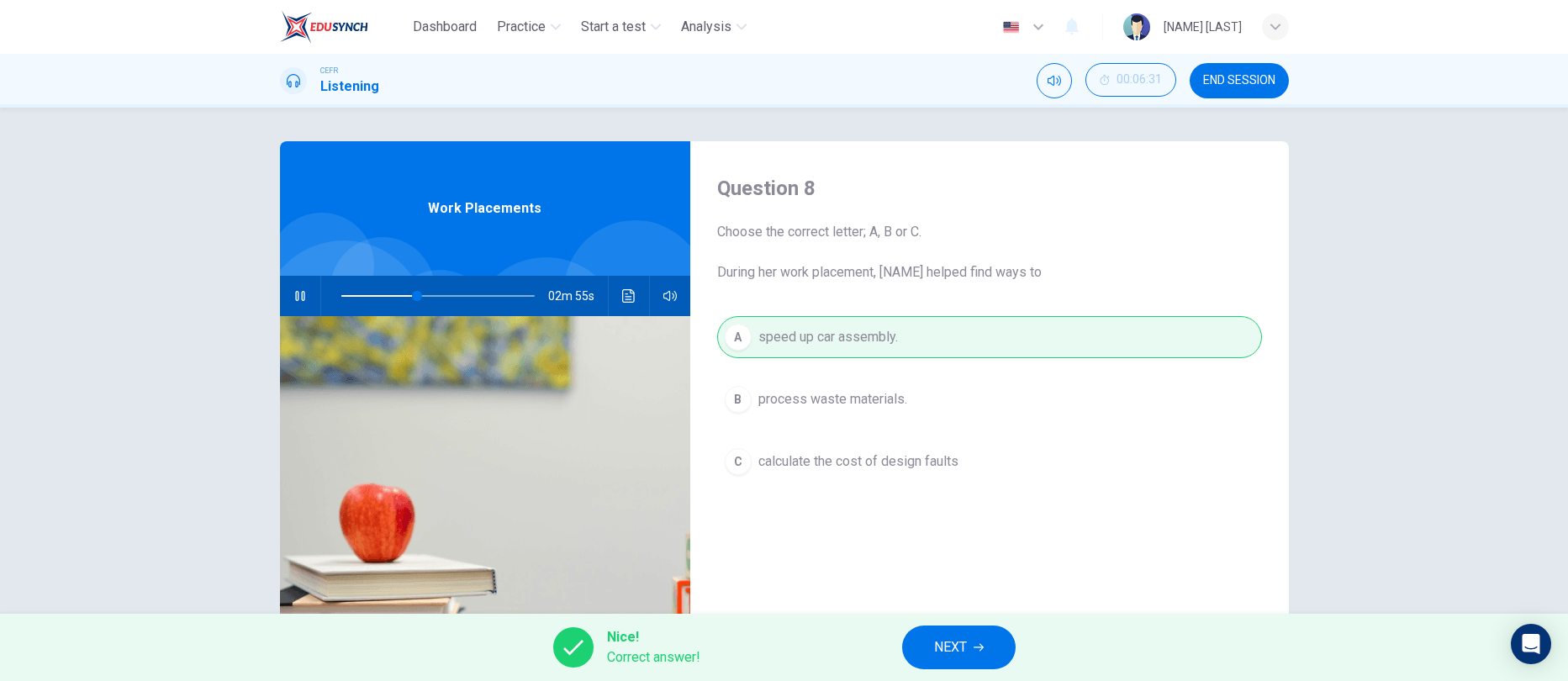click on "NEXT" at bounding box center (950, 647) 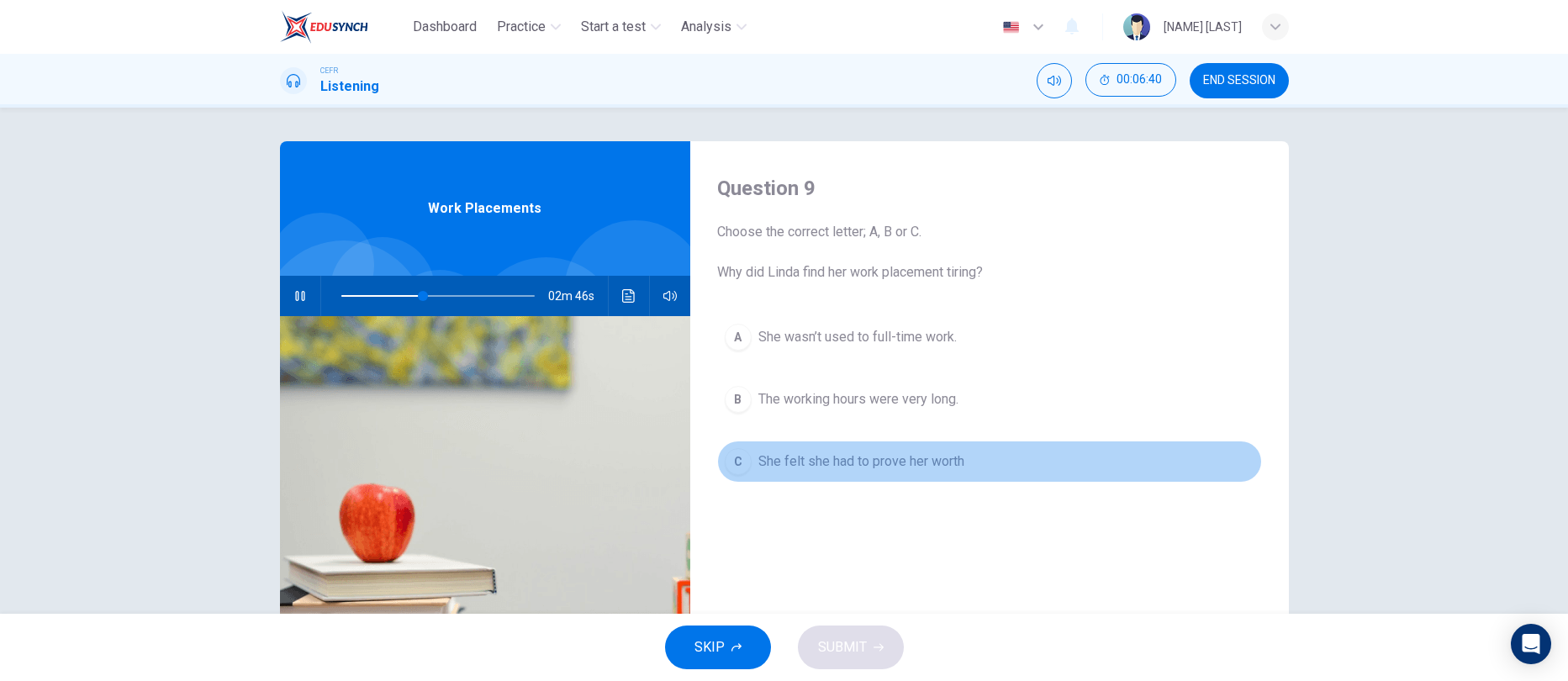 click on "C She felt she had to prove her worth" at bounding box center [990, 462] 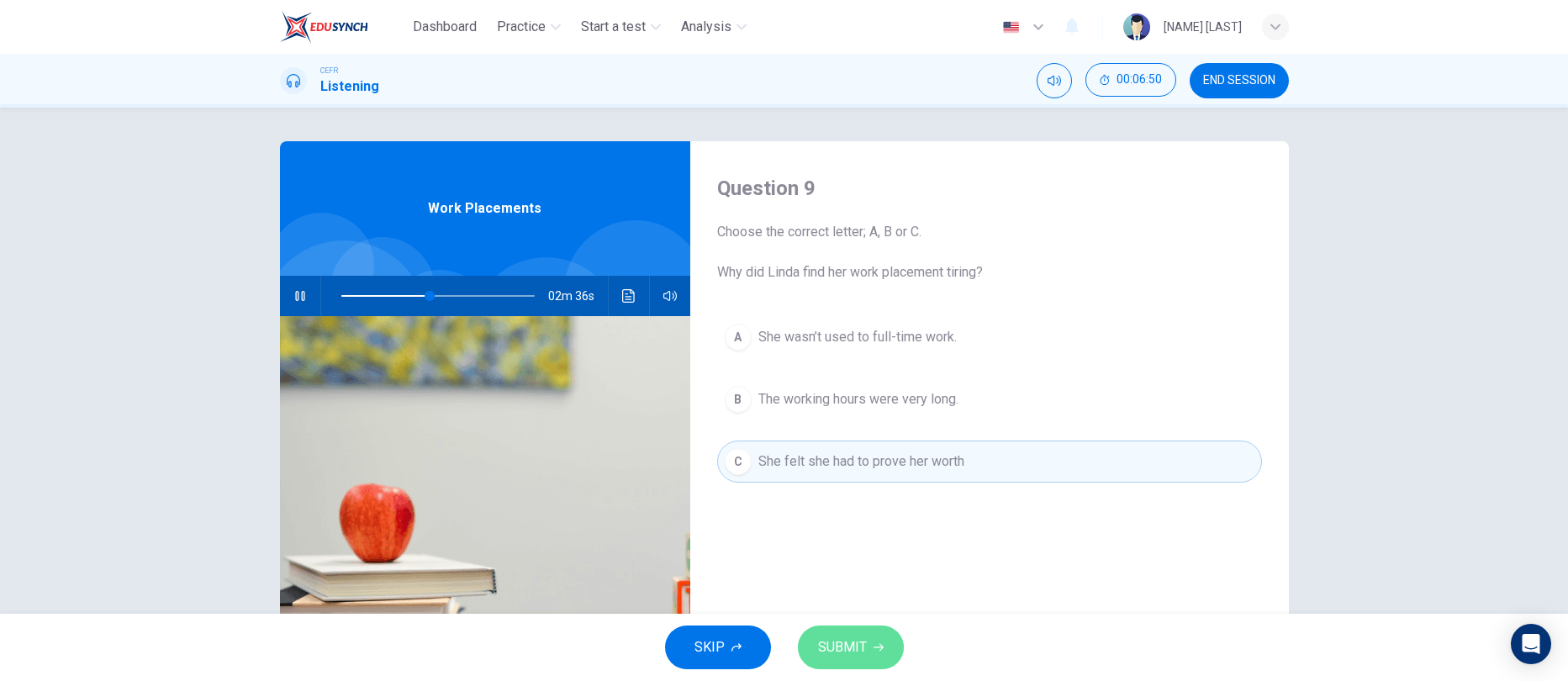 click on "SUBMIT" at bounding box center [851, 647] 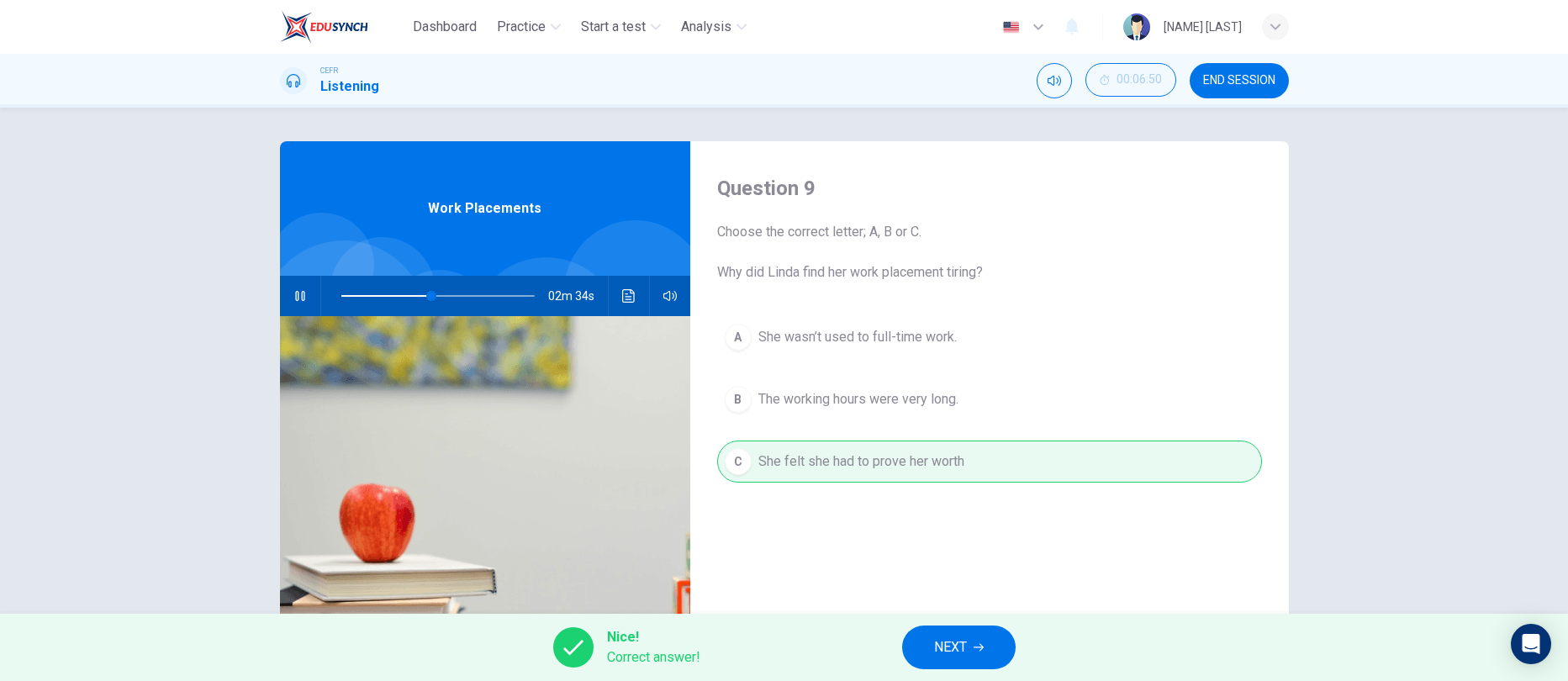 drag, startPoint x: 969, startPoint y: 647, endPoint x: 943, endPoint y: 626, distance: 33.42155 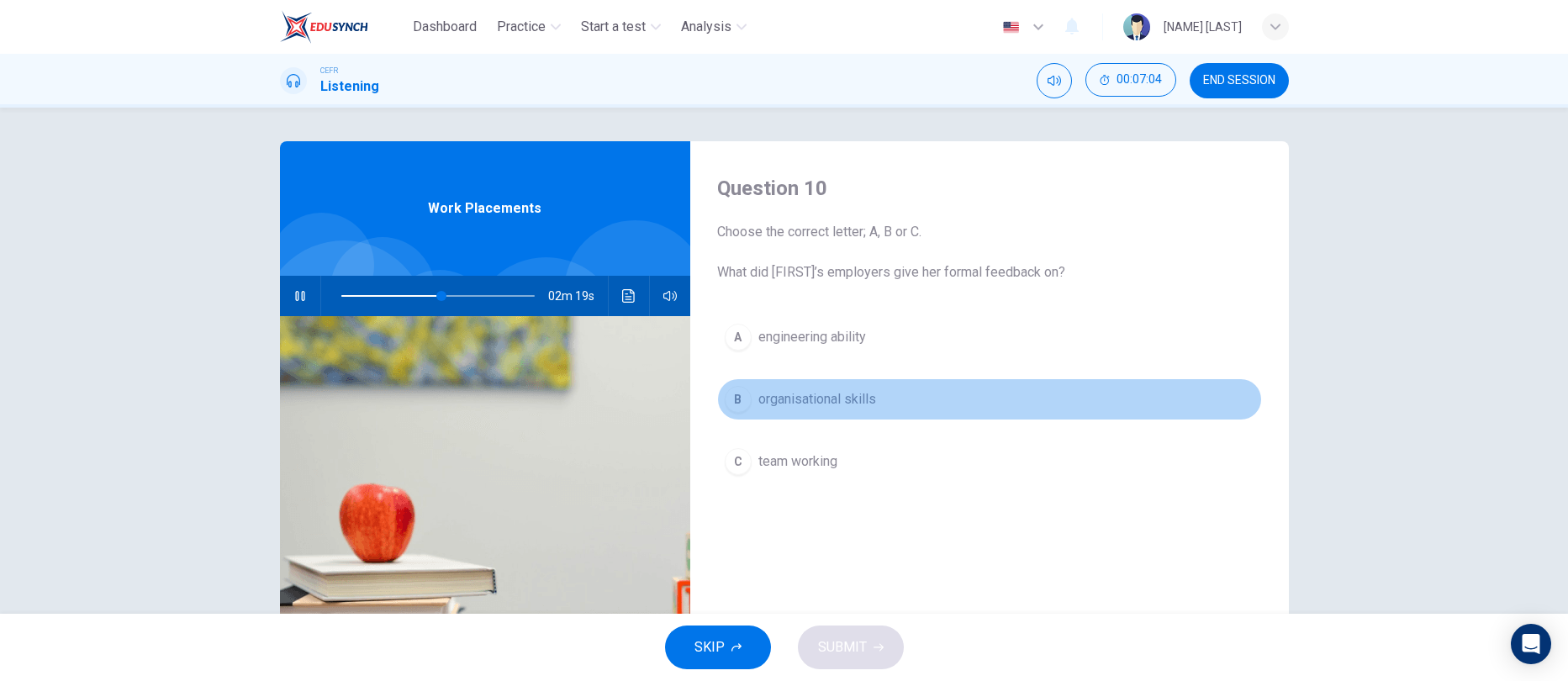 click on "B" at bounding box center [738, 337] 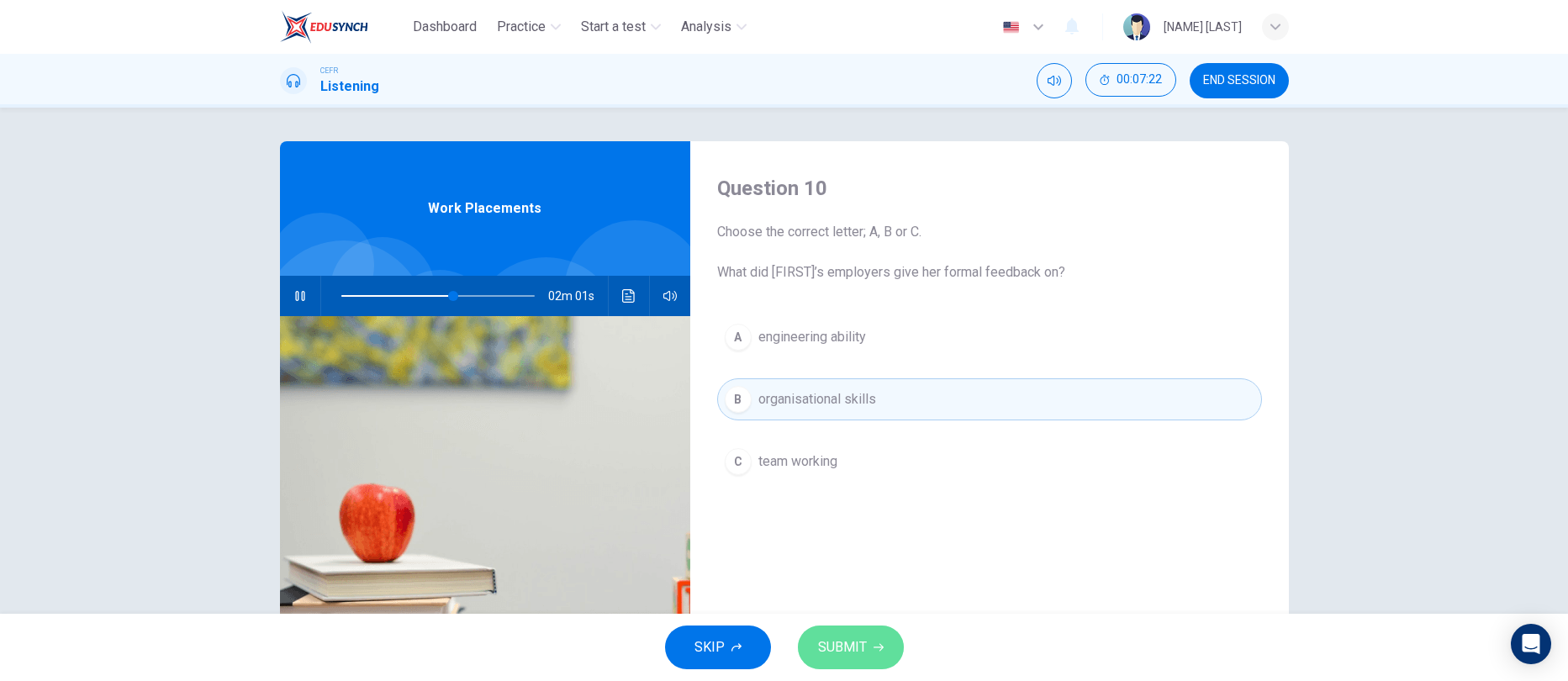 click on "SUBMIT" at bounding box center [842, 647] 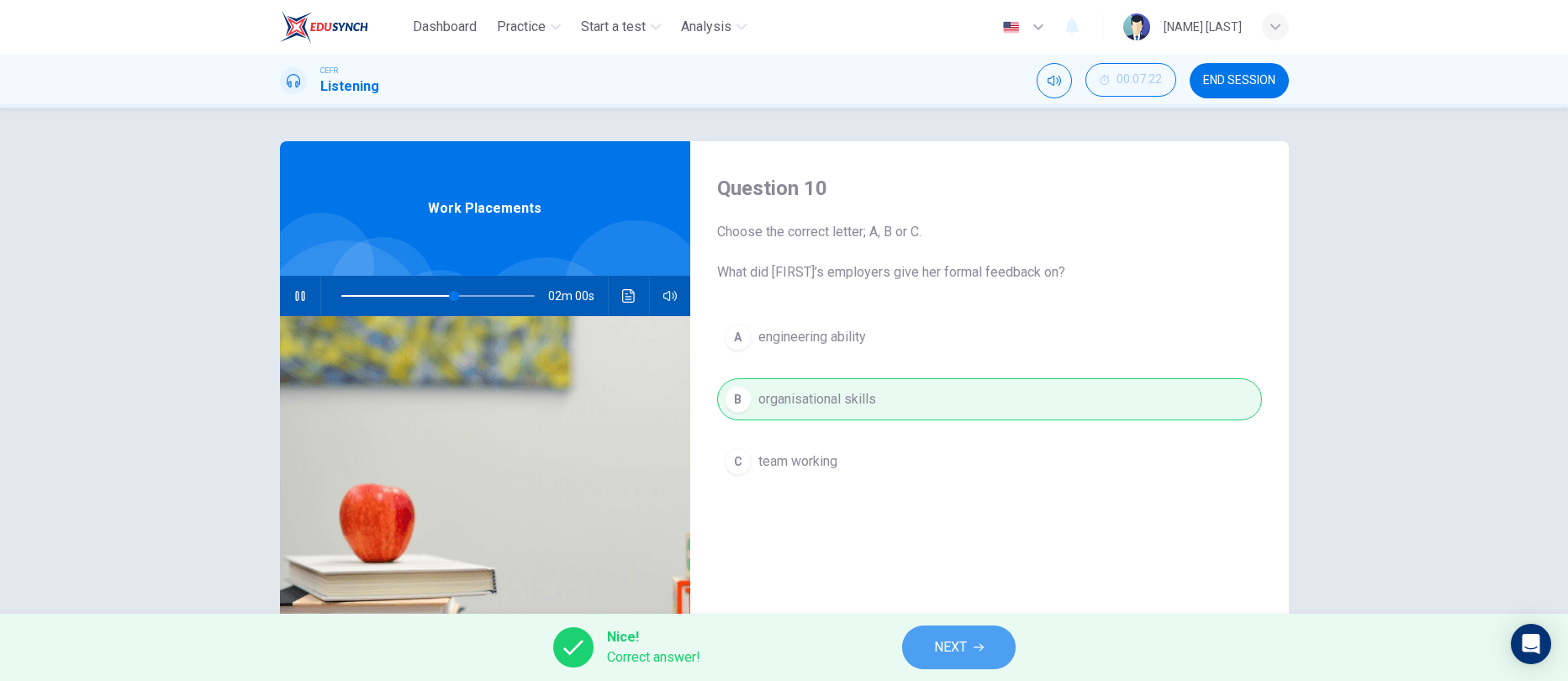 click on "NEXT" at bounding box center (958, 647) 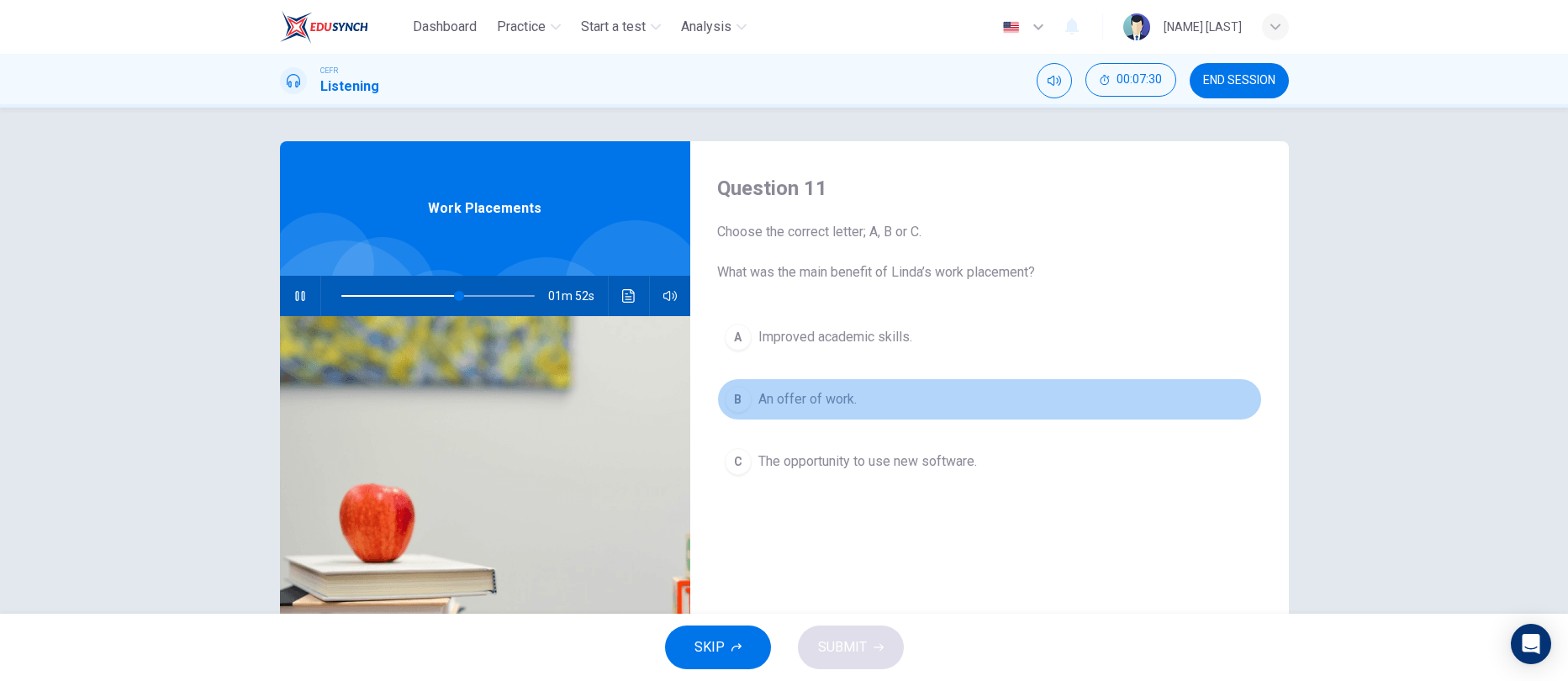 click on "B" at bounding box center (738, 337) 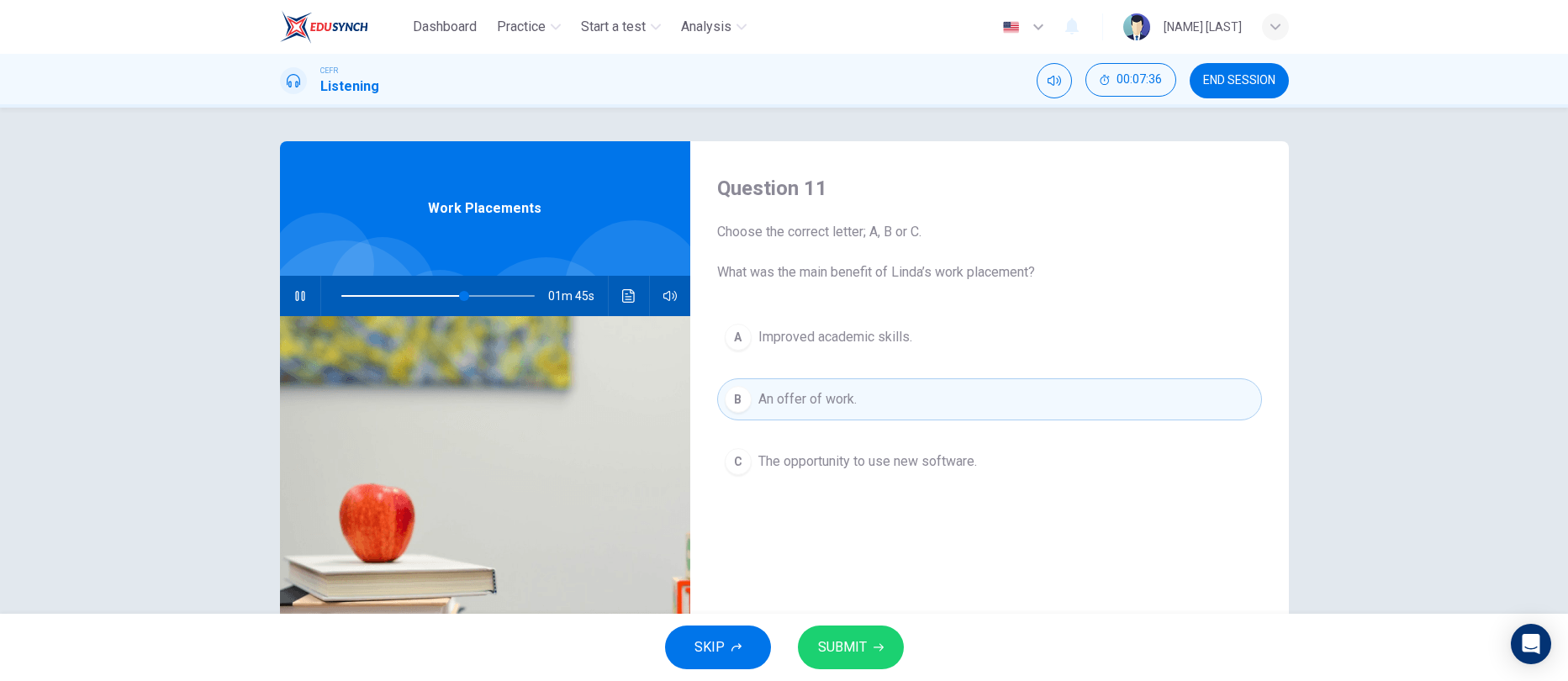 click on "SUBMIT" at bounding box center (842, 647) 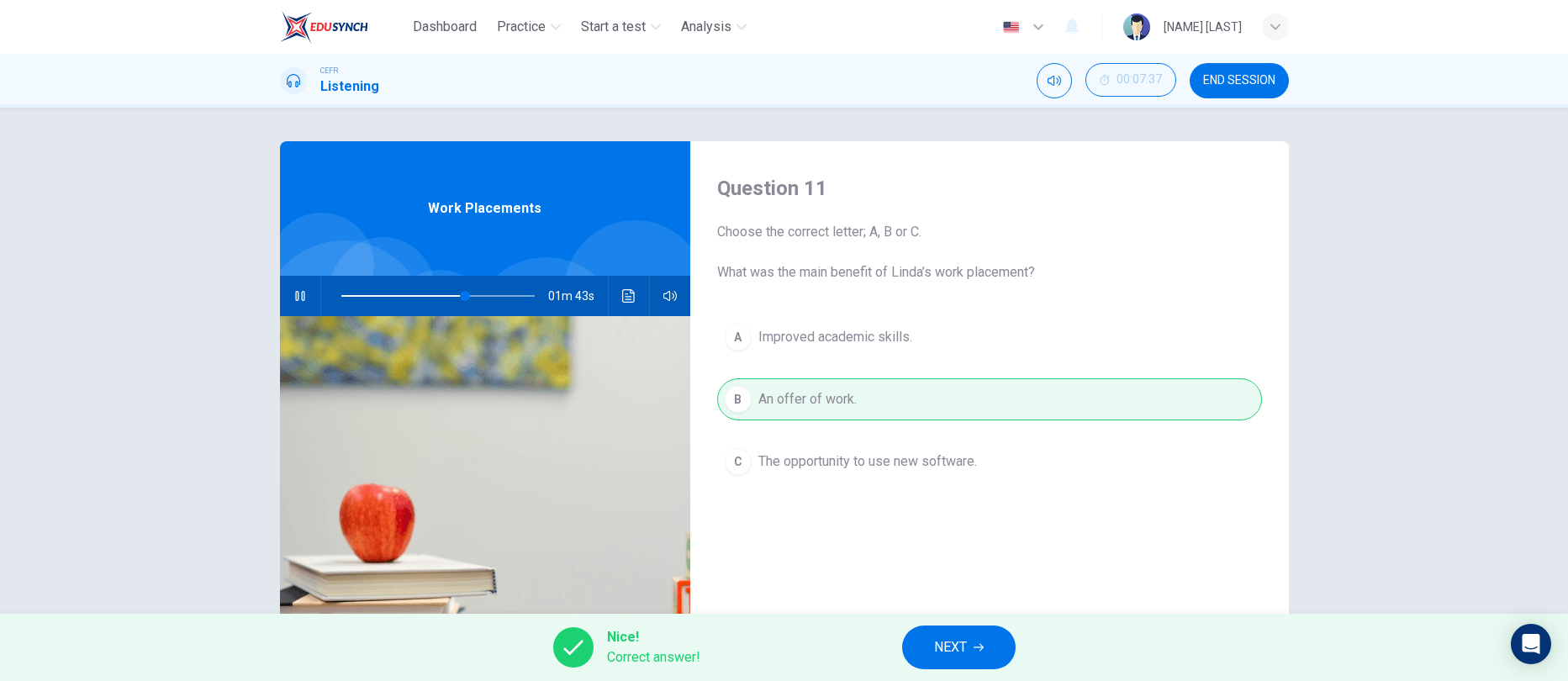 click on "NEXT" at bounding box center (950, 647) 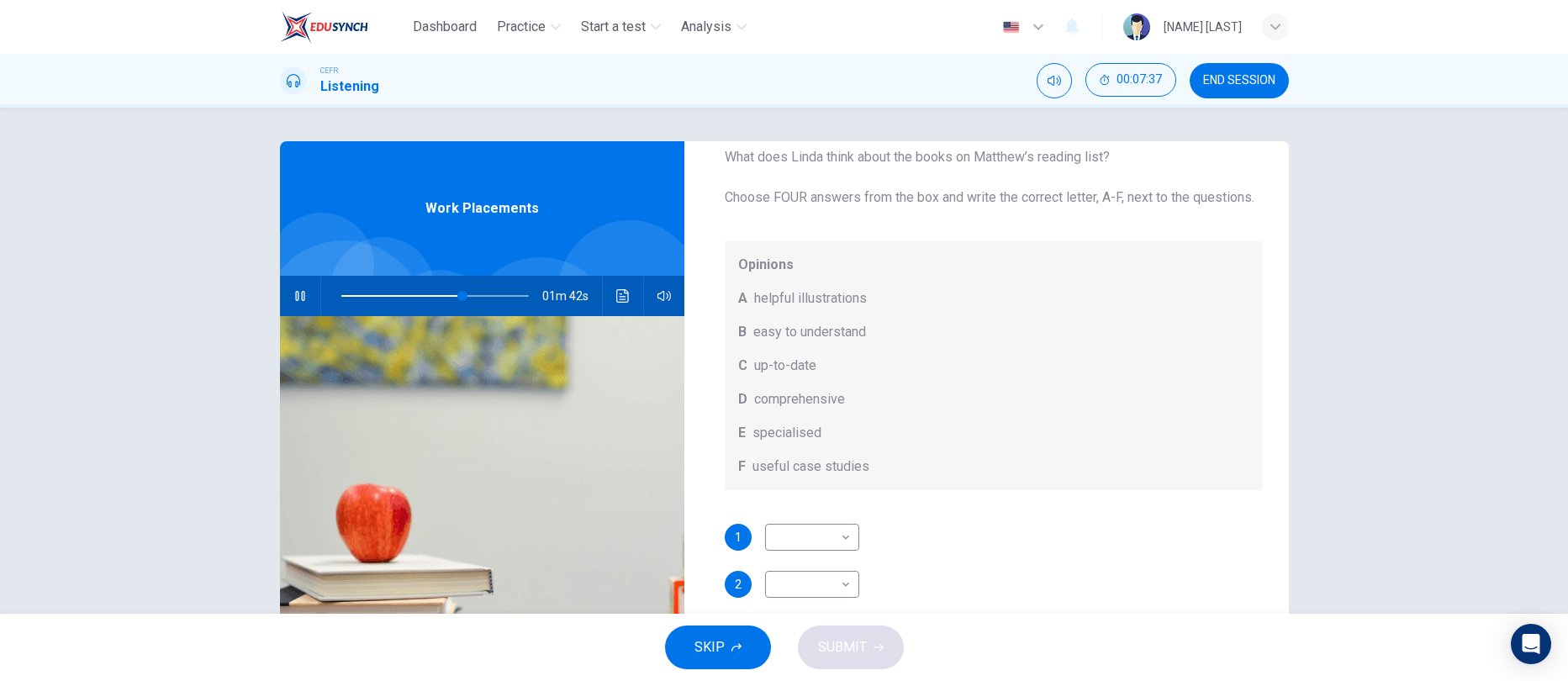 scroll, scrollTop: 95, scrollLeft: 0, axis: vertical 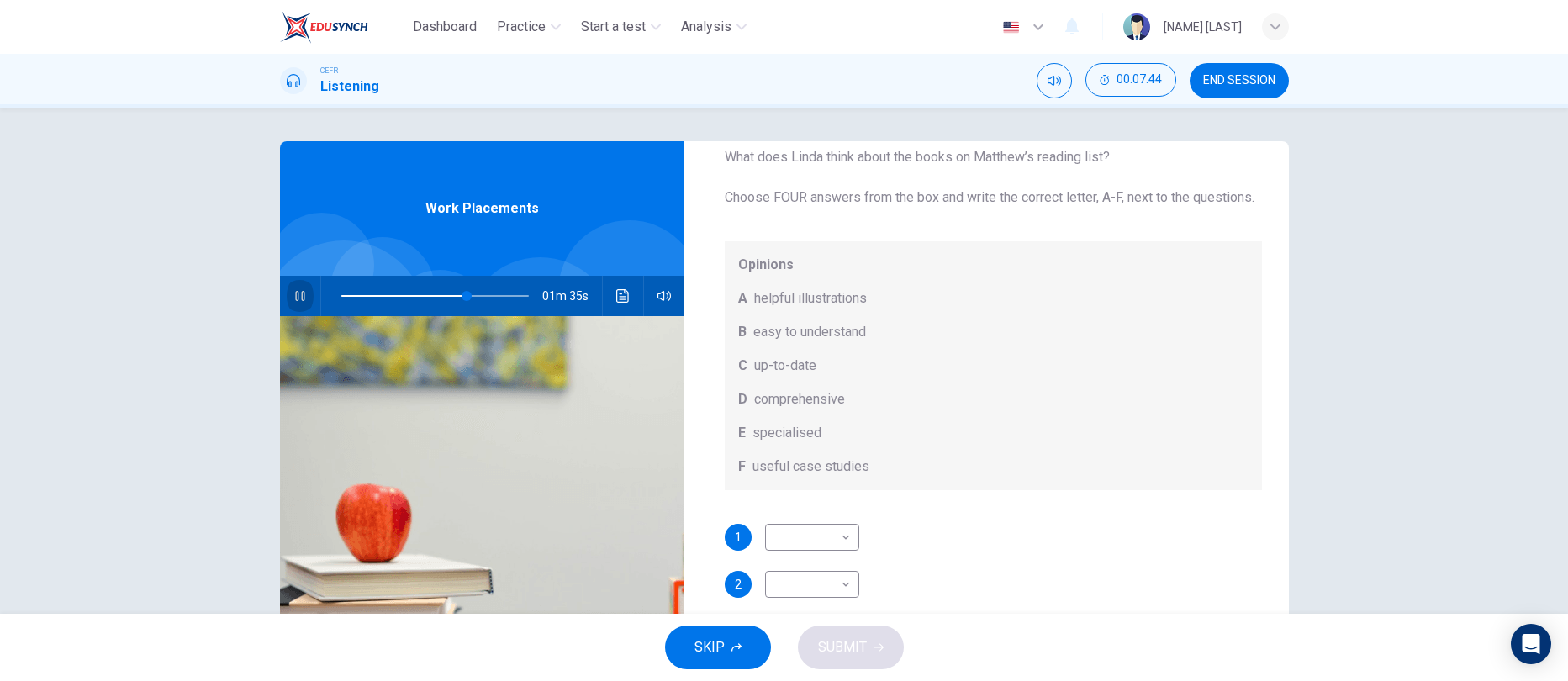 click at bounding box center [300, 296] 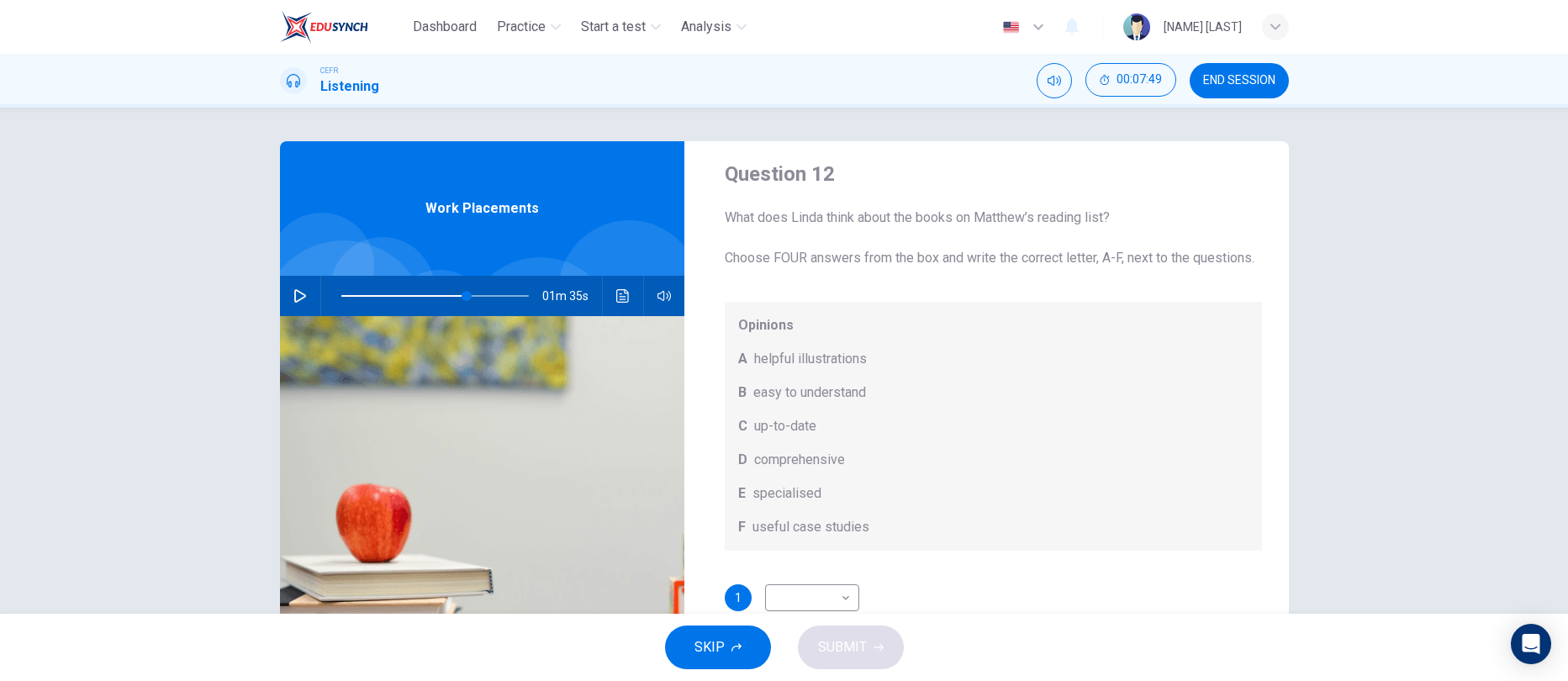 scroll, scrollTop: 0, scrollLeft: 0, axis: both 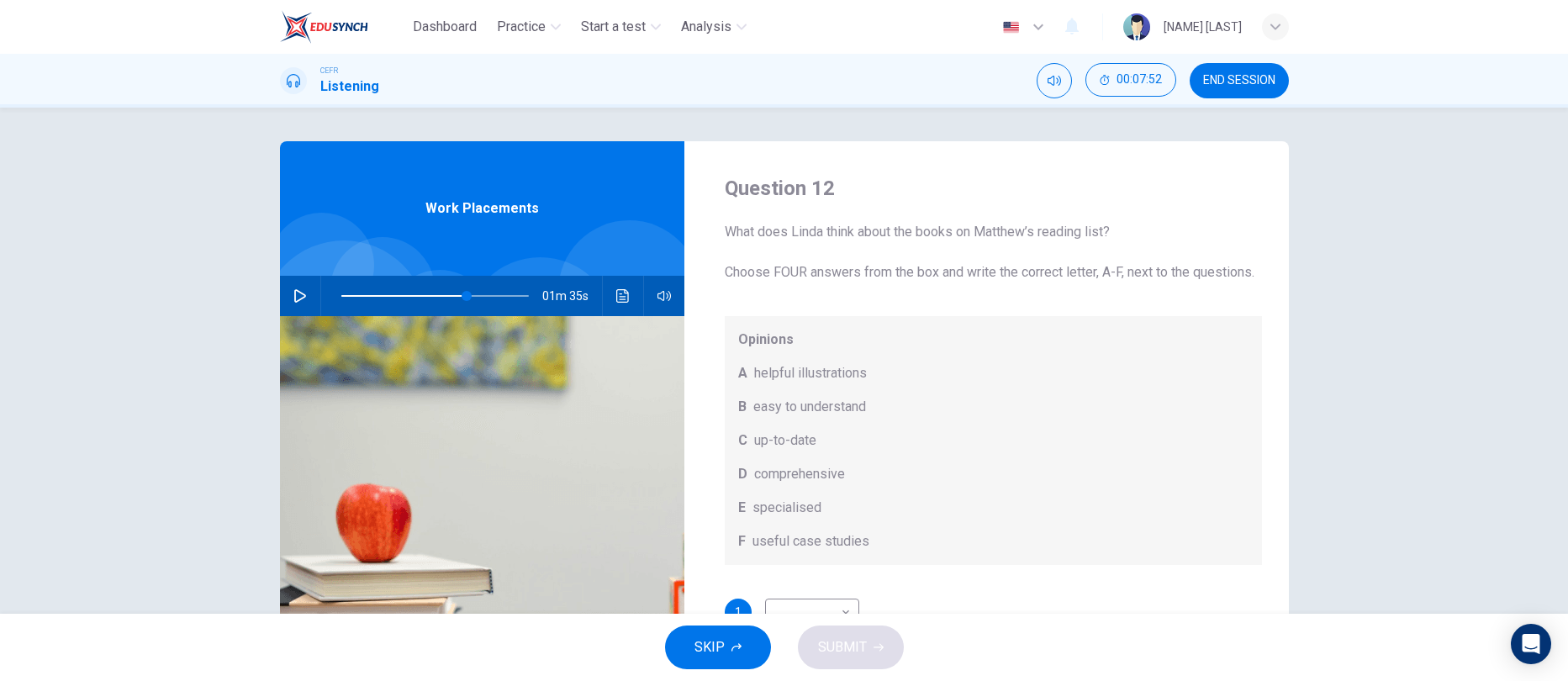 click at bounding box center [300, 296] 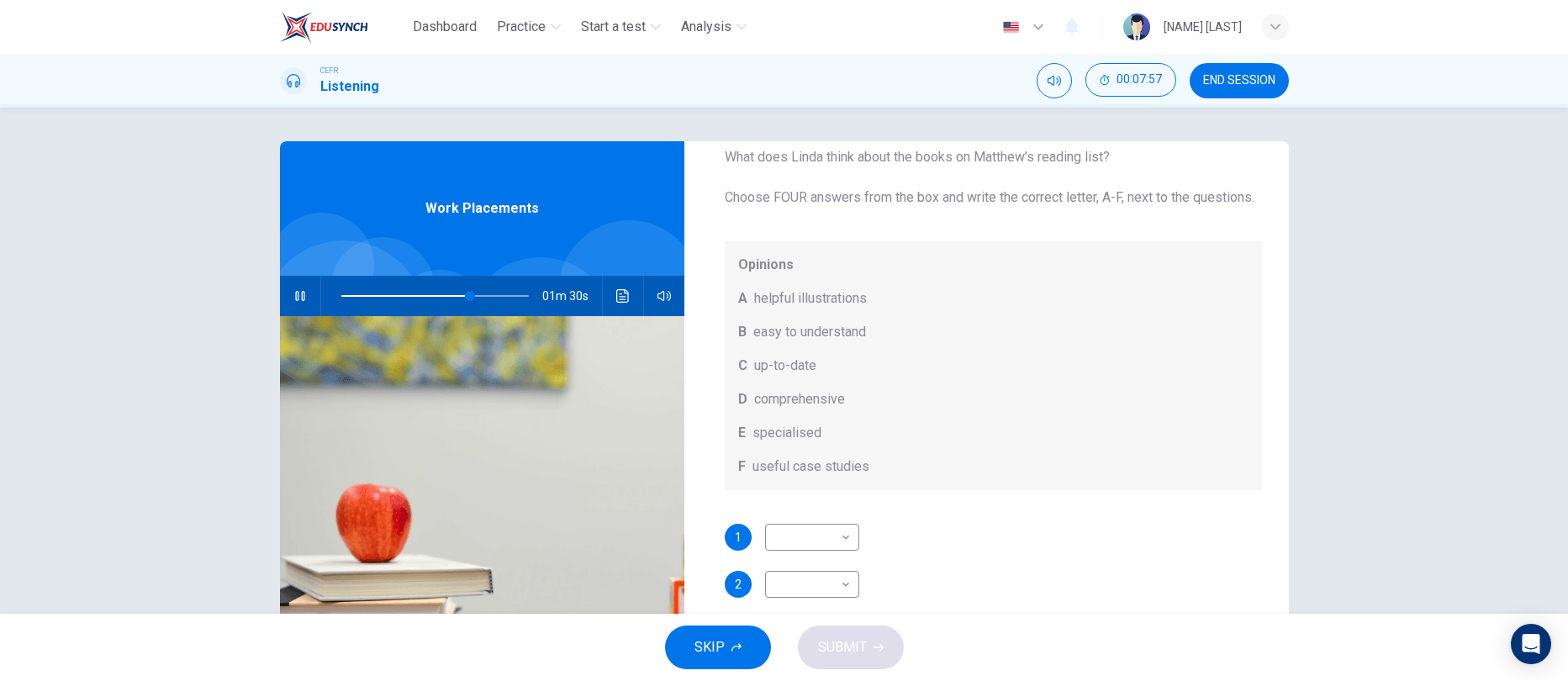 scroll, scrollTop: 95, scrollLeft: 0, axis: vertical 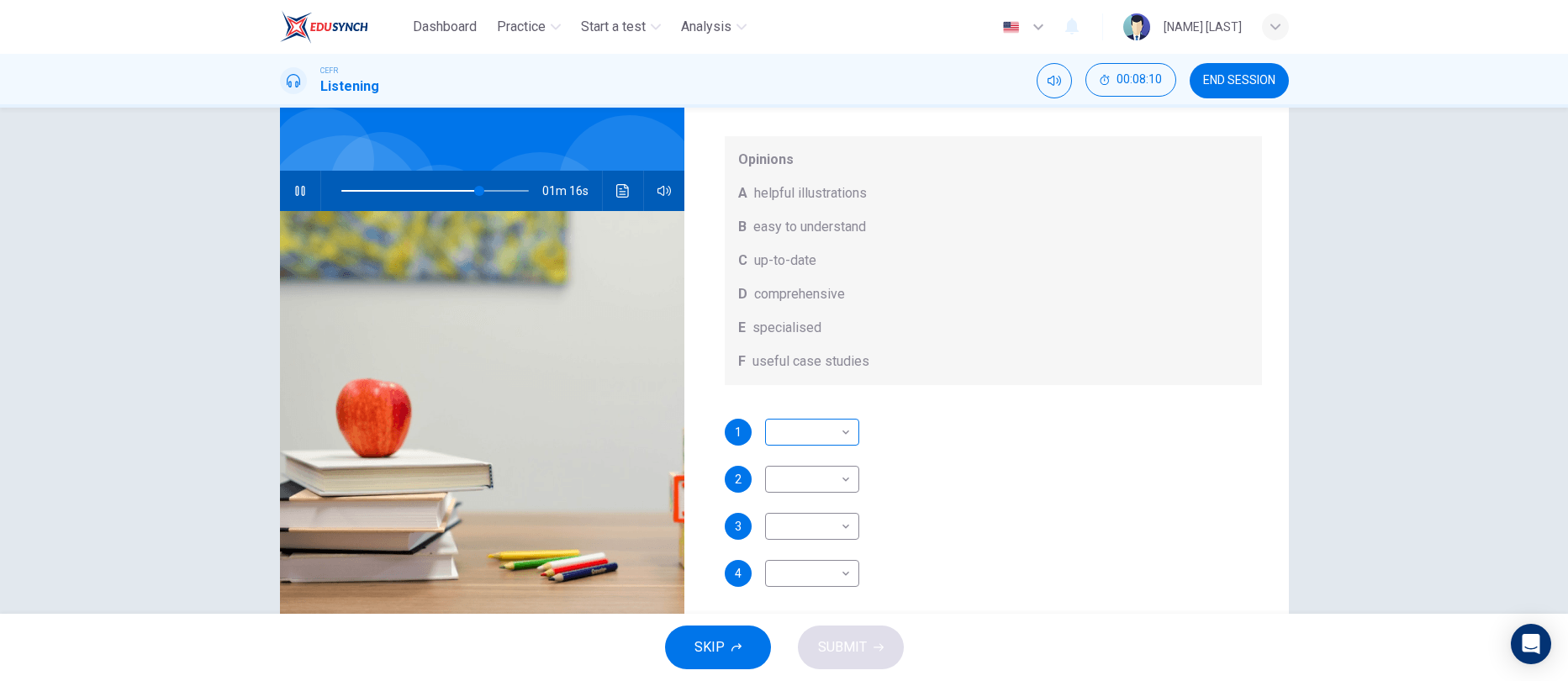 click on "Dashboard Practice Start a test Analysis English en ​ [FIRST] [LAST] CEFR Listening 00:08:10 END SESSION Question 12 What does [FIRST] think about the books on [FIRST]’s reading list? Choose FOUR answers from the box and write the correct letter, A-F, next to the questions.
Opinions A helpful illustrations B easy to understand C up-to-date D comprehensive E specialised F useful case studies 1 ​ ​ 2 ​ ​ 3 ​ ​ 4 ​ ​ Work Placements 01m 16s SKIP SUBMIT EduSynch - Online Language Proficiency Testing
Dashboard Practice Start a test Analysis Notifications © Copyright  2025" at bounding box center (784, 340) 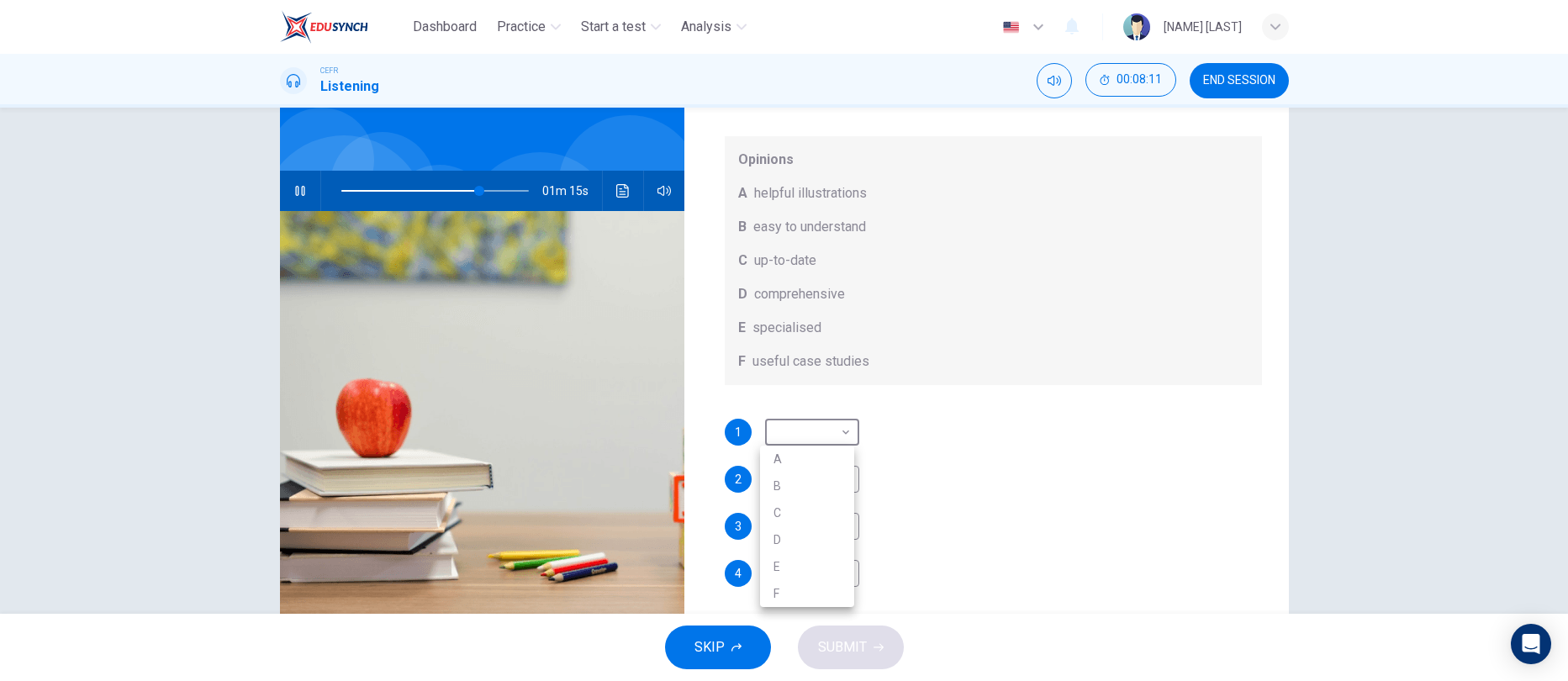 click at bounding box center [784, 340] 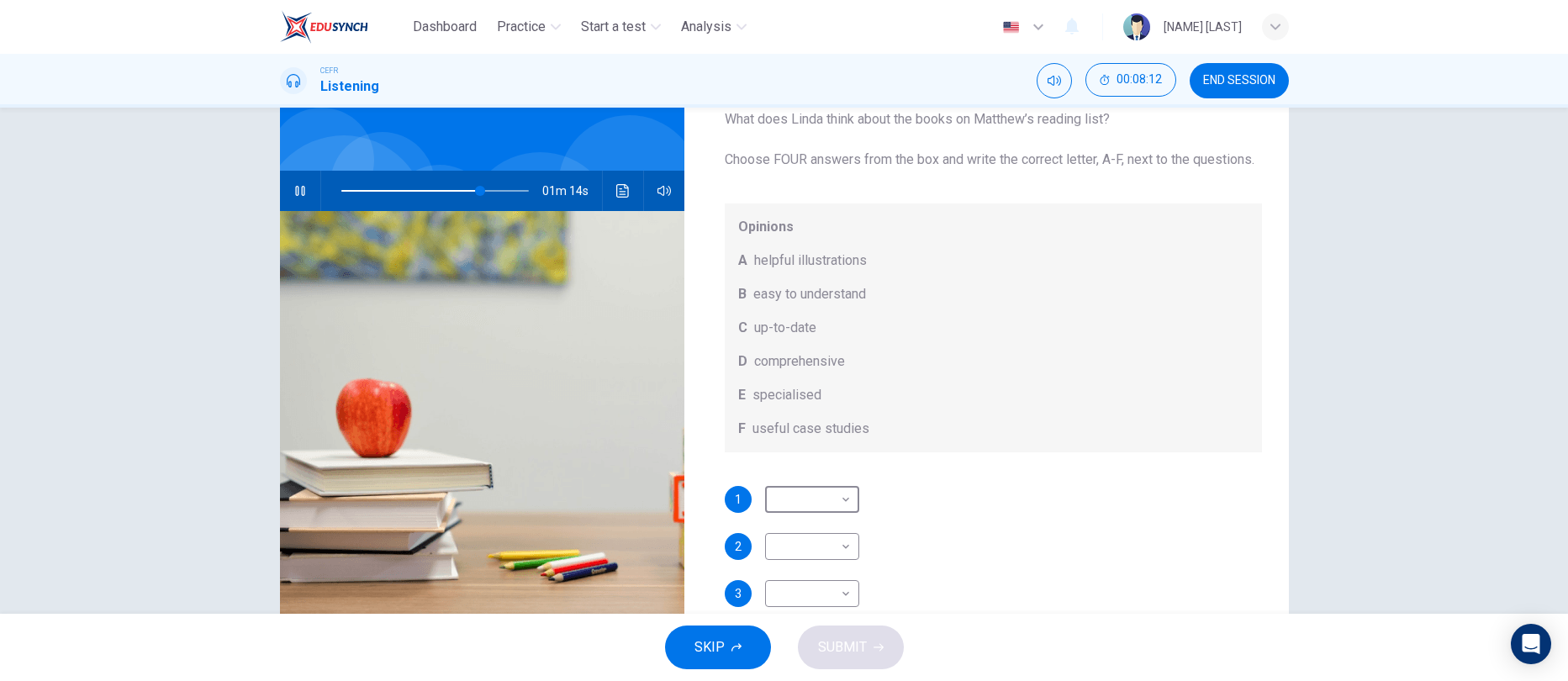 scroll, scrollTop: 0, scrollLeft: 0, axis: both 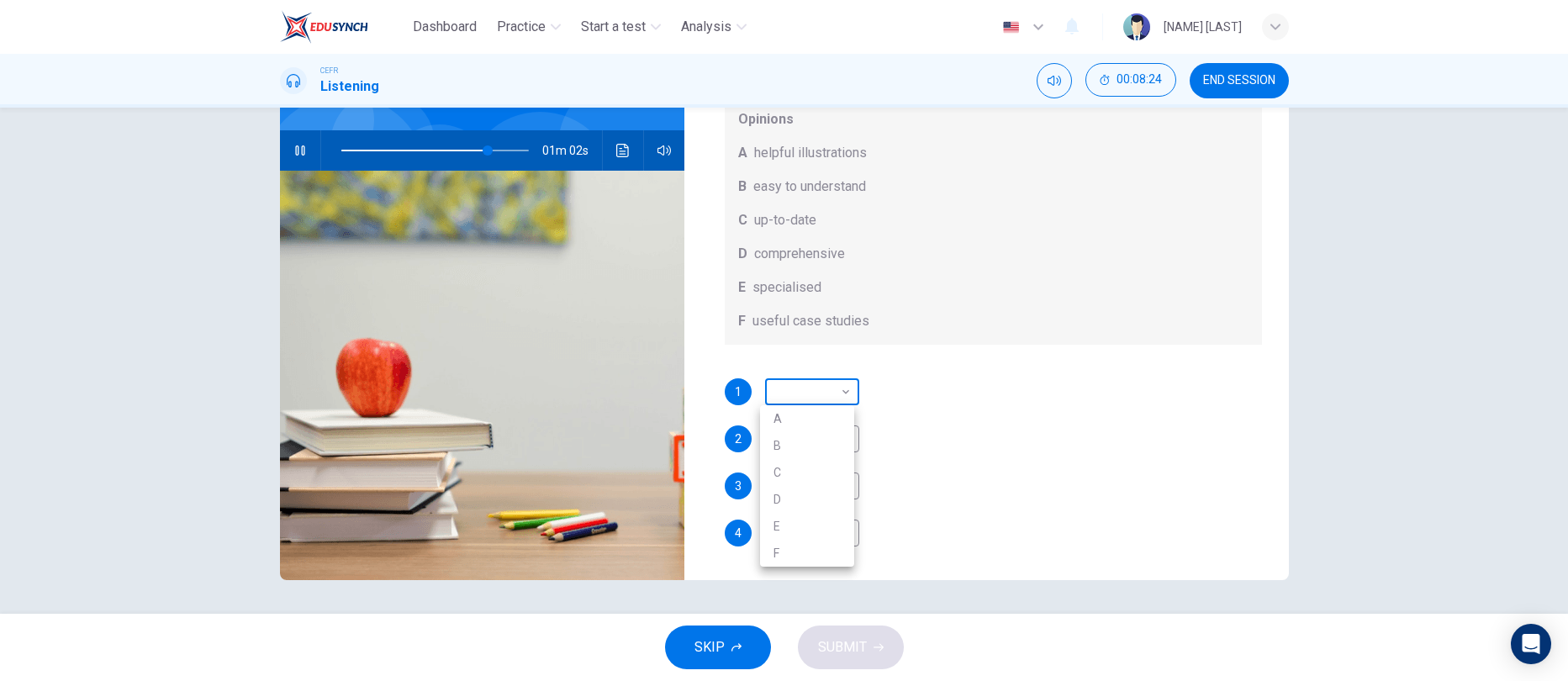 click on "Dashboard Practice Start a test Analysis English en ​ [FIRST] [LAST] CEFR Listening 00:08:24 END SESSION Question 12 What does [FIRST] think about the books on [FIRST]’s reading list? Choose FOUR answers from the box and write the correct letter, A-F, next to the questions.
Opinions A helpful illustrations B easy to understand C up-to-date D comprehensive E specialised F useful case studies 1 ​ ​ 2 ​ ​ 3 ​ ​ 4 ​ ​ Work Placements 01m 02s SKIP SUBMIT EduSynch - Online Language Proficiency Testing
Dashboard Practice Start a test Analysis Notifications © Copyright  2025 A B C D E F" at bounding box center [784, 340] 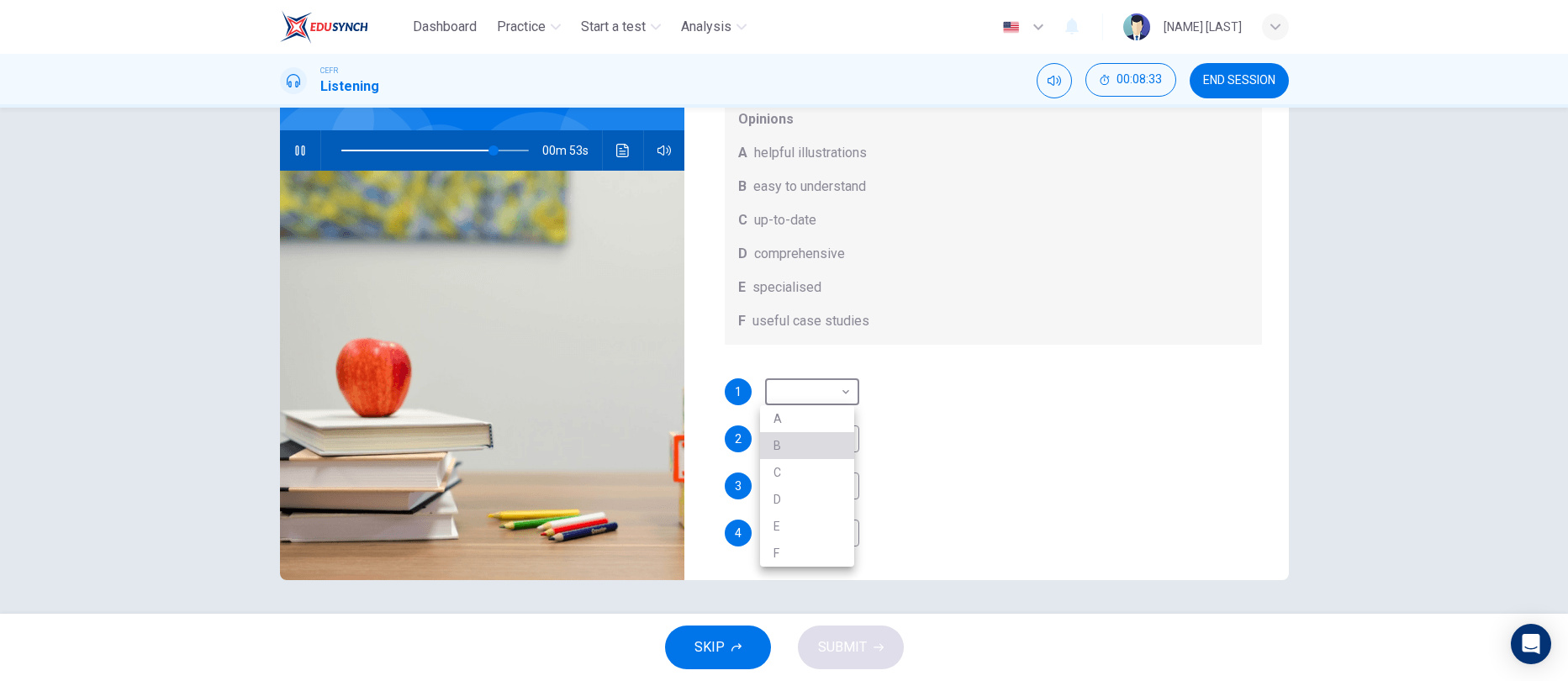 click on "B" at bounding box center [807, 446] 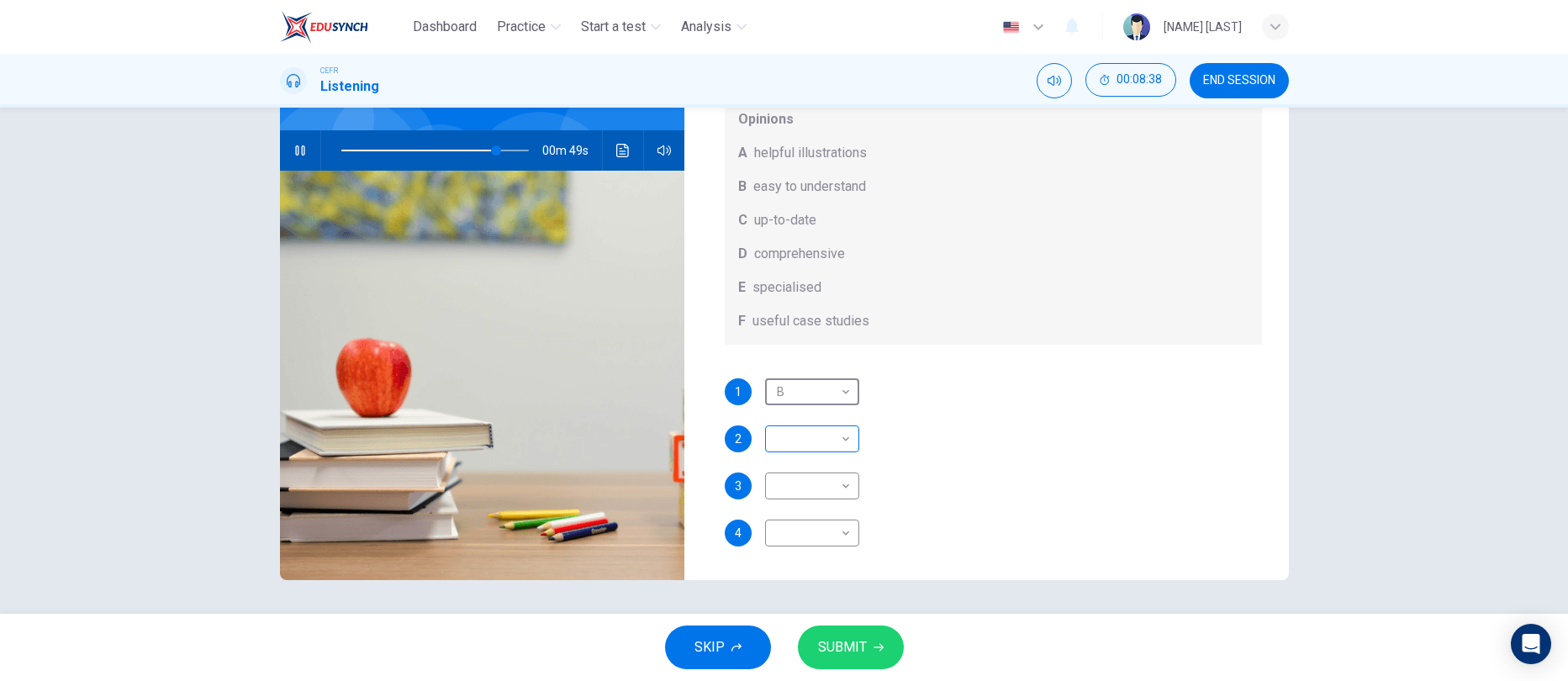 click on "Dashboard Practice Start a test Analysis English en ​ [FIRST] [LAST] CEFR Listening 00:08:38 END SESSION Question 12 What does [FIRST] think about the books on [FIRST]’s reading list? Choose FOUR answers from the box and write the correct letter, A-F, next to the questions.
Opinions A helpful illustrations B easy to understand C up-to-date D comprehensive E specialised F useful case studies 1 B B ​ 2 ​ ​ 3 ​ ​ 4 ​ ​ Work Placements 00m 49s SKIP SUBMIT EduSynch - Online Language Proficiency Testing
Dashboard Practice Start a test Analysis Notifications © Copyright  2025" at bounding box center [784, 340] 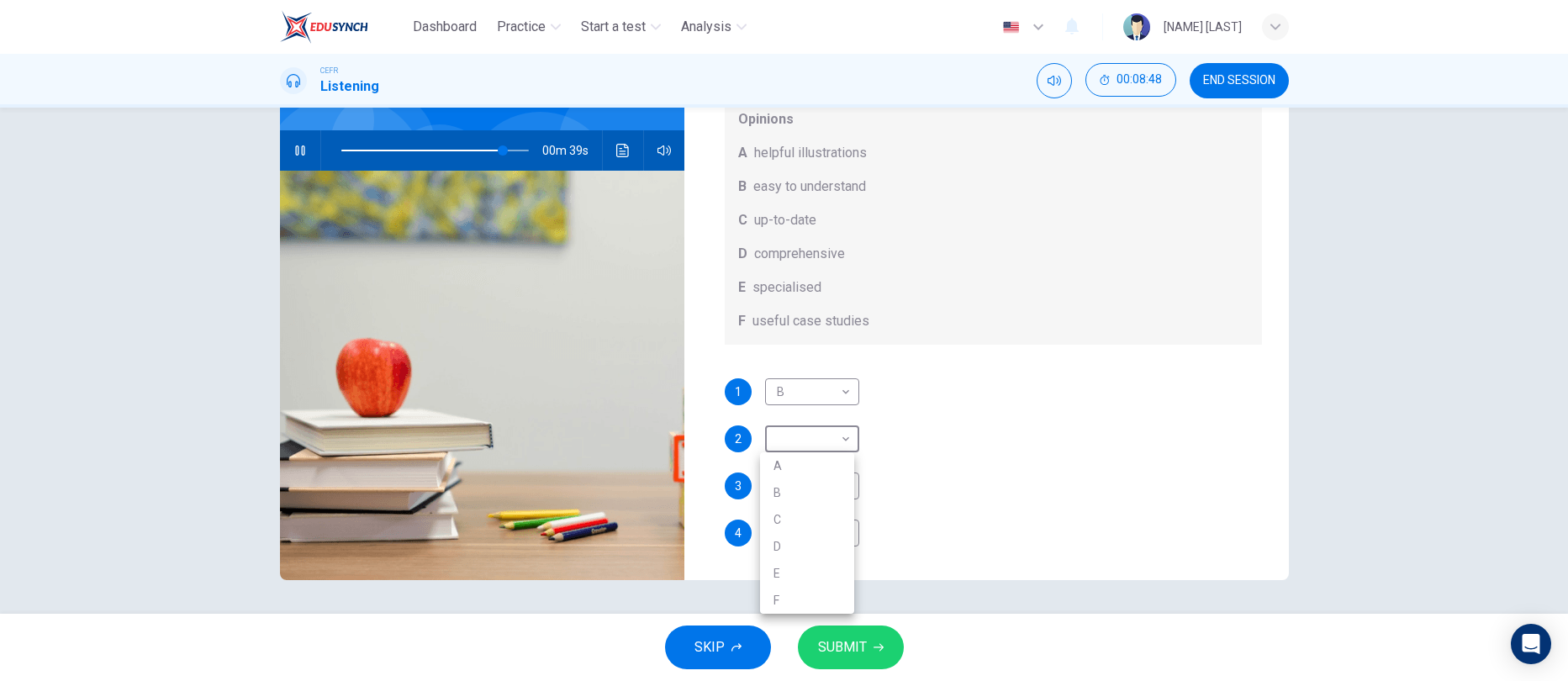 click on "A" at bounding box center [807, 466] 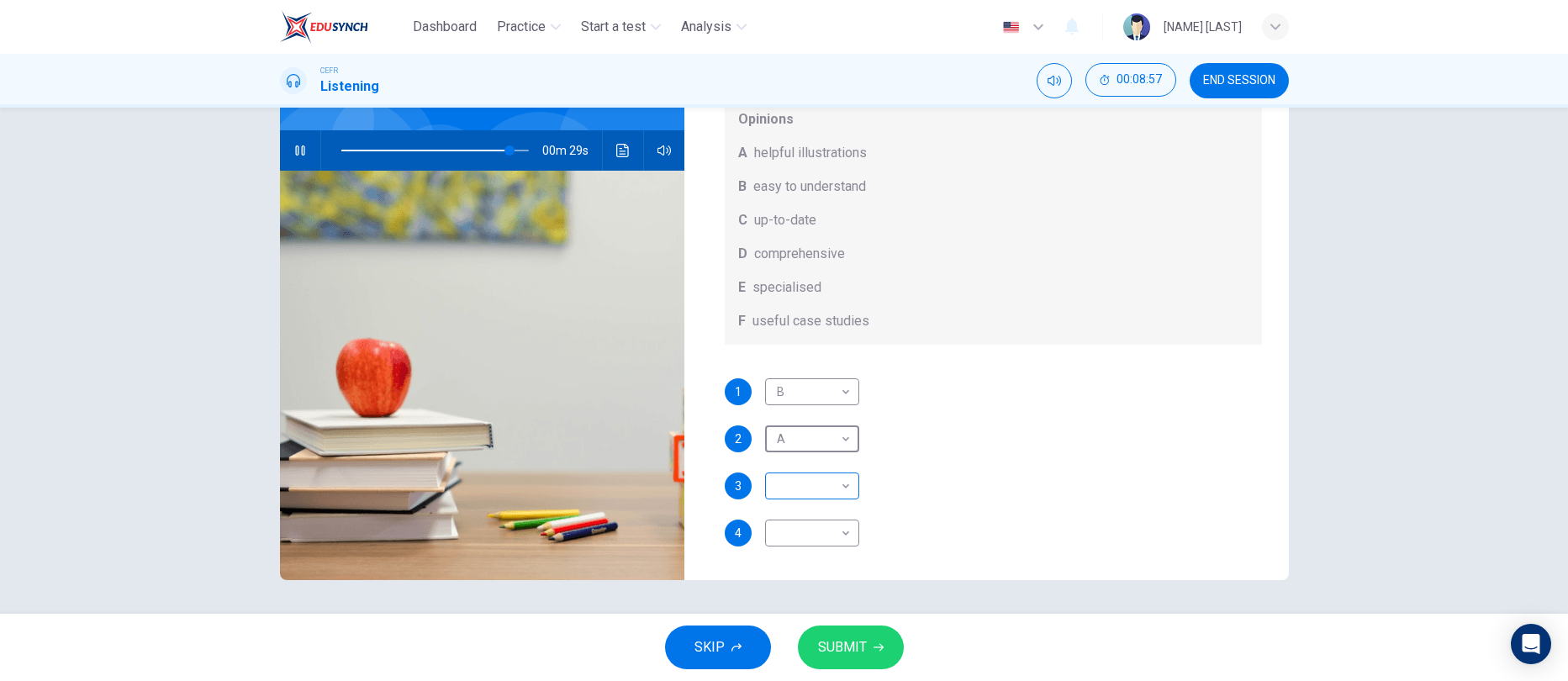 click on "Dashboard Practice Start a test Analysis English en ​ [FIRST] [LAST] CEFR Listening 00:08:57 END SESSION Question 12 What does [FIRST] think about the books on [FIRST]’s reading list? Choose FOUR answers from the box and write the correct letter, A-F, next to the questions.
Opinions A helpful illustrations B easy to understand C up-to-date D comprehensive E specialised F useful case studies 1 B B ​ 2 A A ​ 3 ​ ​ 4 ​ ​ Work Placements 00m 29s SKIP SUBMIT EduSynch - Online Language Proficiency Testing
Dashboard Practice Start a test Analysis Notifications © Copyright  2025" at bounding box center [784, 340] 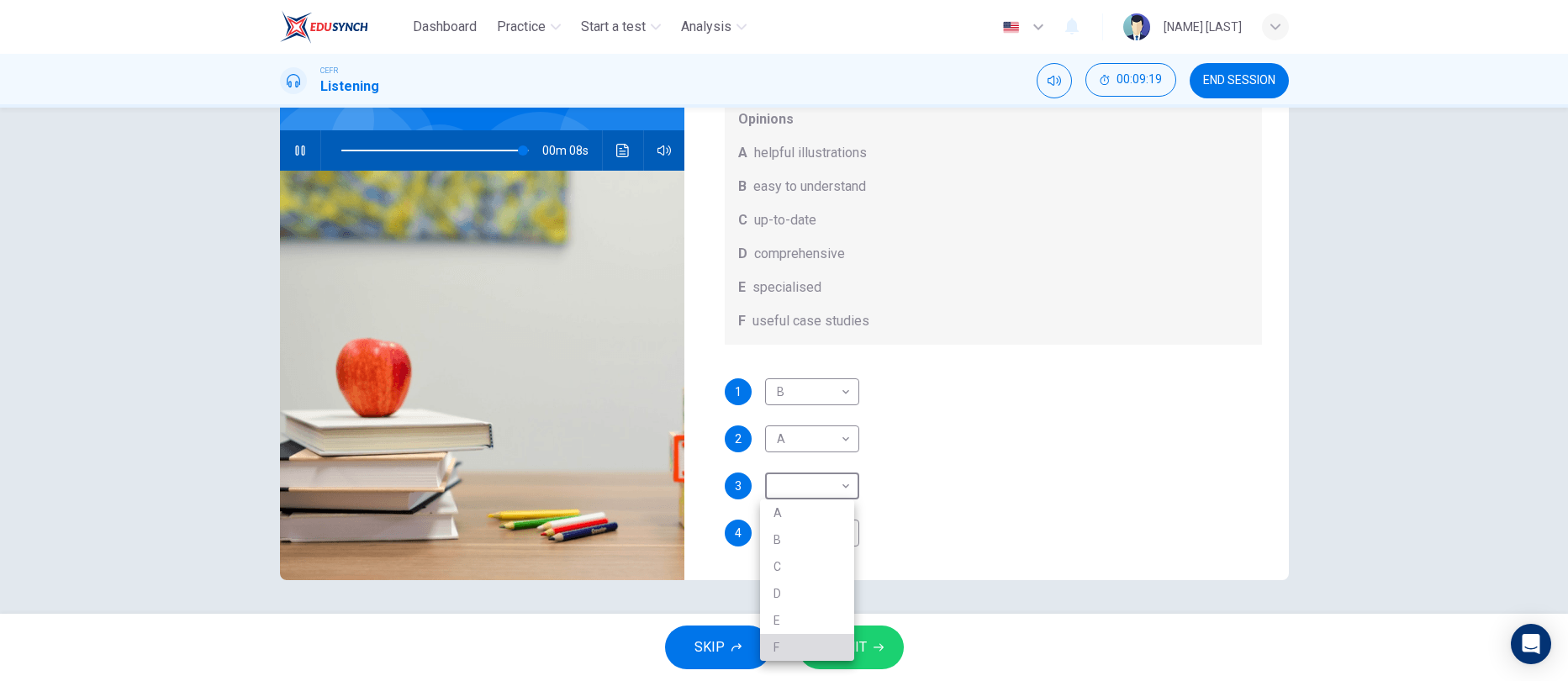 click on "F" at bounding box center [807, 647] 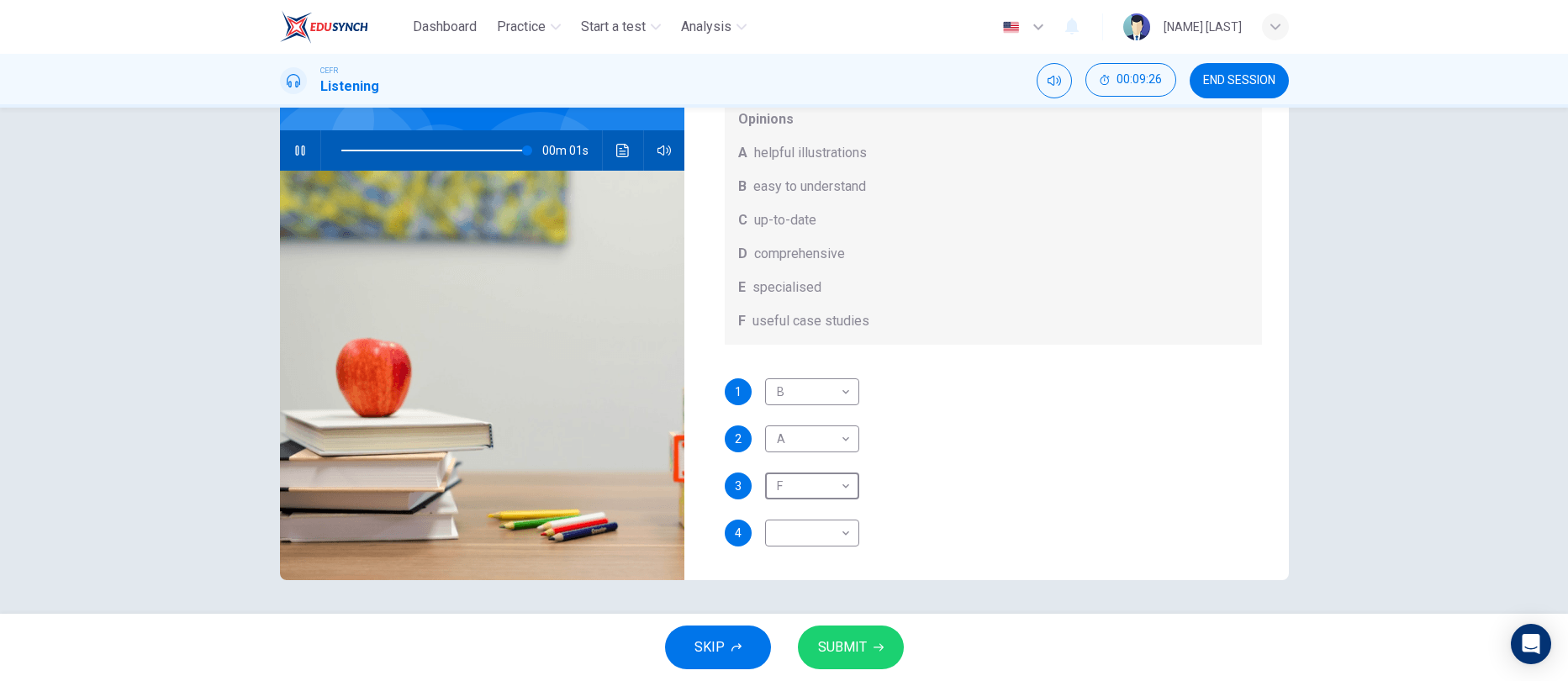 click at bounding box center (436, 150) 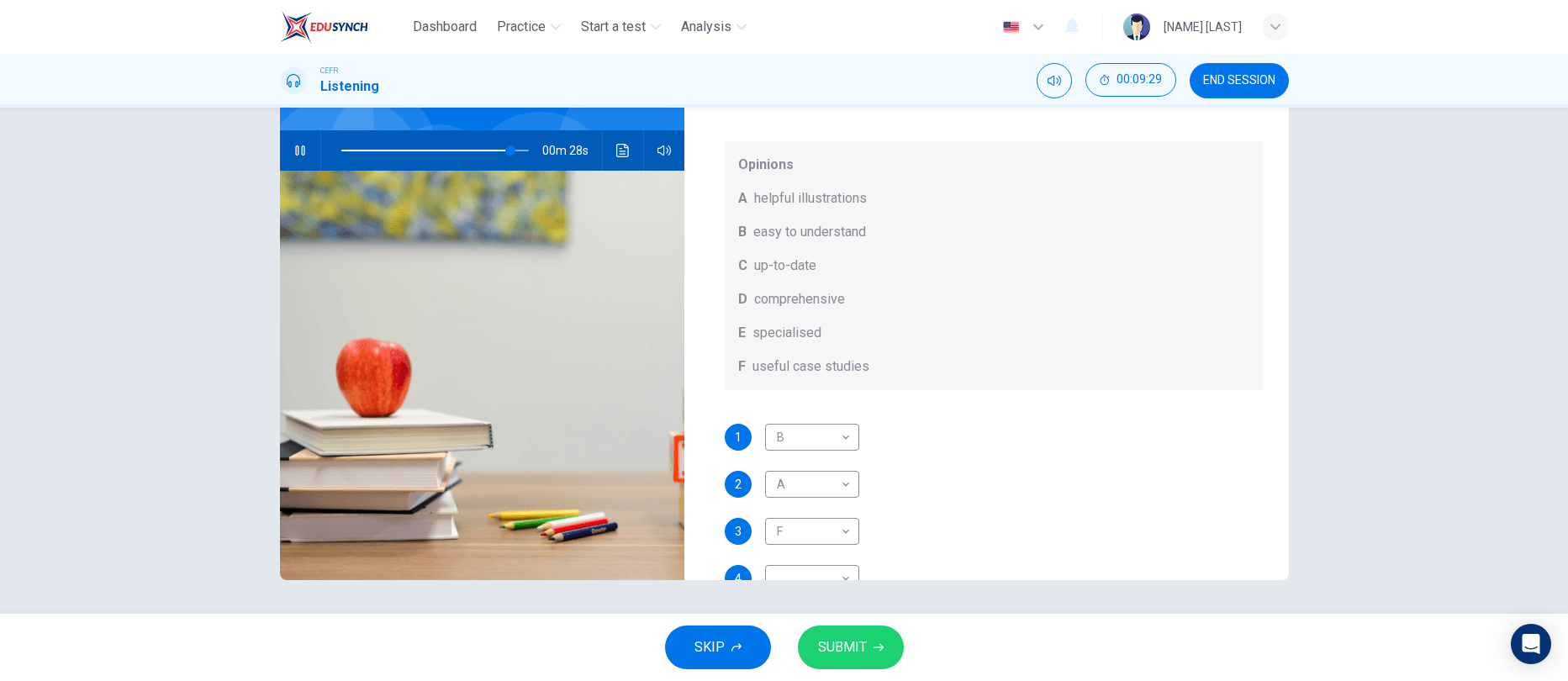 scroll, scrollTop: 95, scrollLeft: 0, axis: vertical 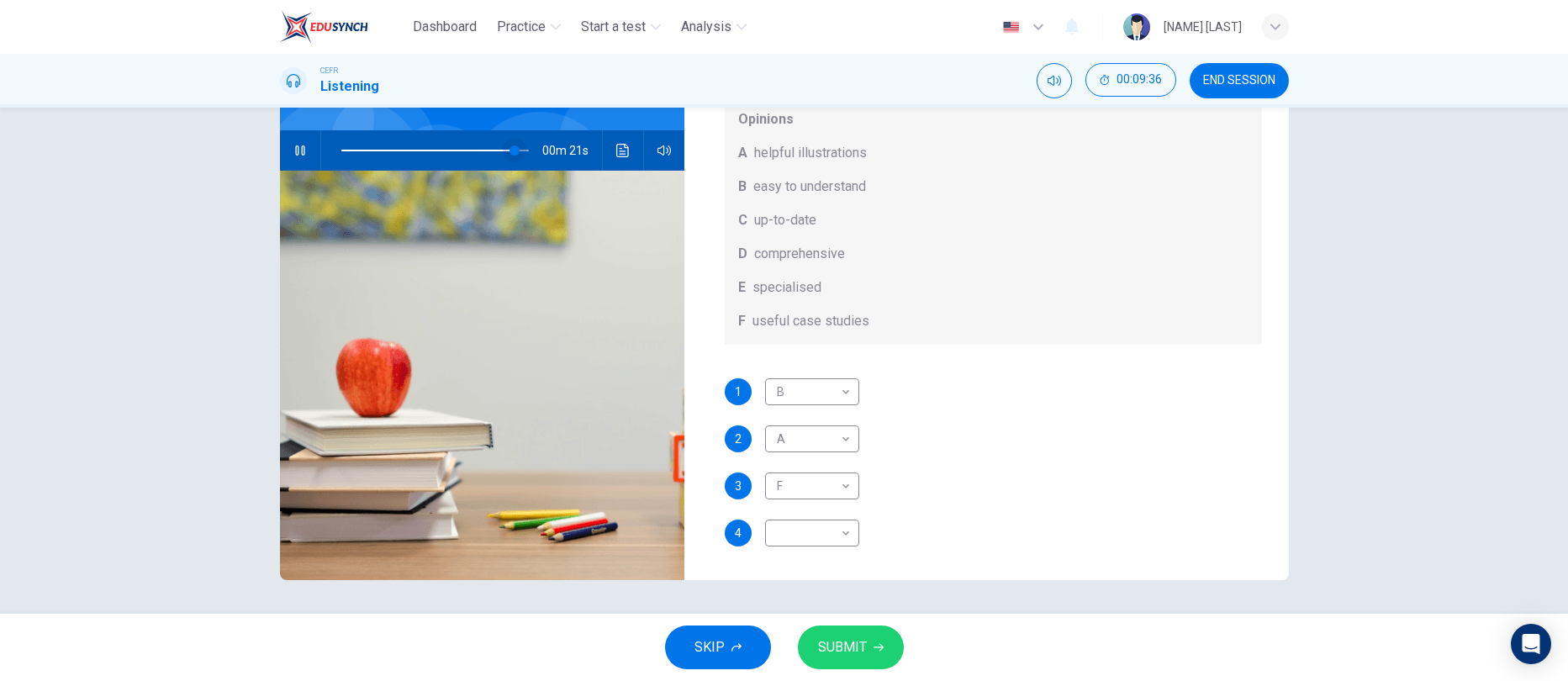 click at bounding box center [515, 150] 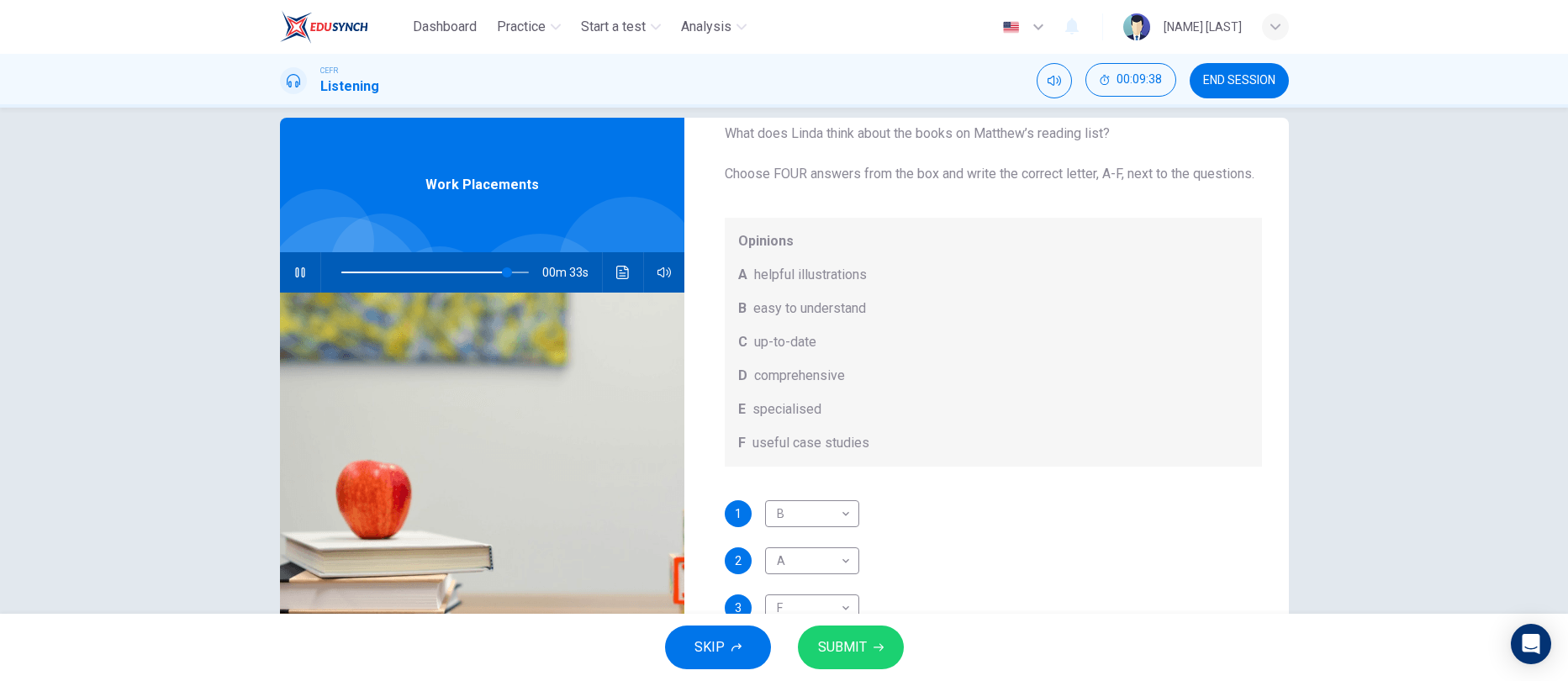 scroll, scrollTop: 0, scrollLeft: 0, axis: both 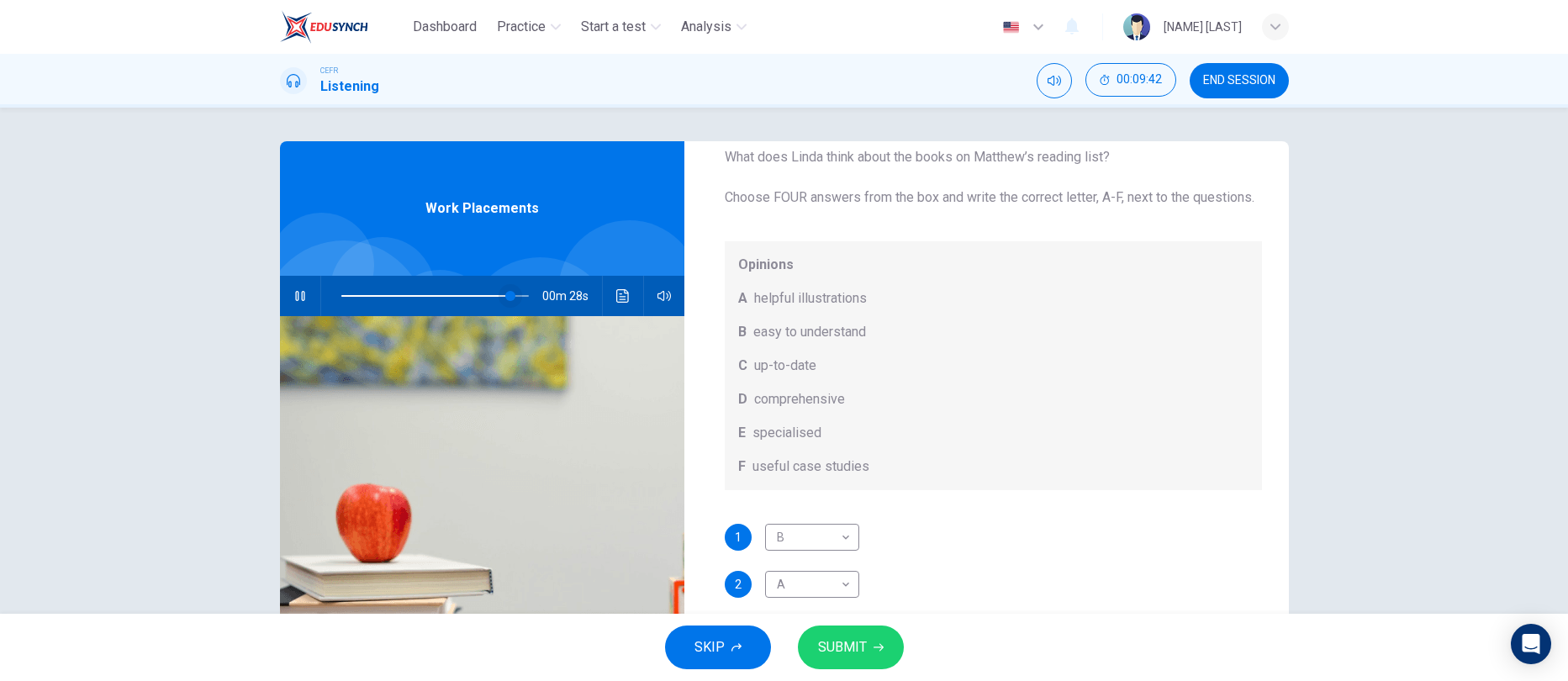 click at bounding box center (510, 296) 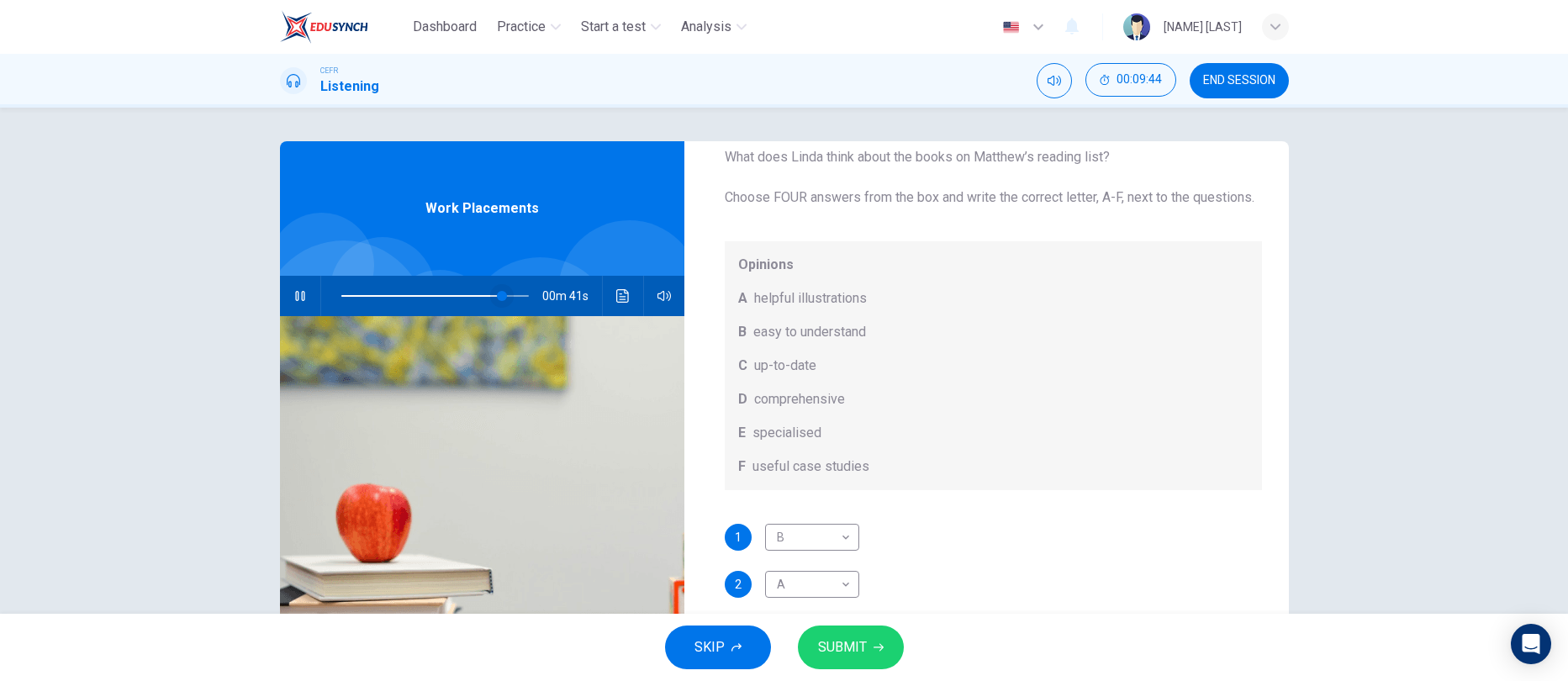 click at bounding box center [502, 296] 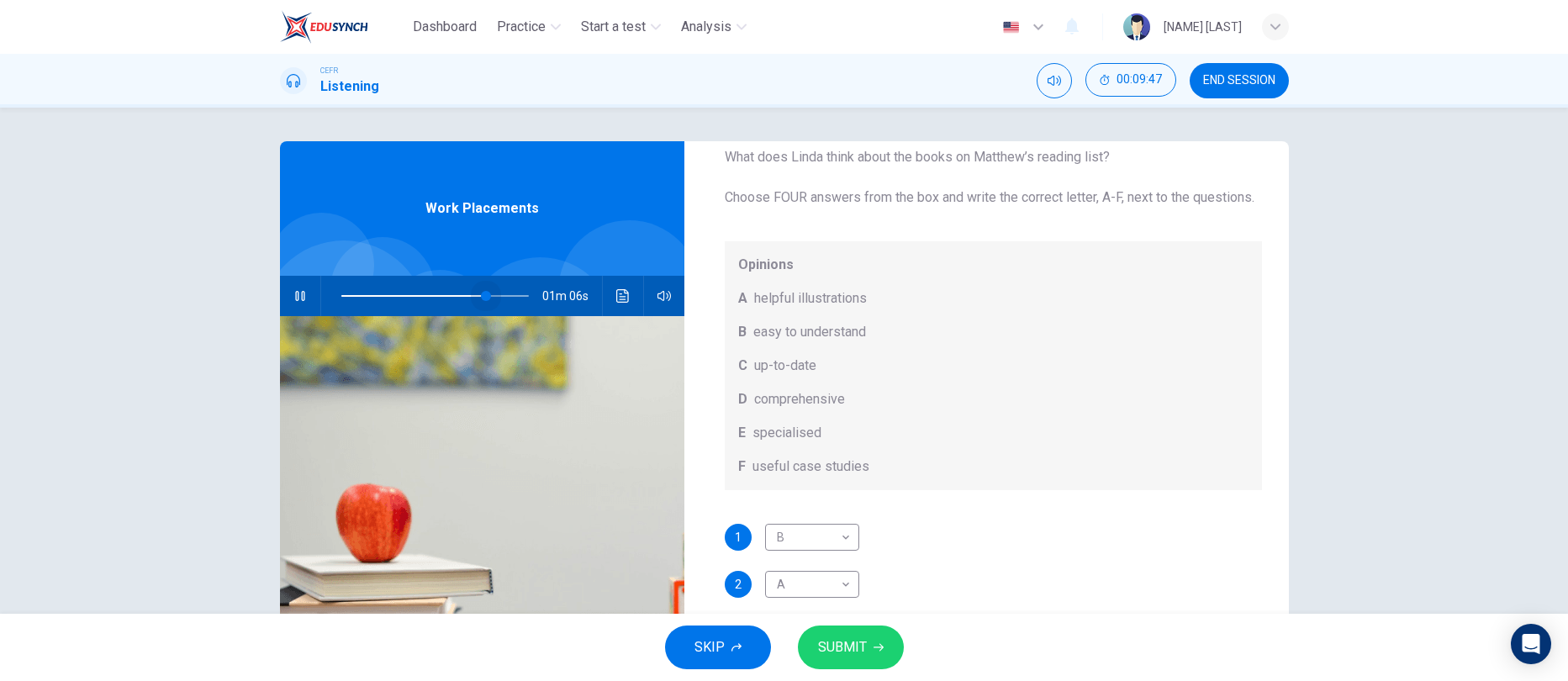click at bounding box center (486, 296) 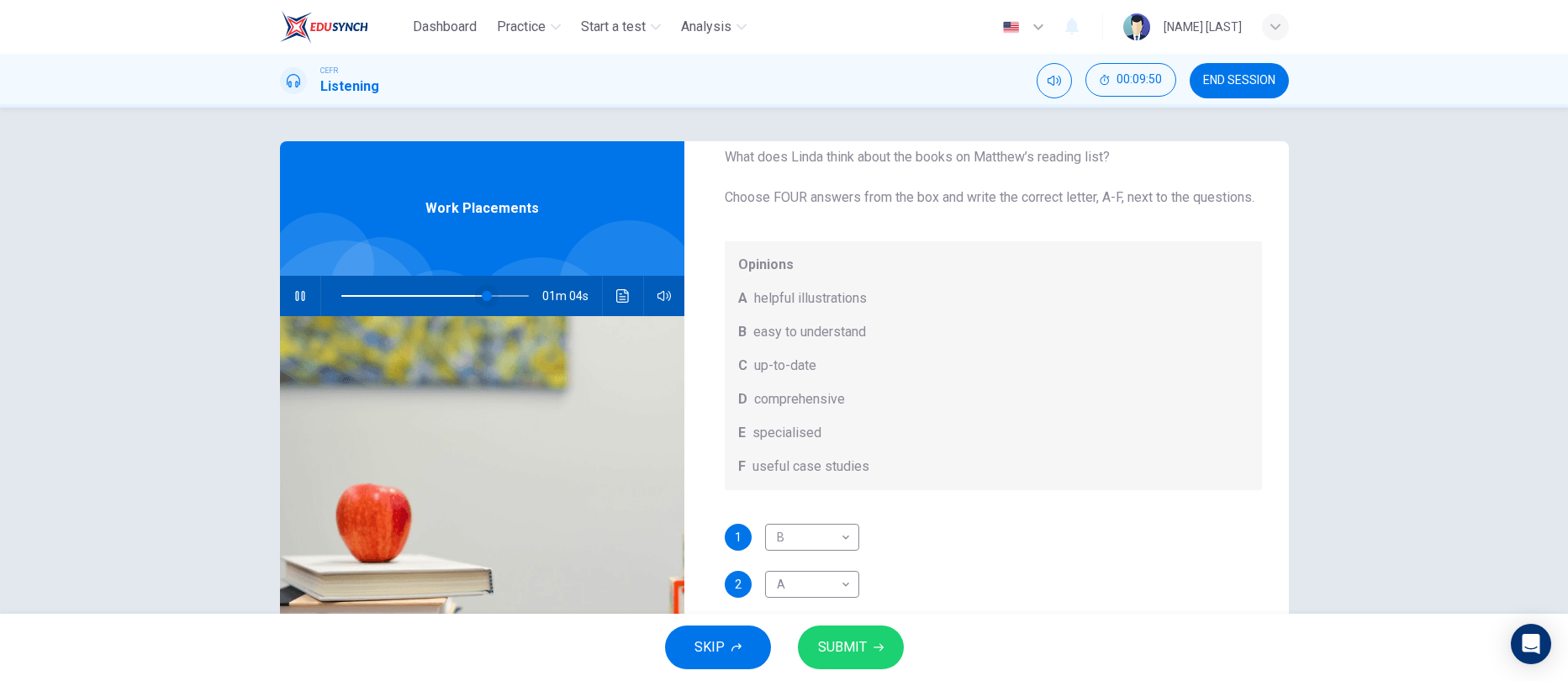 click at bounding box center [487, 296] 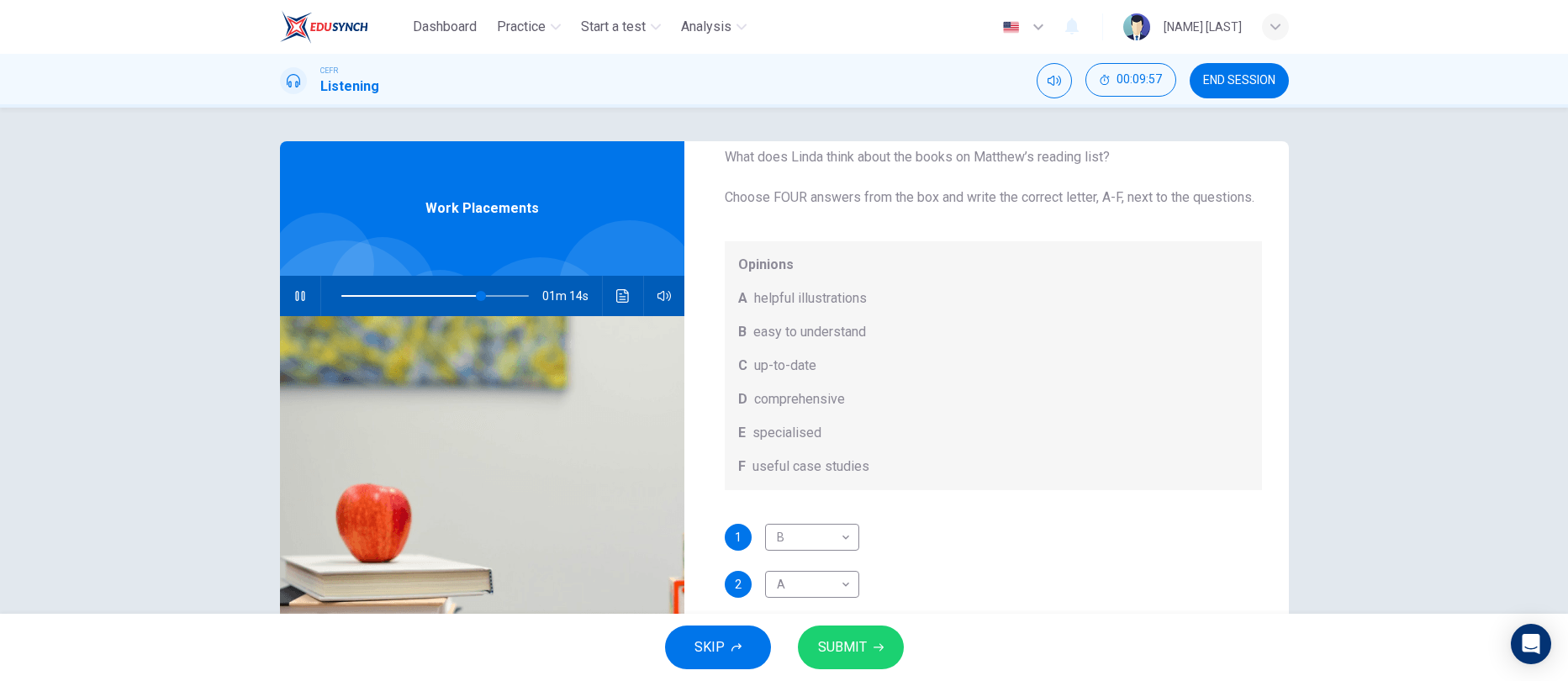 type on "75" 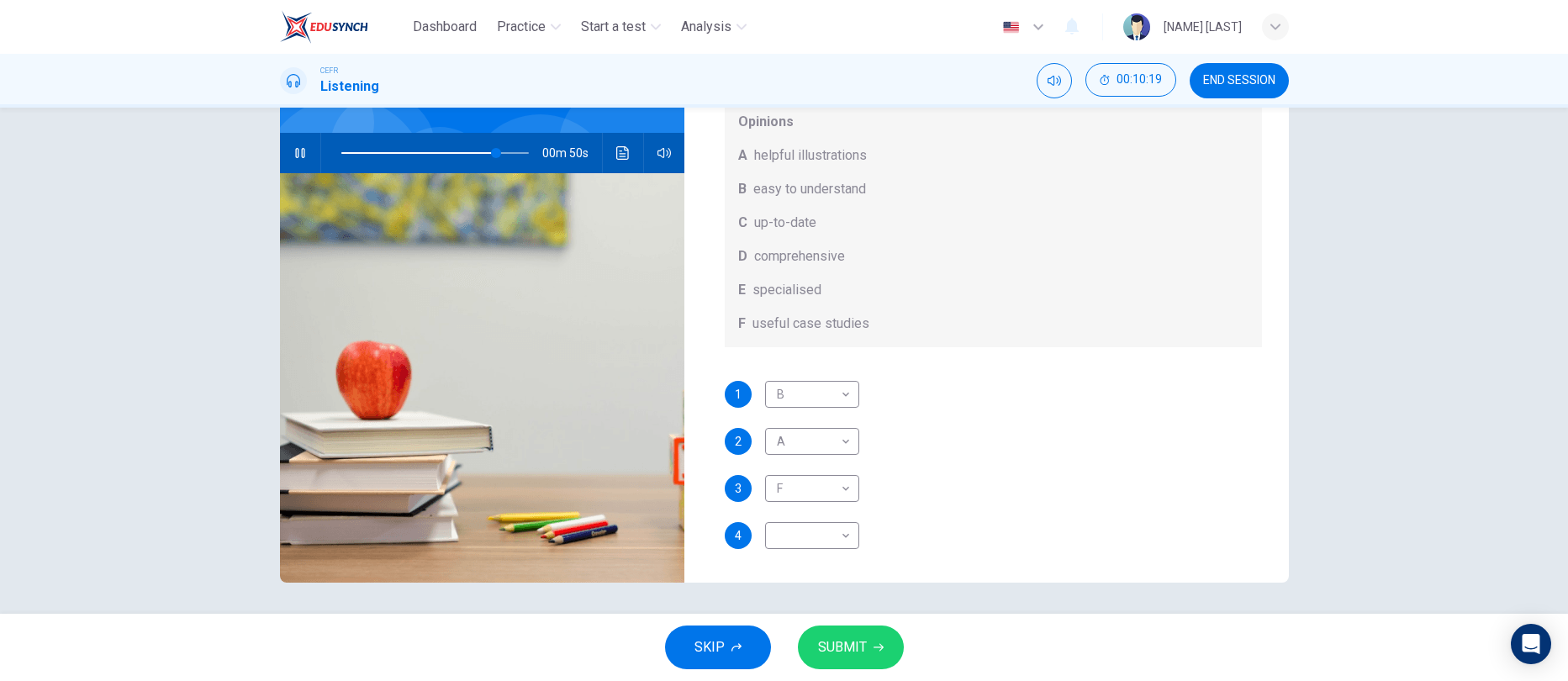 scroll, scrollTop: 145, scrollLeft: 0, axis: vertical 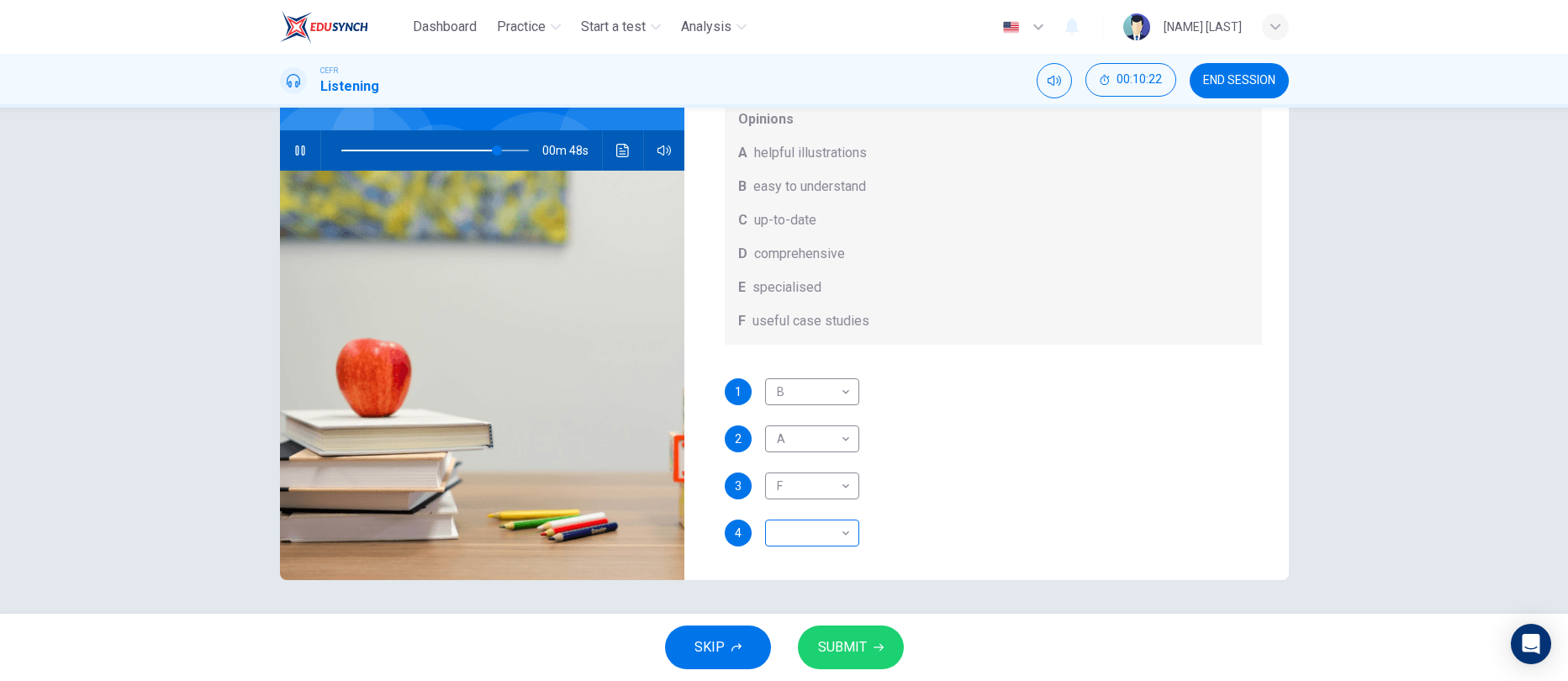 click on "Dashboard Practice Start a test Analysis English en ​ [FIRST] [LAST] CEFR Listening 00:10:22 END SESSION Question 12 What does [FIRST] think about the books on [FIRST]’s reading list? Choose FOUR answers from the box and write the correct letter, A-F, next to the questions.
Opinions A helpful illustrations B easy to understand C up-to-date D comprehensive E specialised F useful case studies 1 B B ​ 2 A A ​ 3 F F ​ 4 ​ ​ Work Placements 00m 48s SKIP SUBMIT EduSynch - Online Language Proficiency Testing
Dashboard Practice Start a test Analysis Notifications © Copyright  2025" at bounding box center [784, 340] 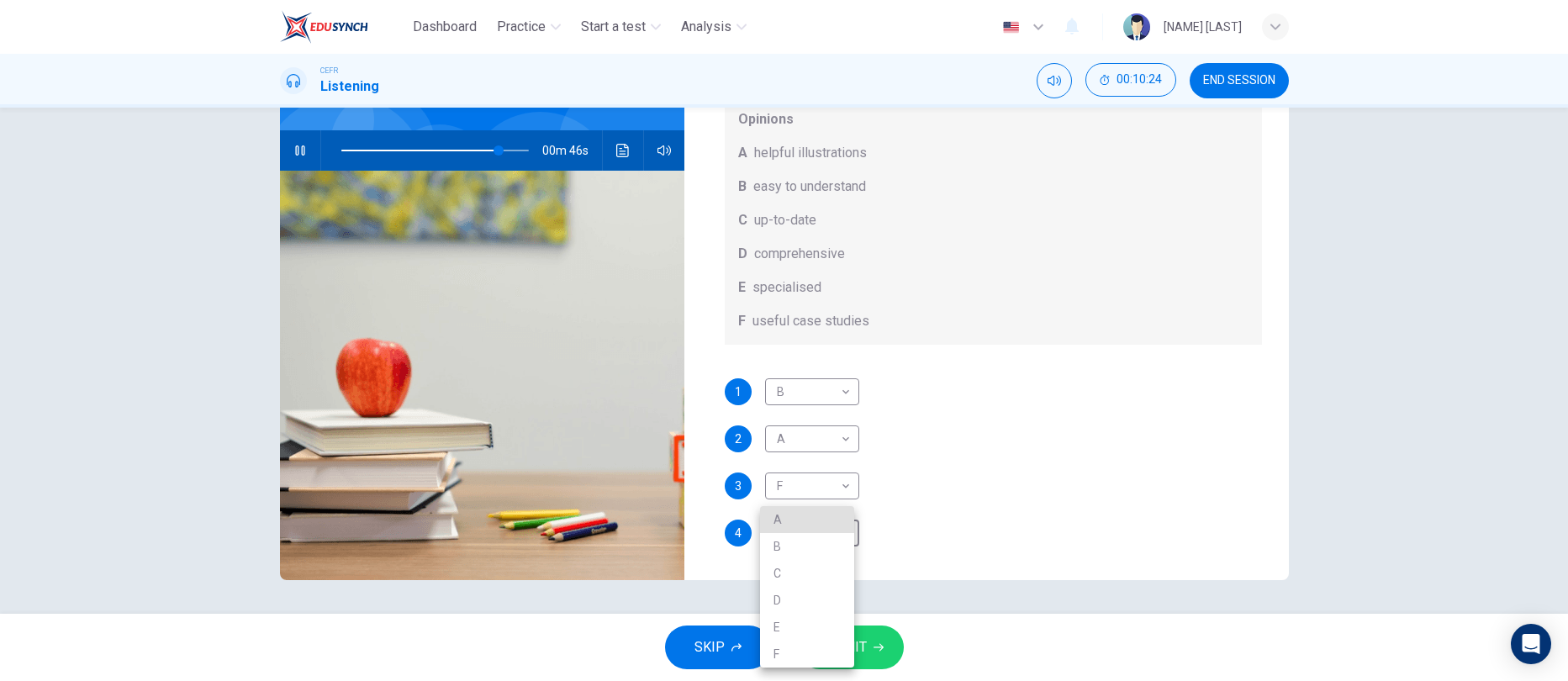 click on "D" at bounding box center (807, 600) 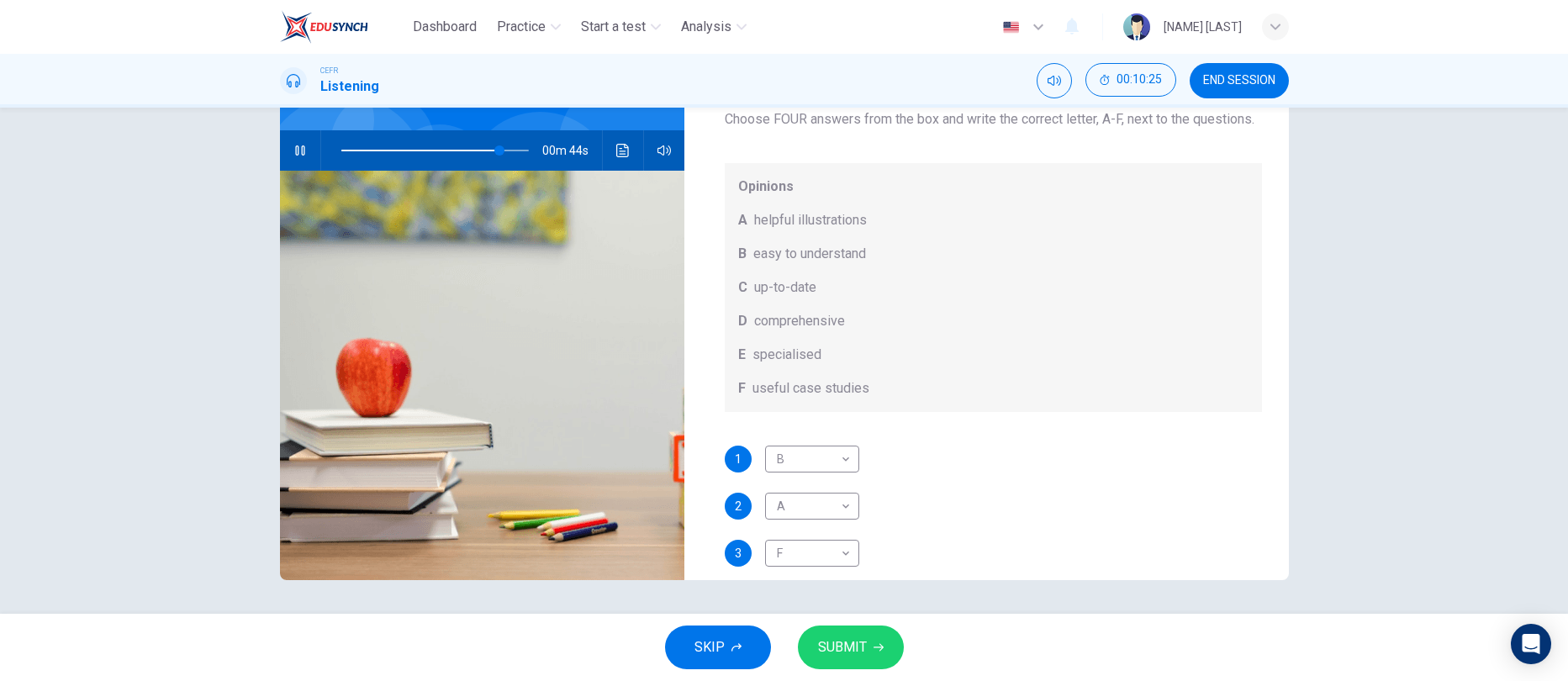 scroll, scrollTop: 0, scrollLeft: 0, axis: both 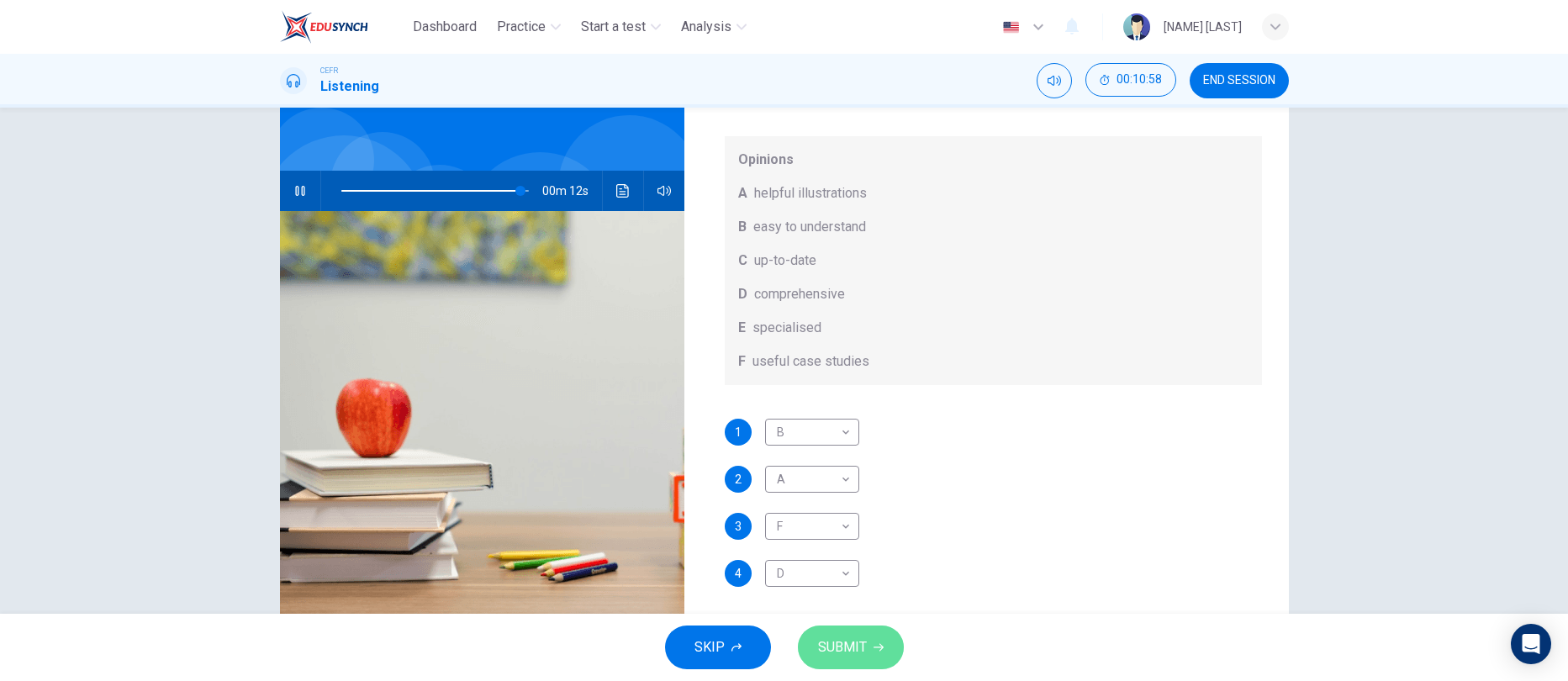 click on "SUBMIT" at bounding box center [842, 647] 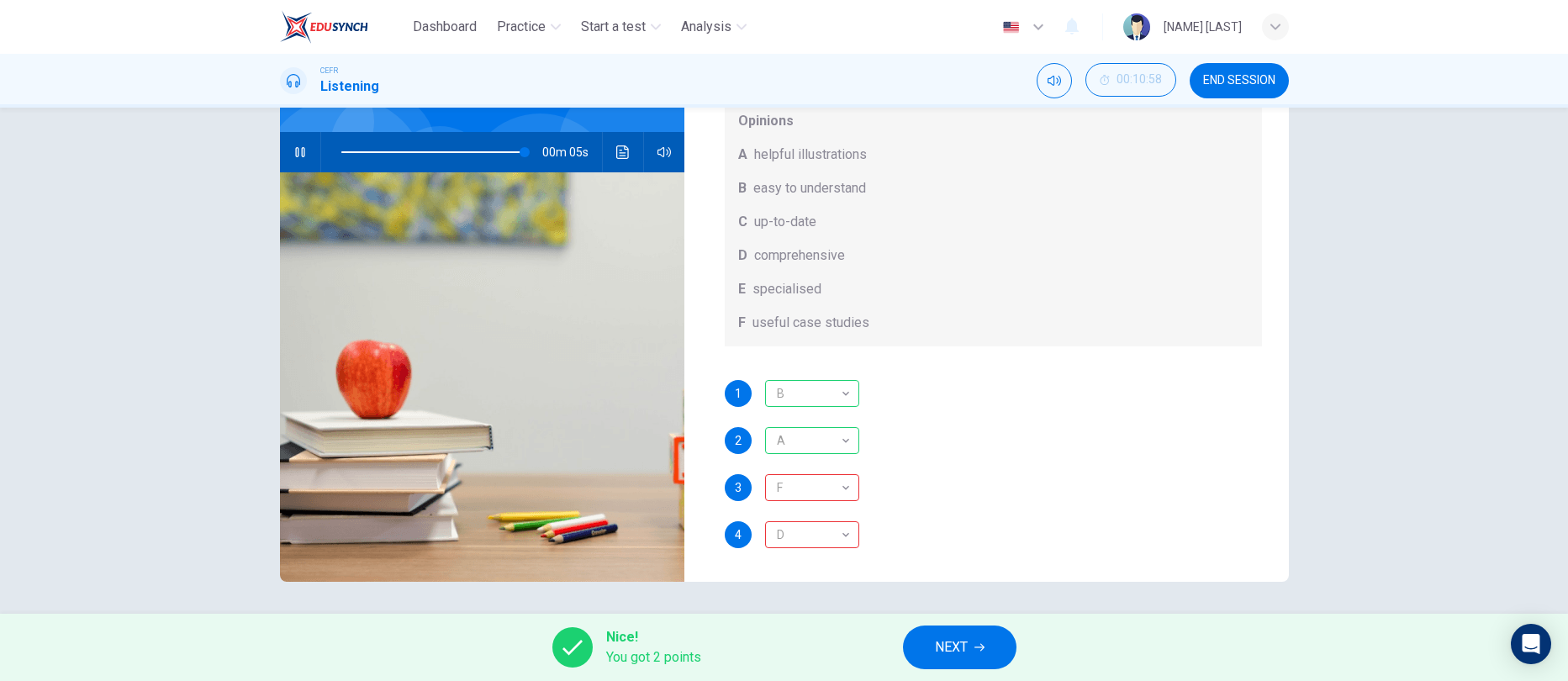 scroll, scrollTop: 145, scrollLeft: 0, axis: vertical 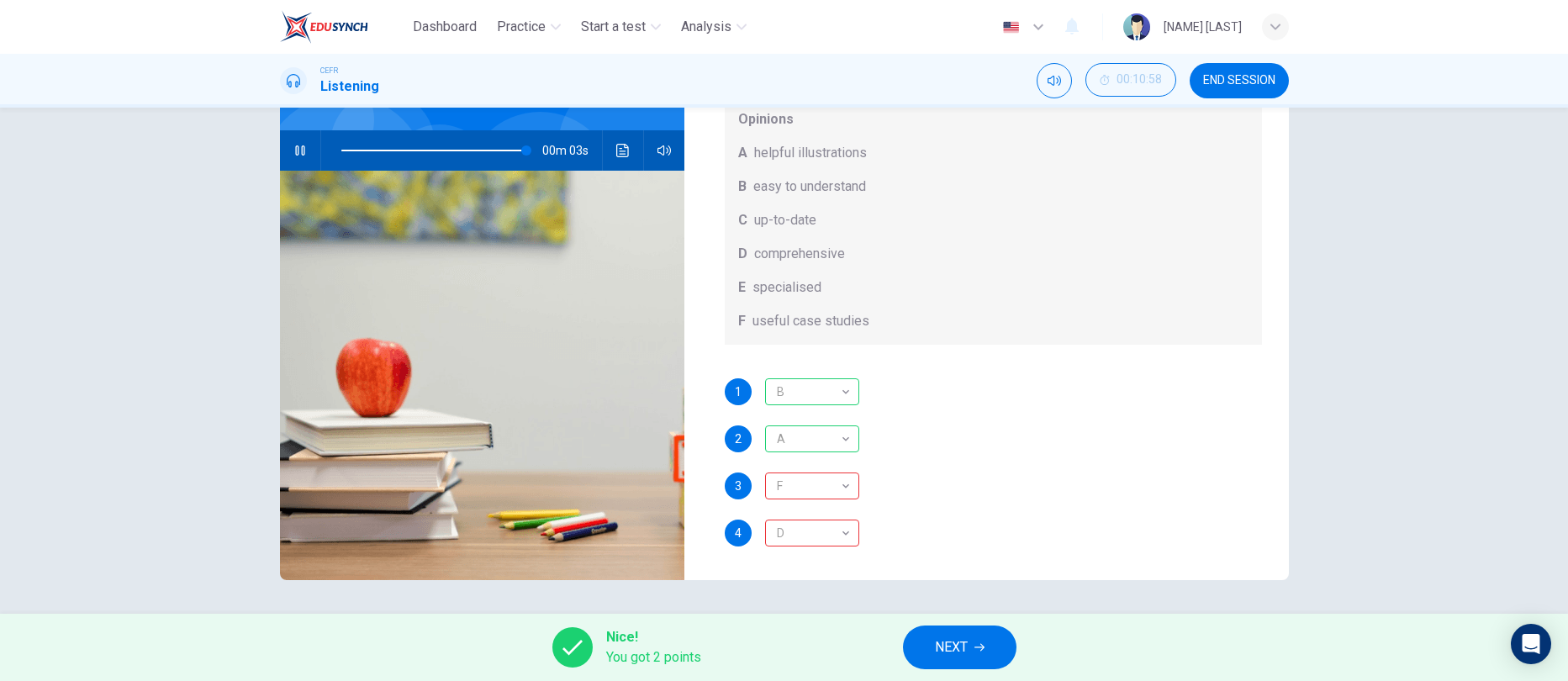 click at bounding box center [979, 647] 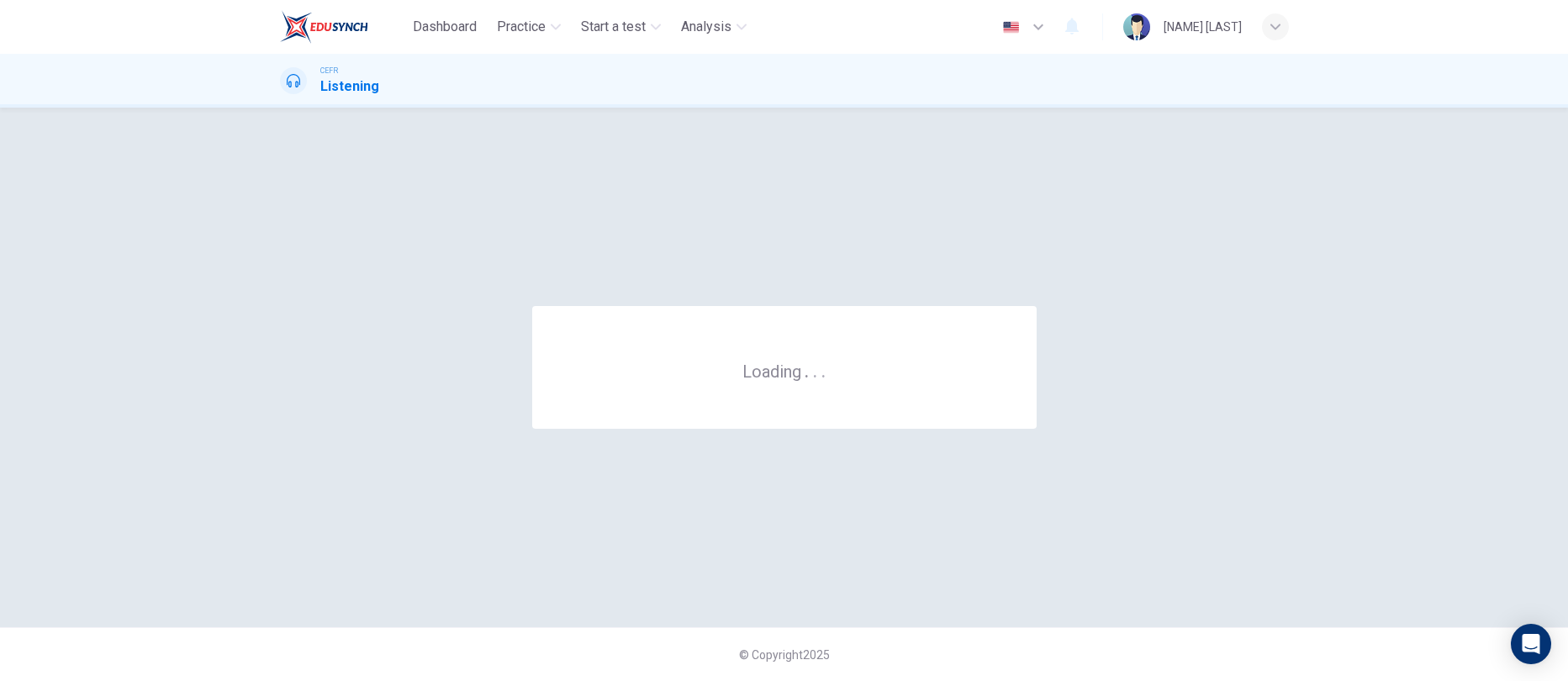scroll, scrollTop: 0, scrollLeft: 0, axis: both 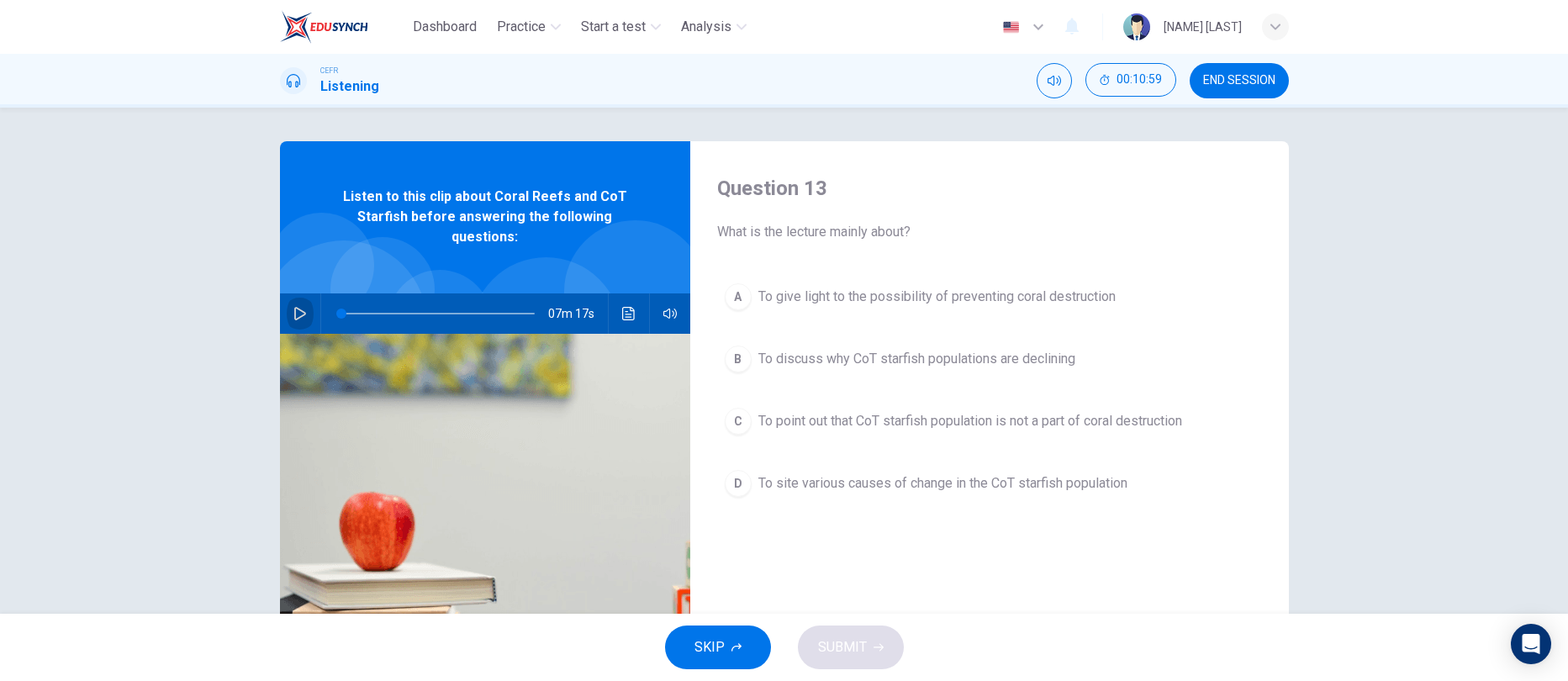 click at bounding box center (300, 314) 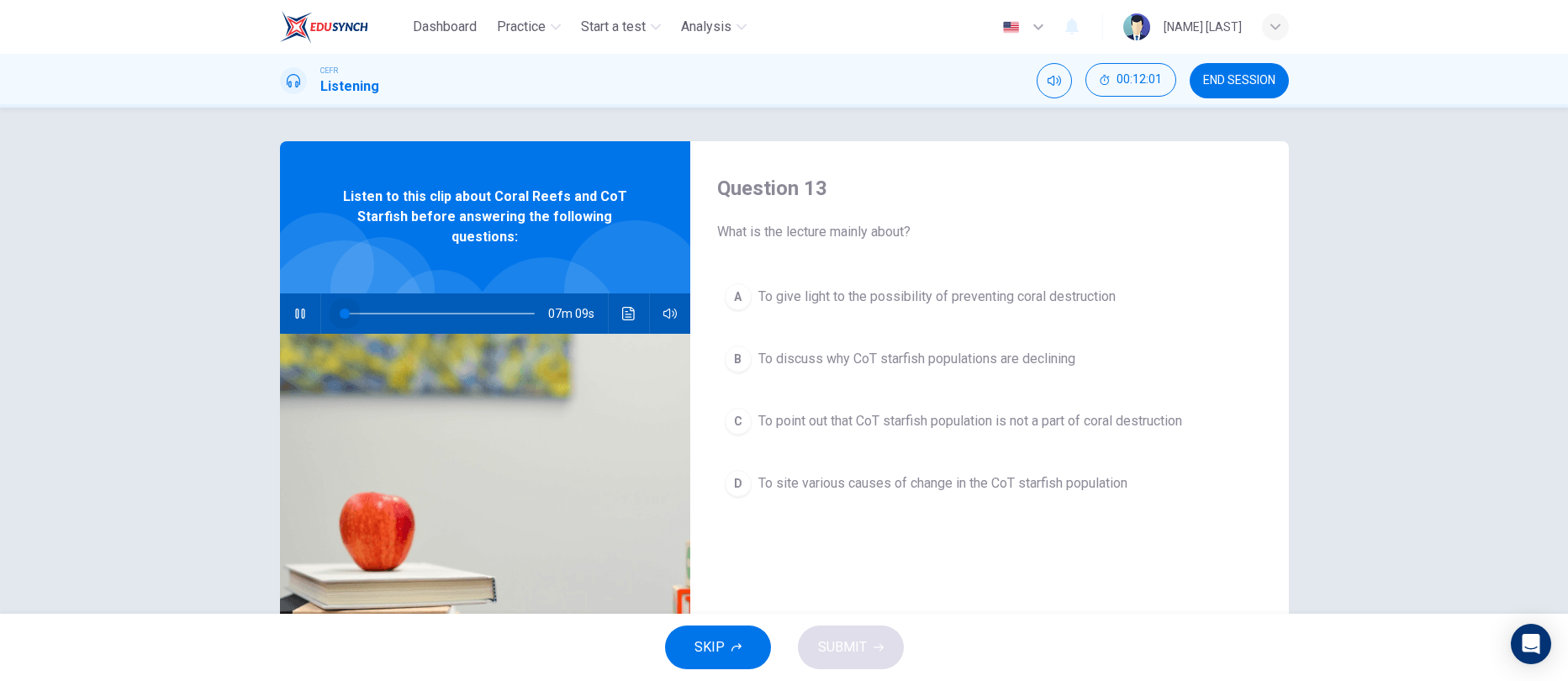 click at bounding box center (438, 314) 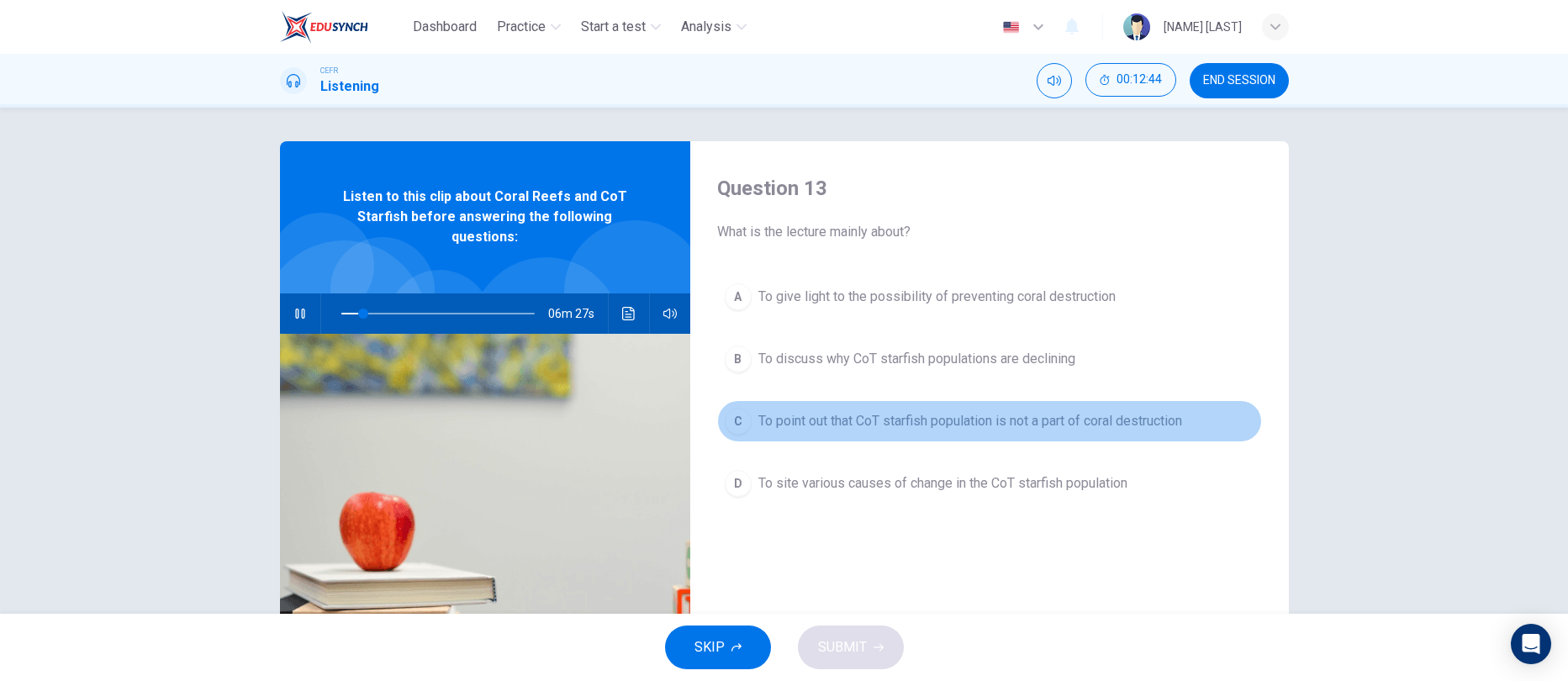 drag, startPoint x: 780, startPoint y: 415, endPoint x: 790, endPoint y: 418, distance: 10.440307 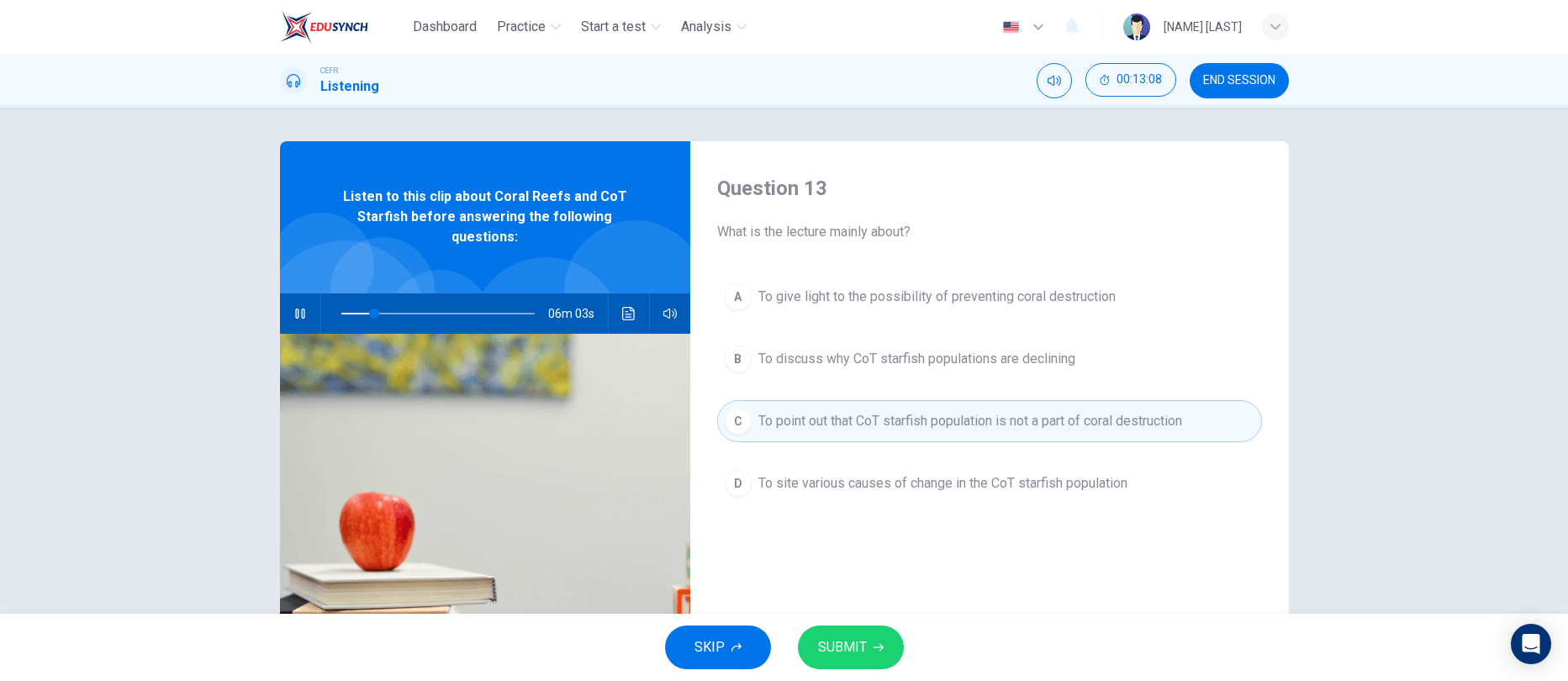 click on "A To give light to the possibility of preventing coral destruction" at bounding box center [990, 297] 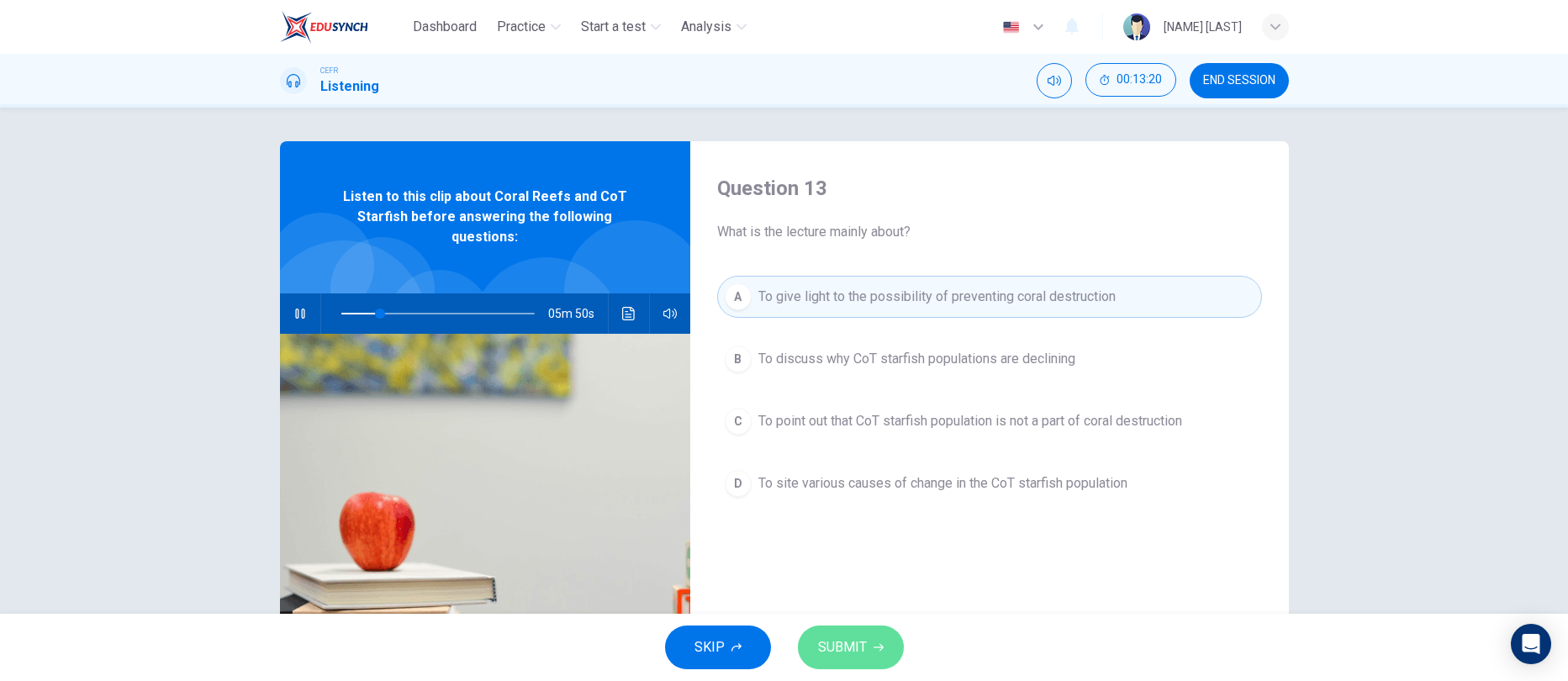 click on "SUBMIT" at bounding box center (842, 647) 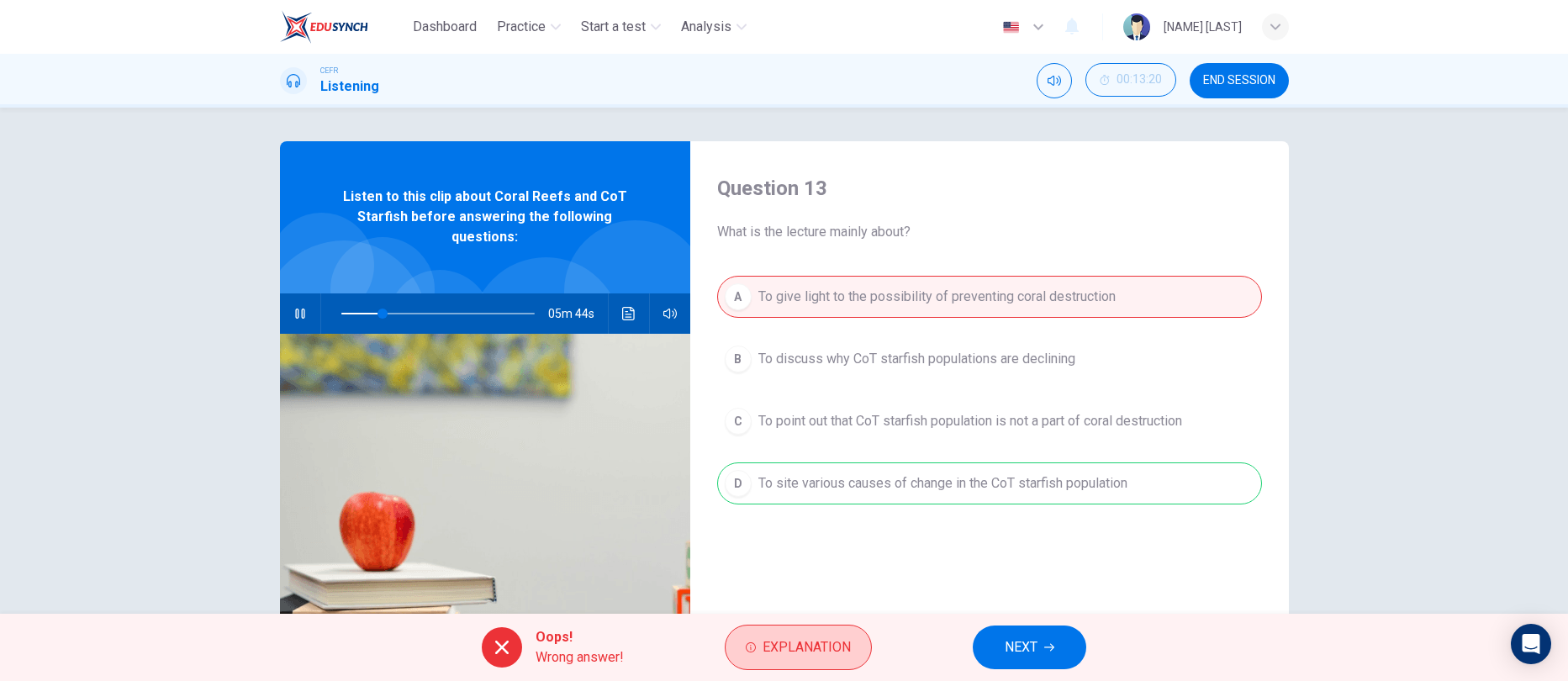 click on "Explanation" at bounding box center [806, 647] 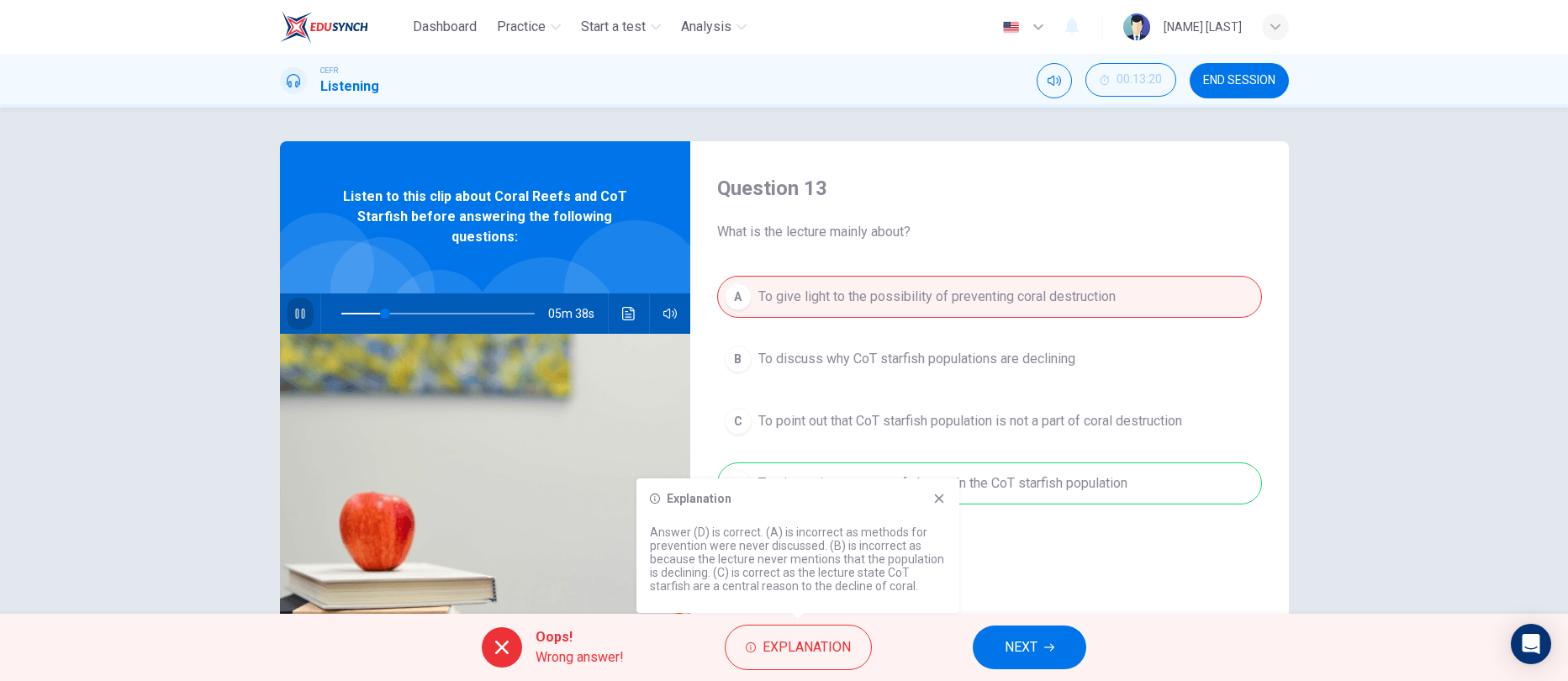click at bounding box center [300, 314] 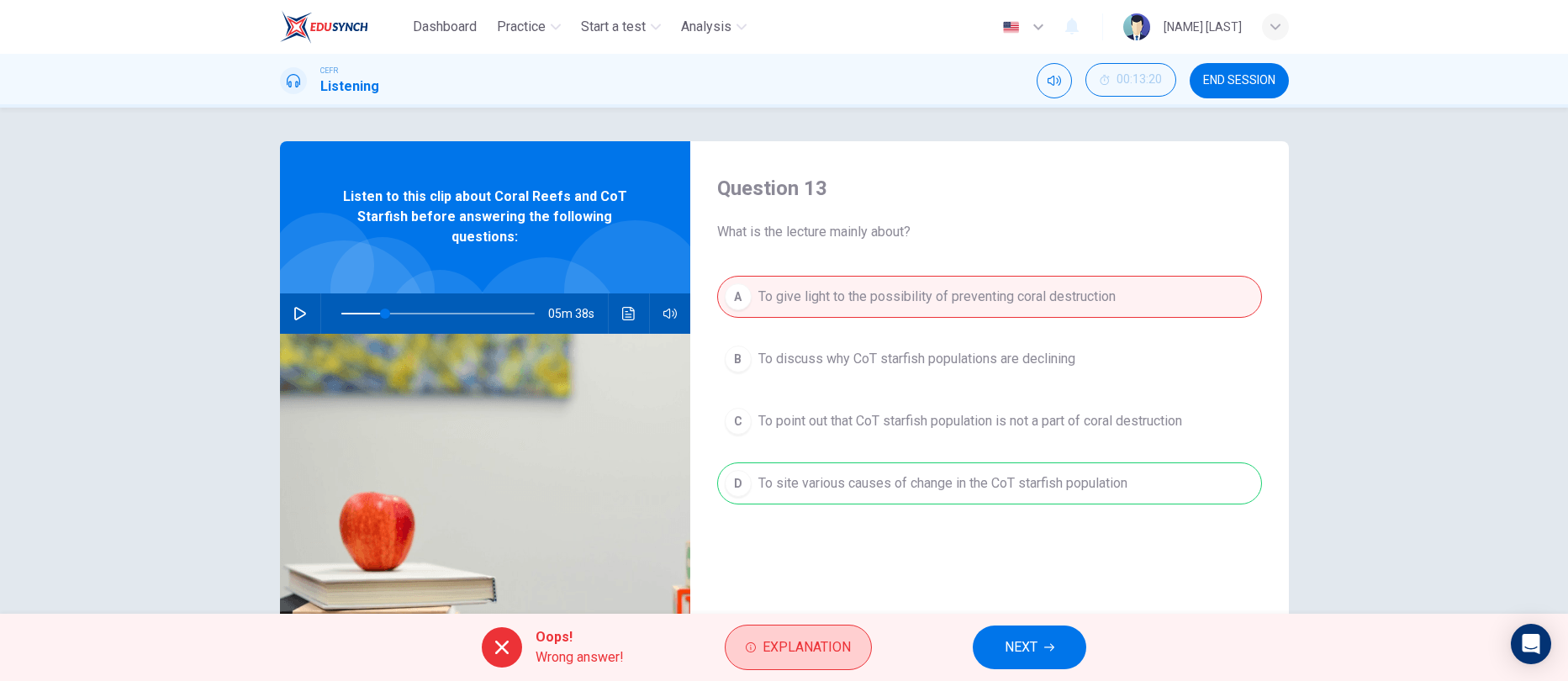 click on "Explanation" at bounding box center (806, 647) 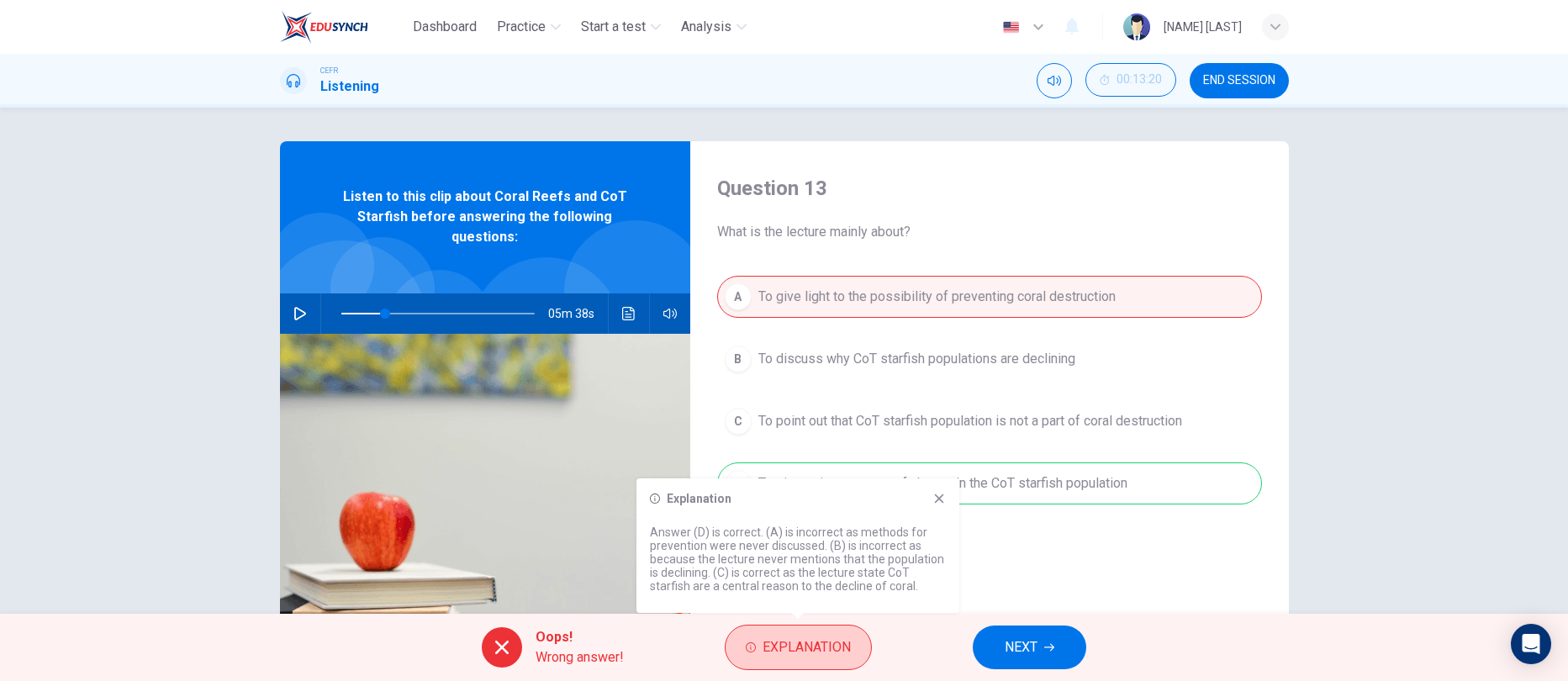 click on "Explanation" at bounding box center [806, 647] 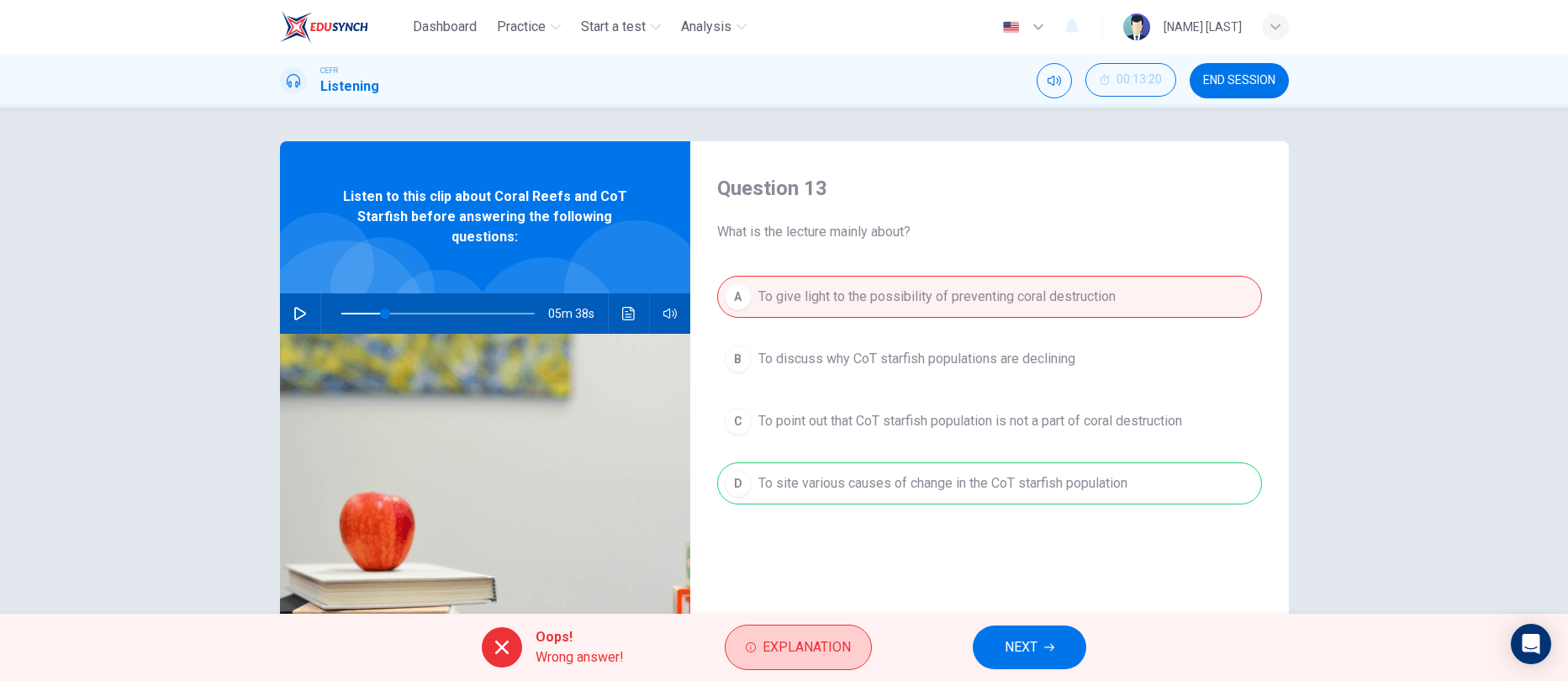 click on "Explanation" at bounding box center (806, 647) 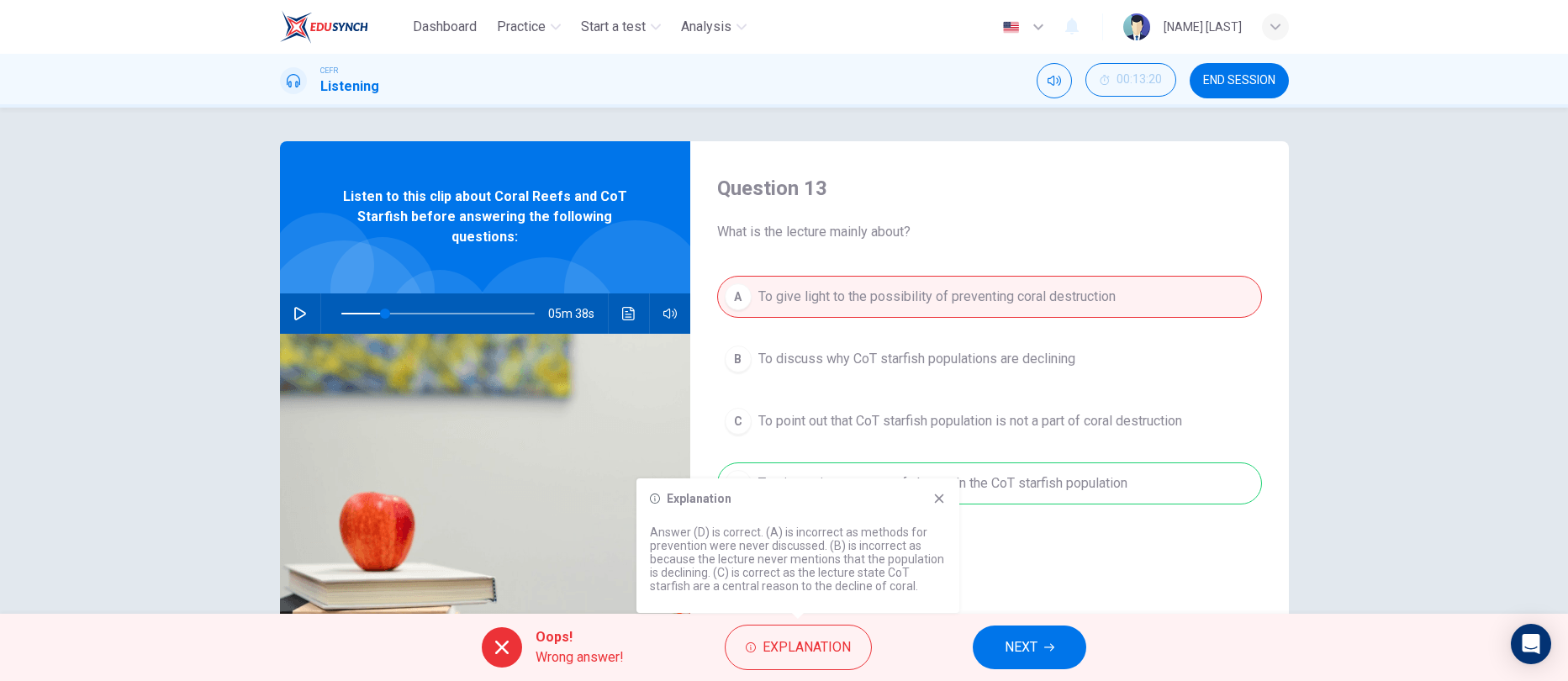 drag, startPoint x: 764, startPoint y: 526, endPoint x: 814, endPoint y: 541, distance: 52.20153 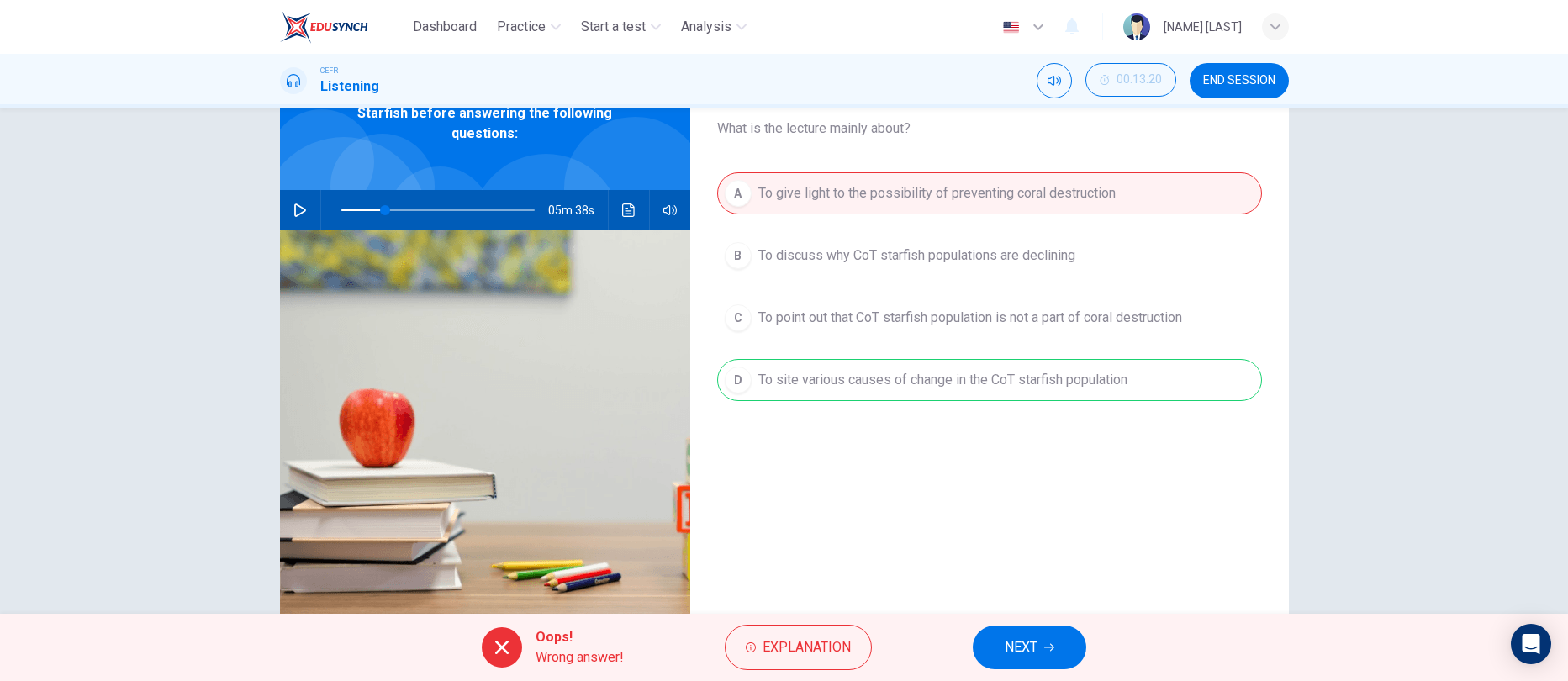 scroll, scrollTop: 145, scrollLeft: 0, axis: vertical 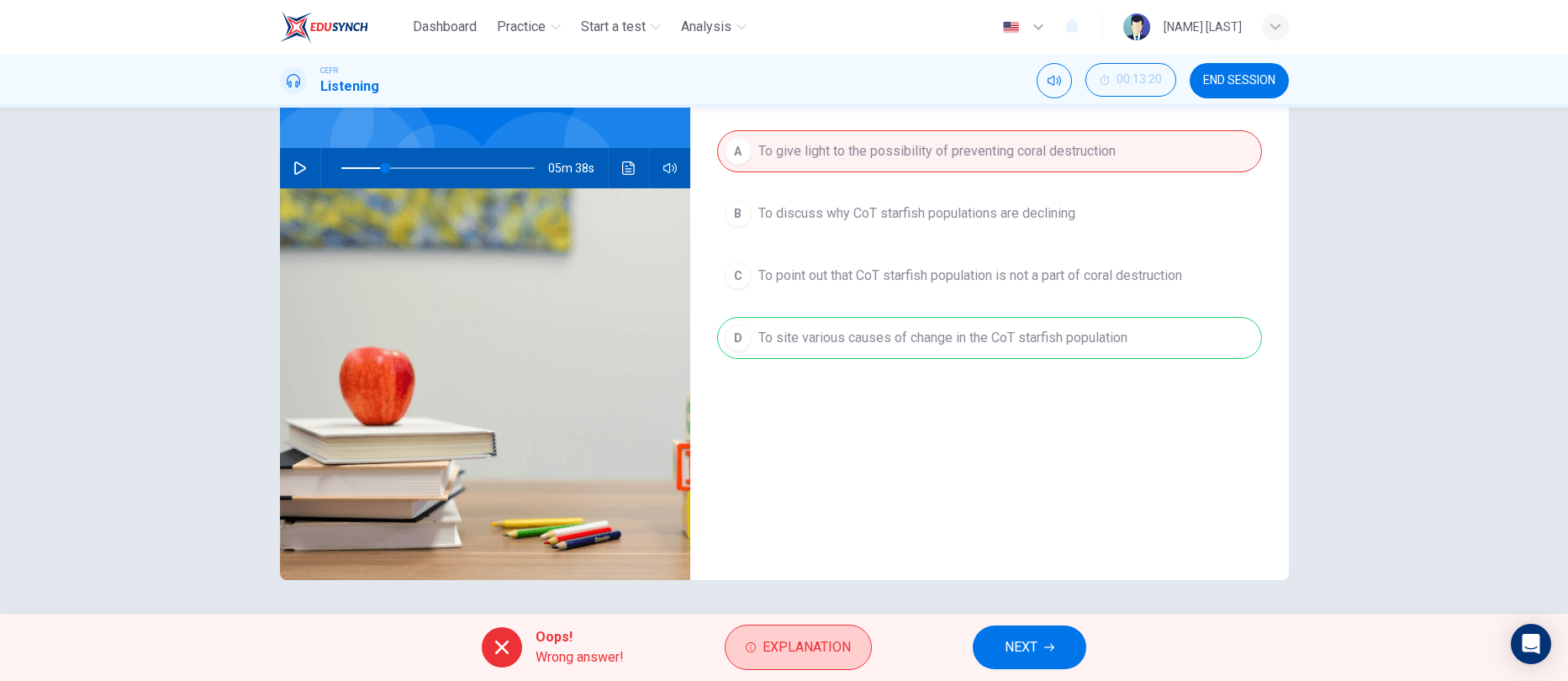 click on "Explanation" at bounding box center (798, 647) 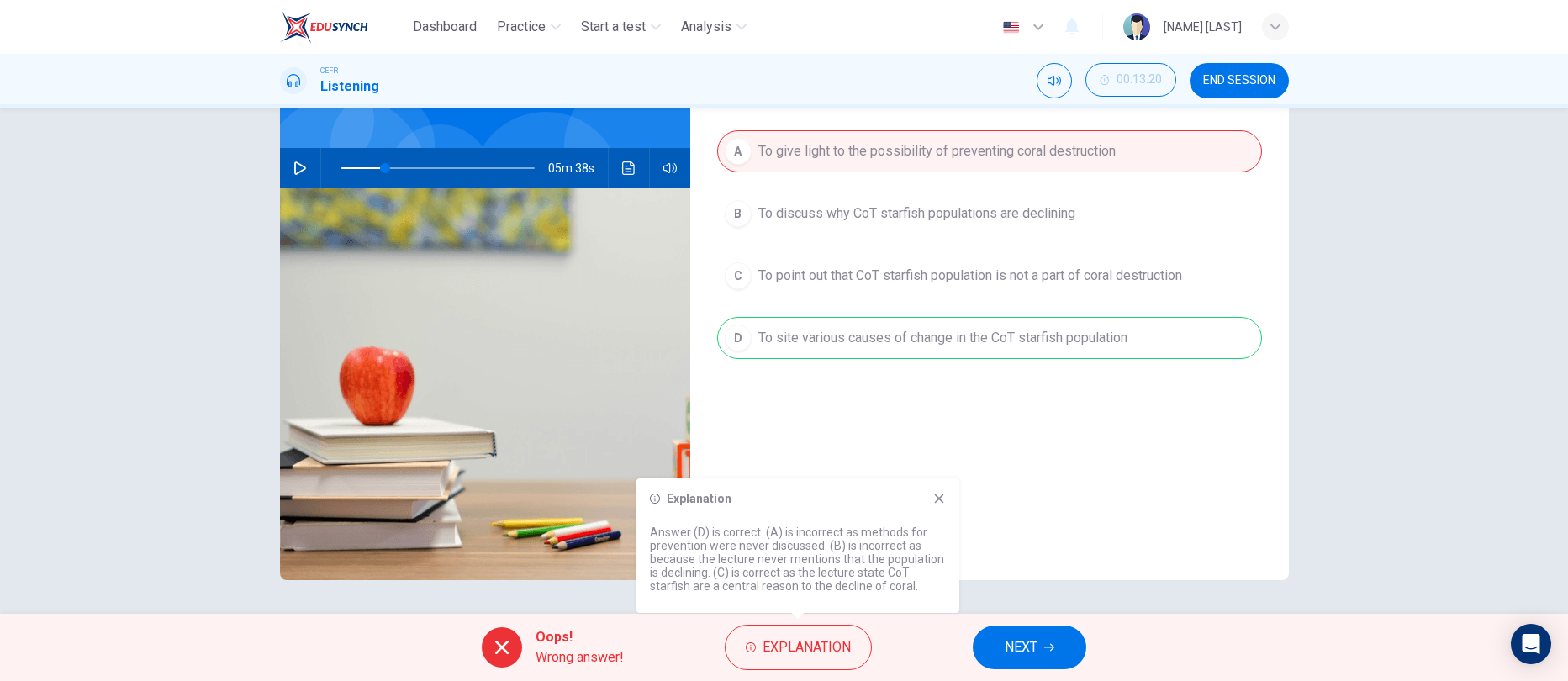 drag, startPoint x: 792, startPoint y: 530, endPoint x: 846, endPoint y: 557, distance: 60.37384 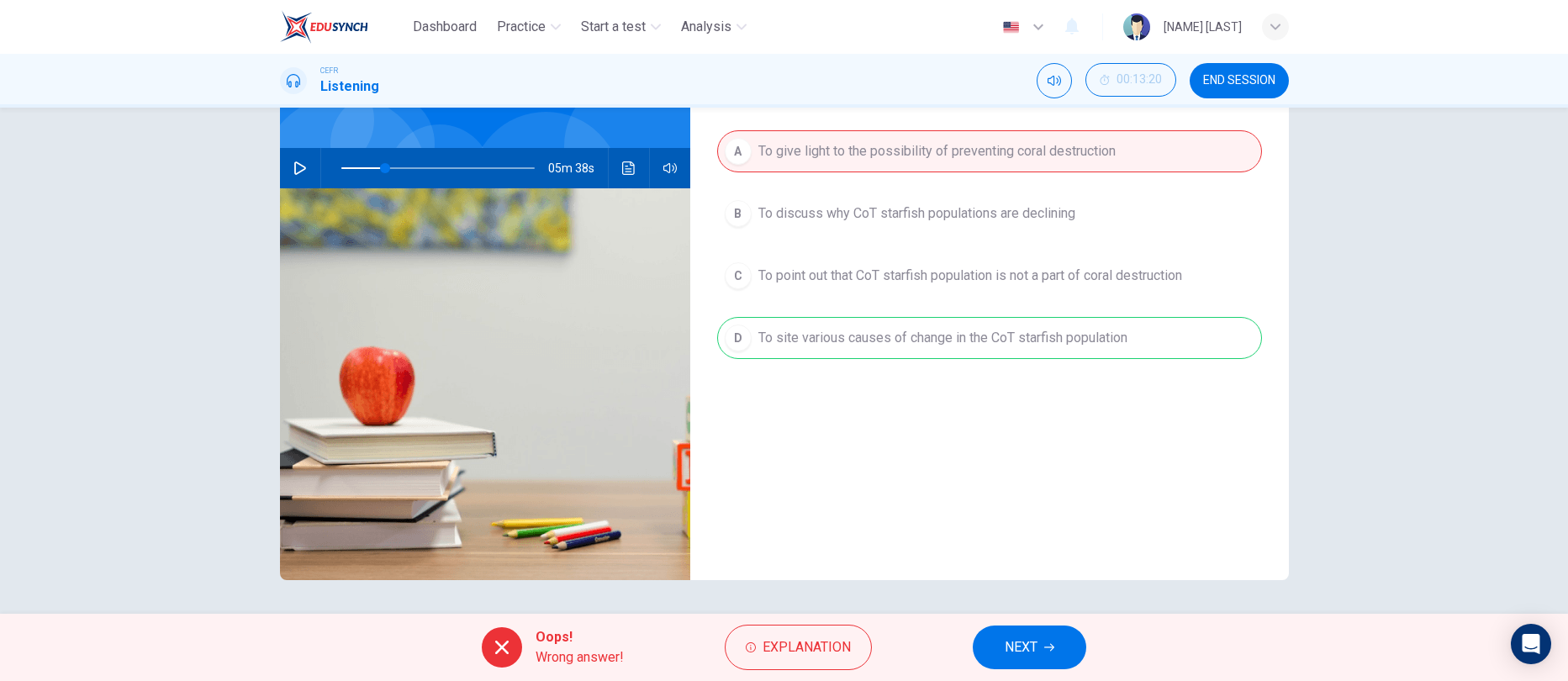 click on "NEXT" at bounding box center (1021, 647) 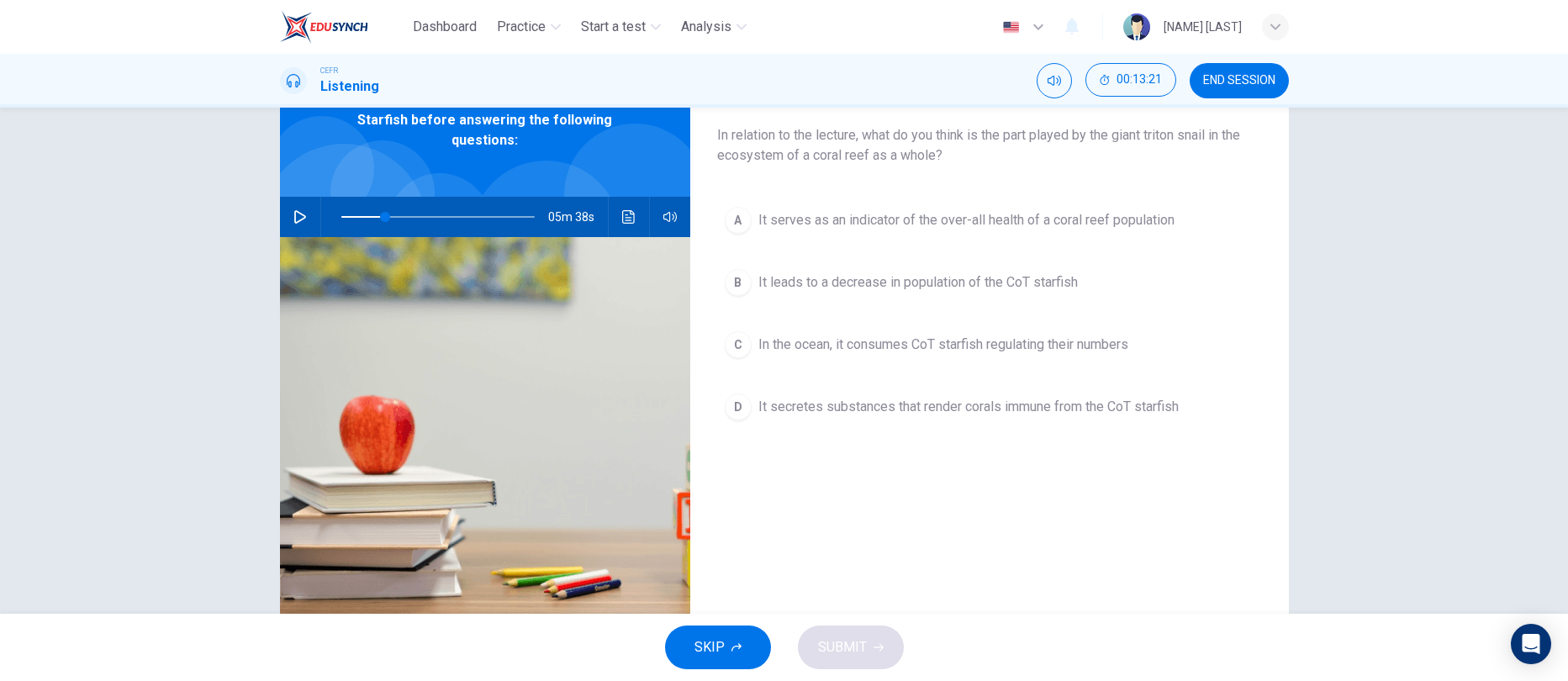 scroll, scrollTop: 0, scrollLeft: 0, axis: both 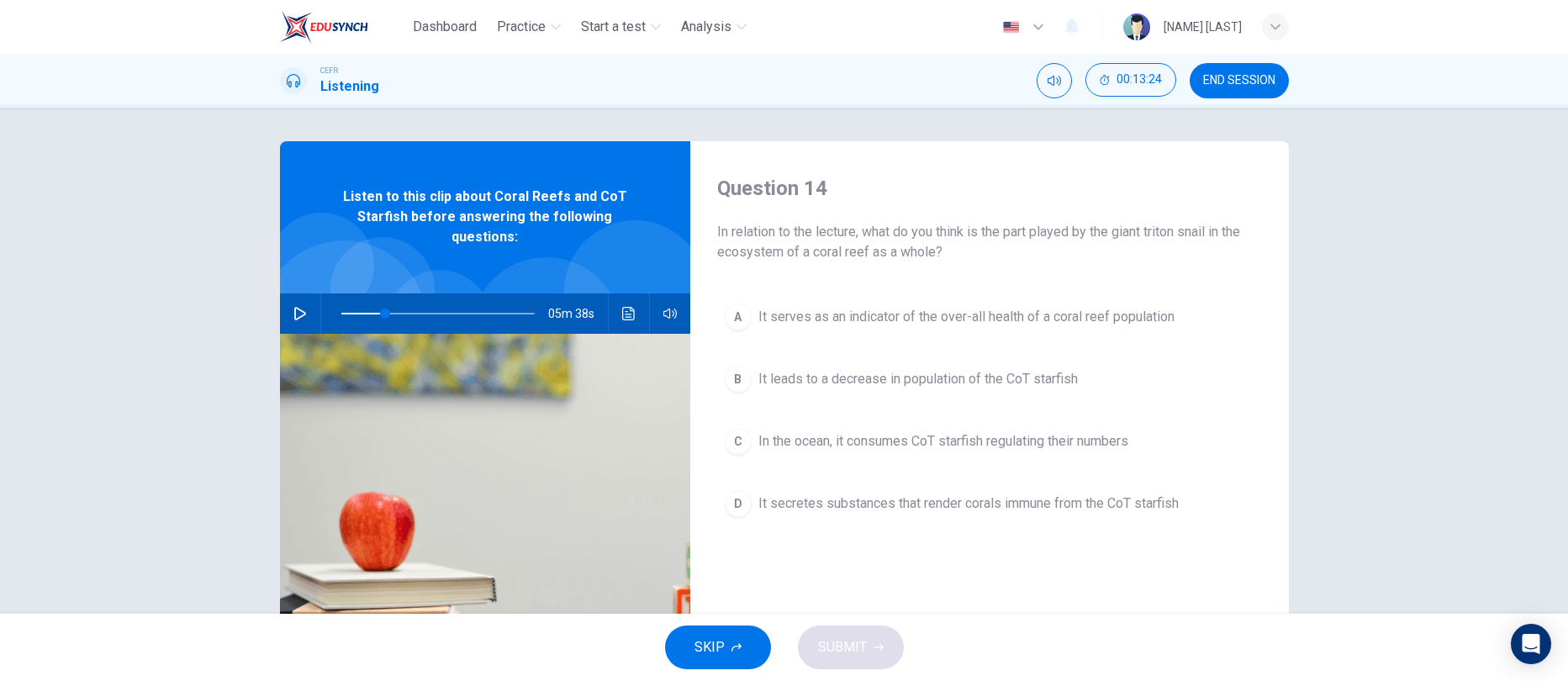 click at bounding box center [300, 314] 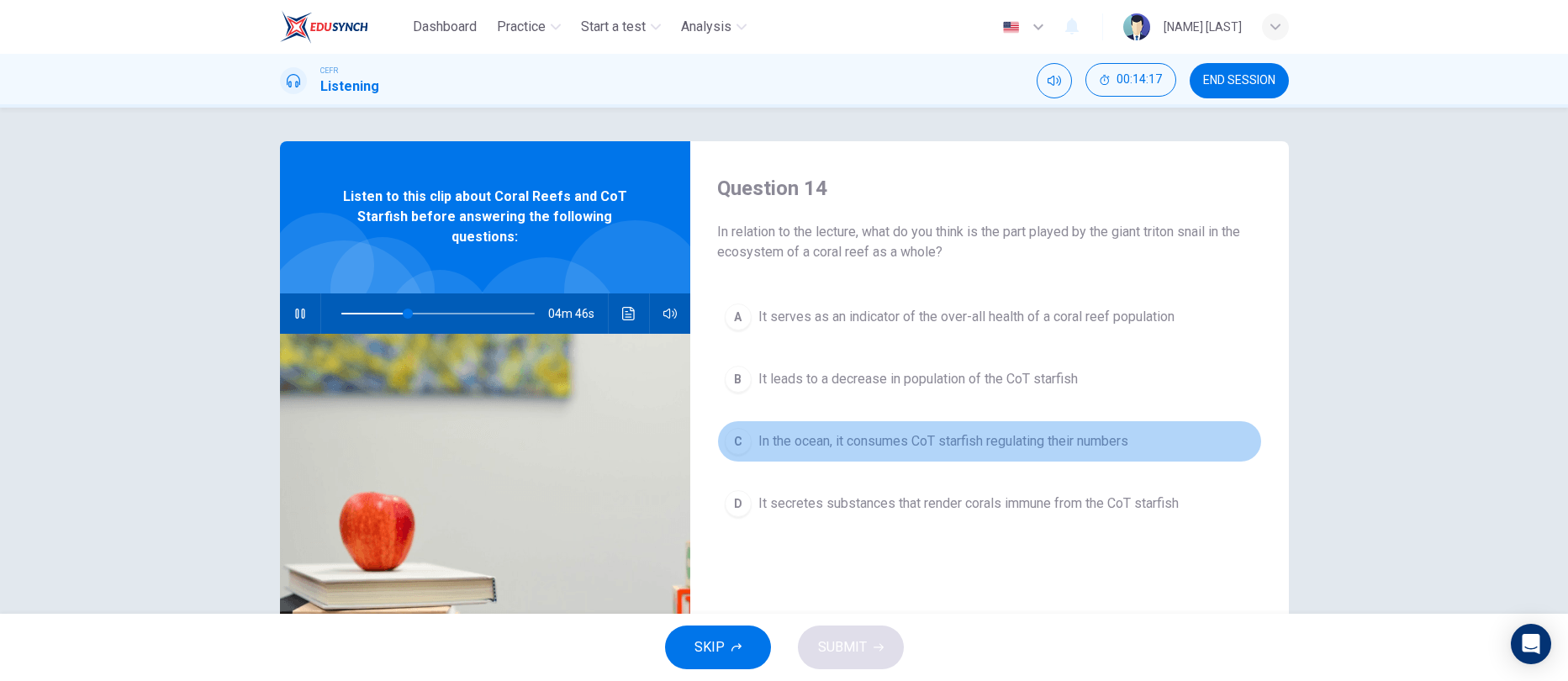 click on "C" at bounding box center [738, 317] 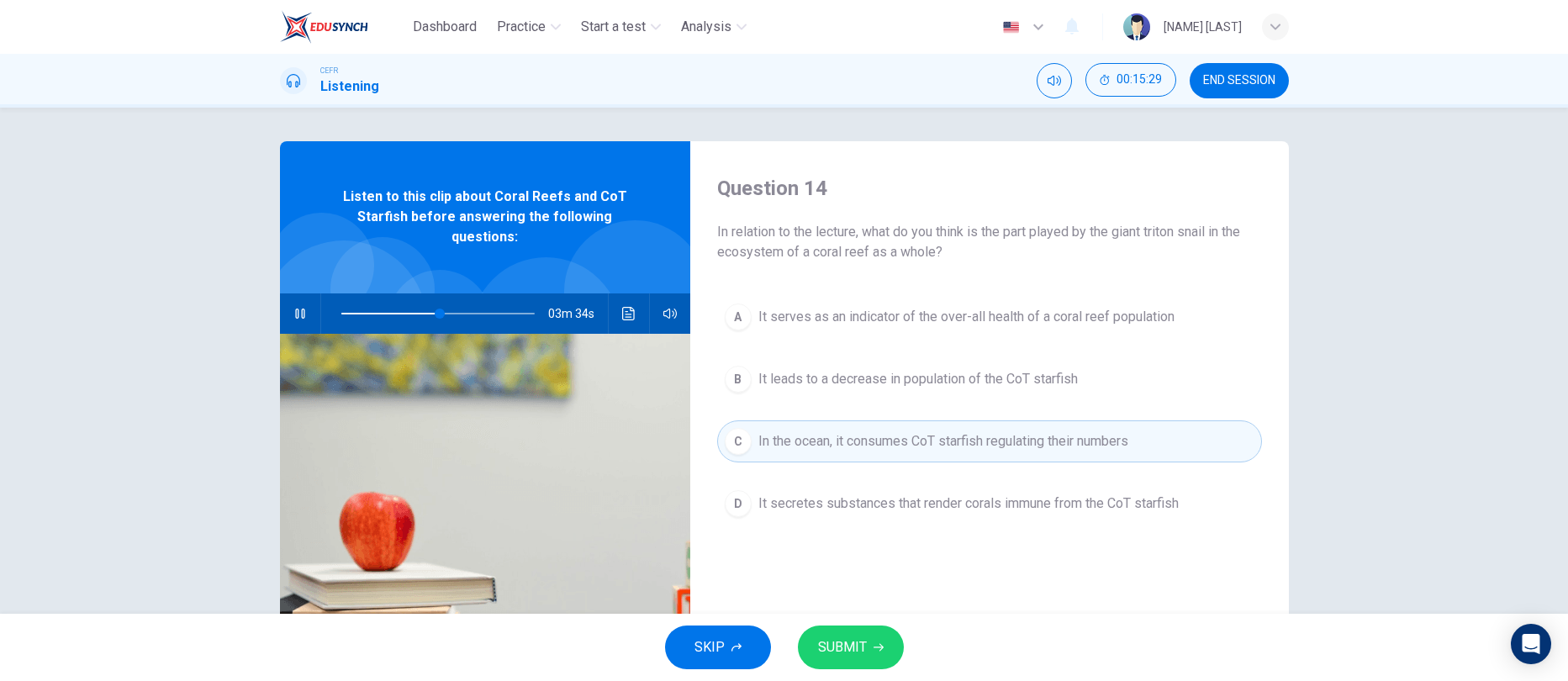 type 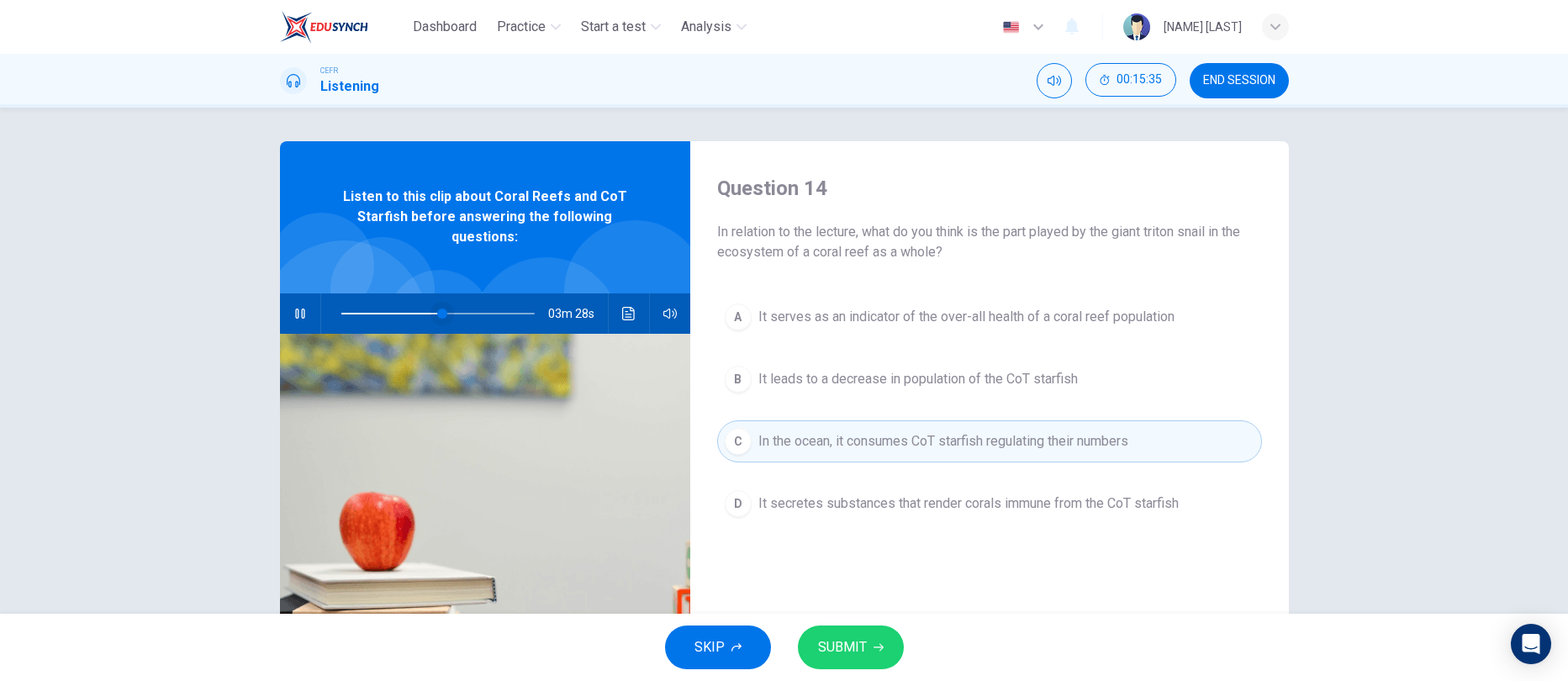 click at bounding box center (442, 314) 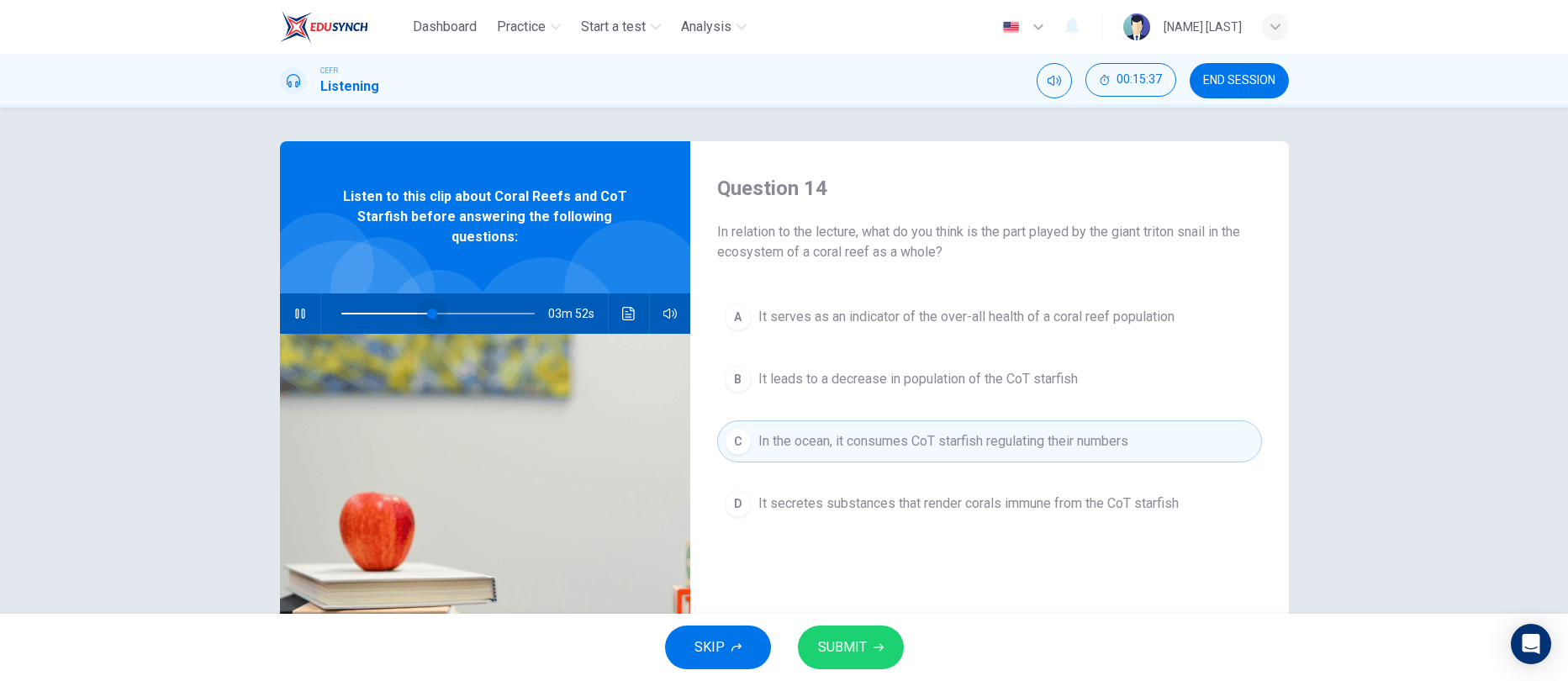 click at bounding box center (432, 314) 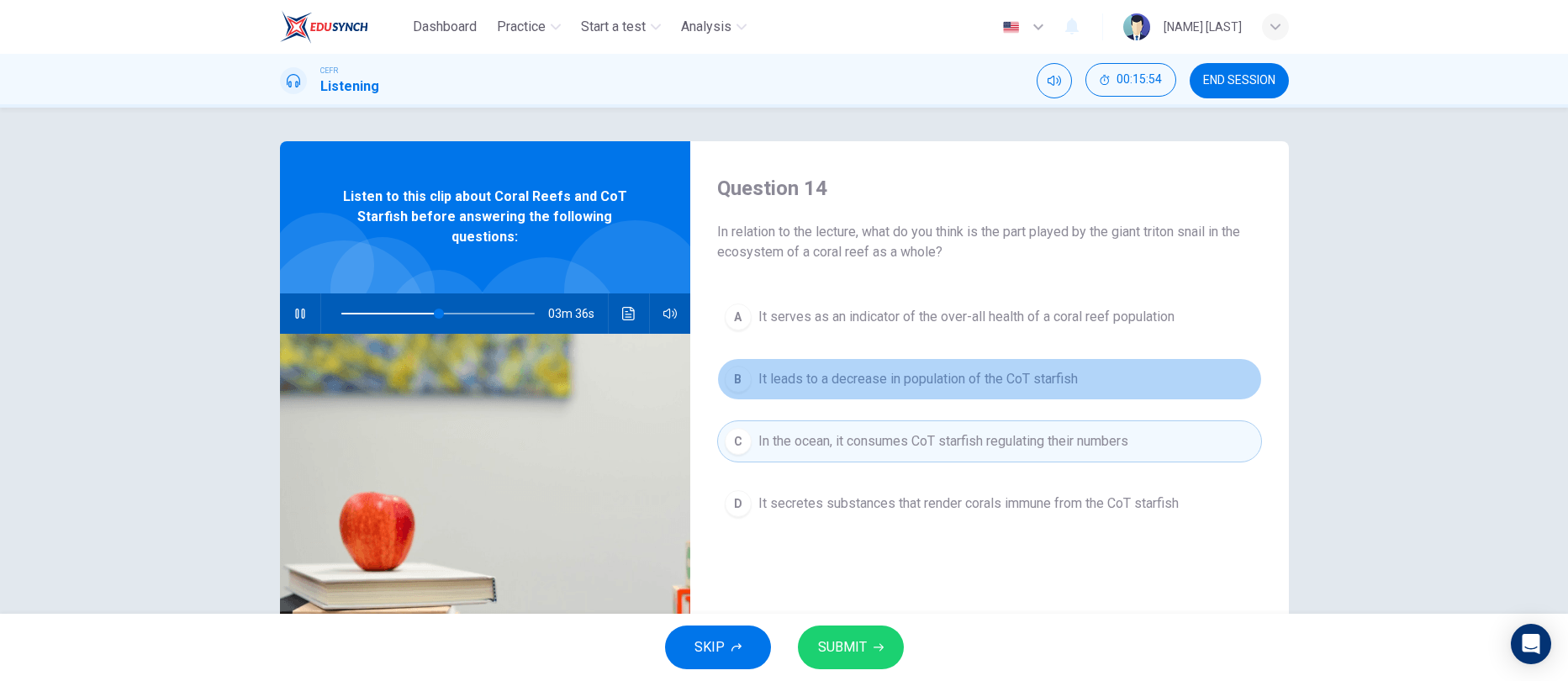 click on "It leads to a decrease in population of the CoT starfish" at bounding box center (966, 317) 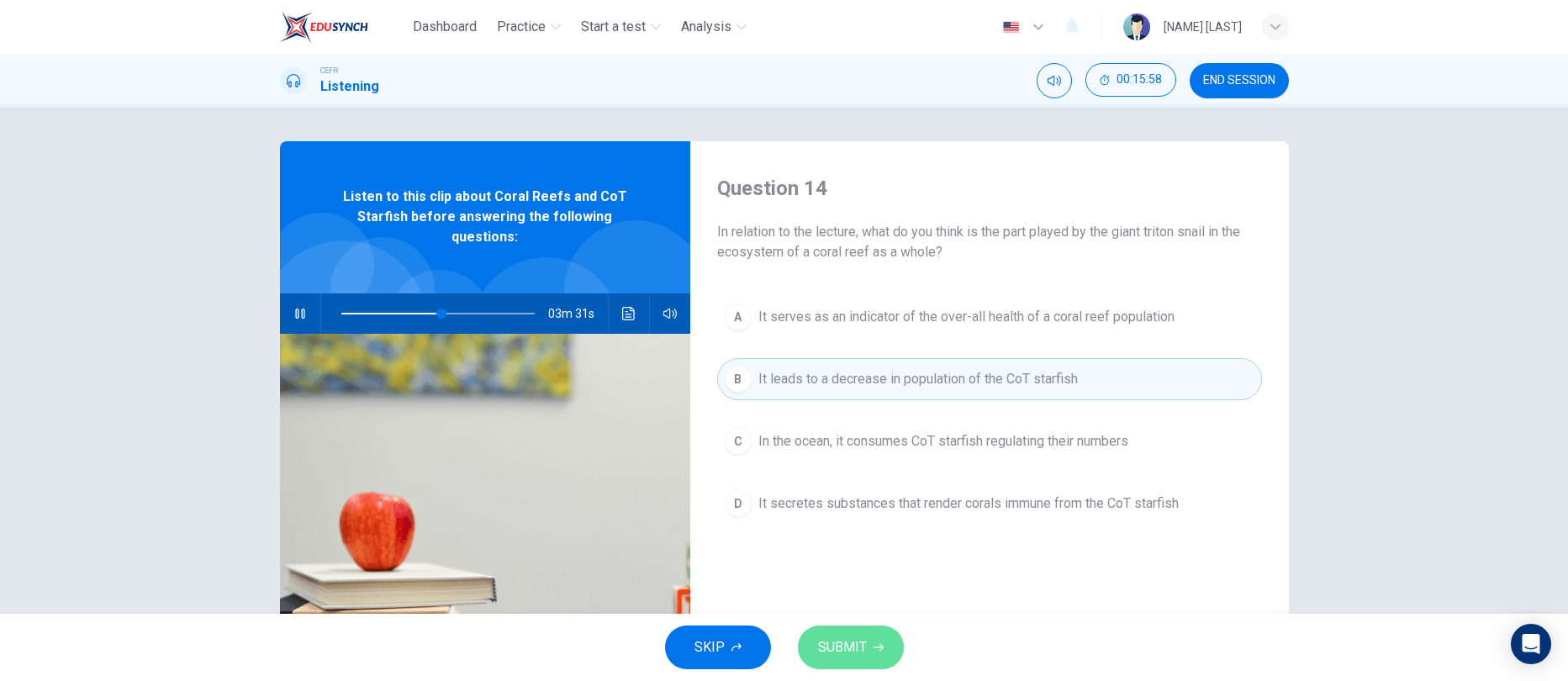 click on "SUBMIT" at bounding box center (842, 647) 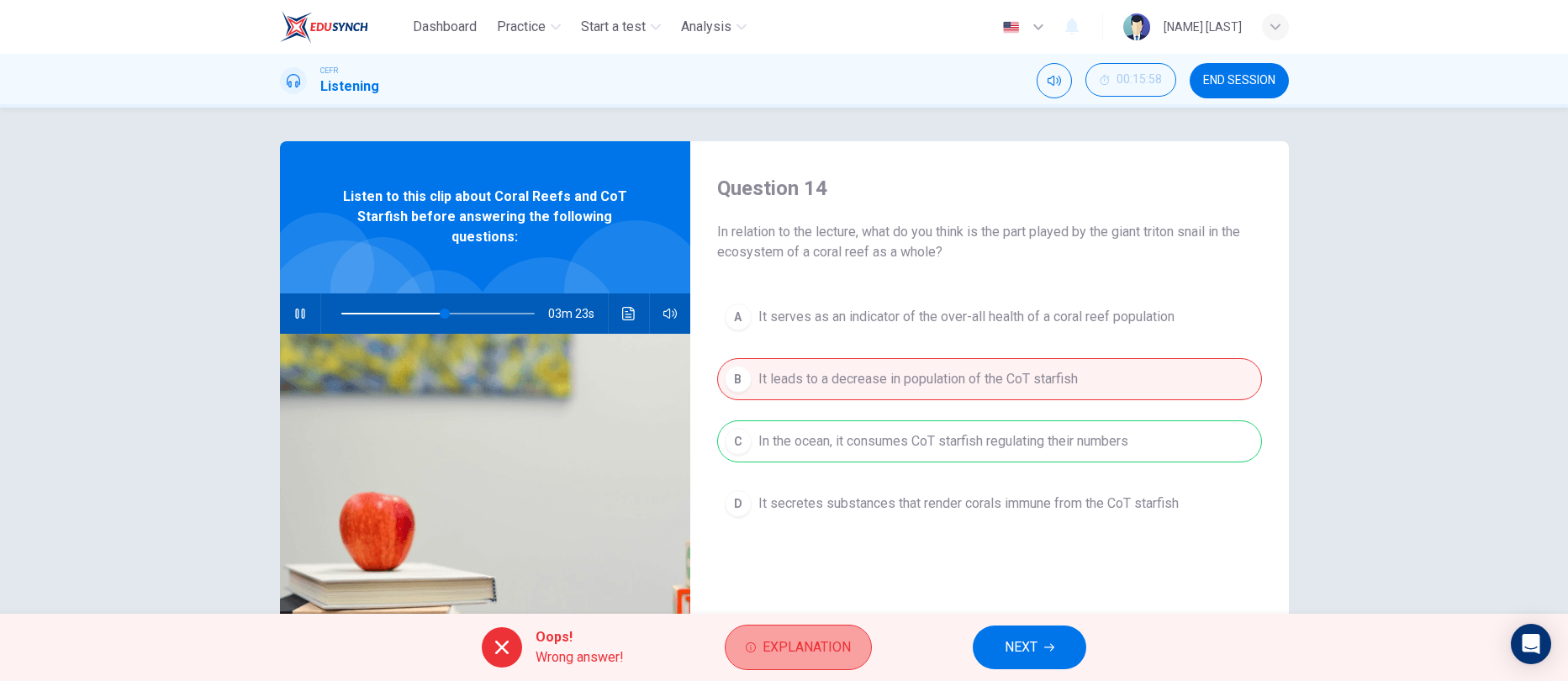 click on "Explanation" at bounding box center [806, 647] 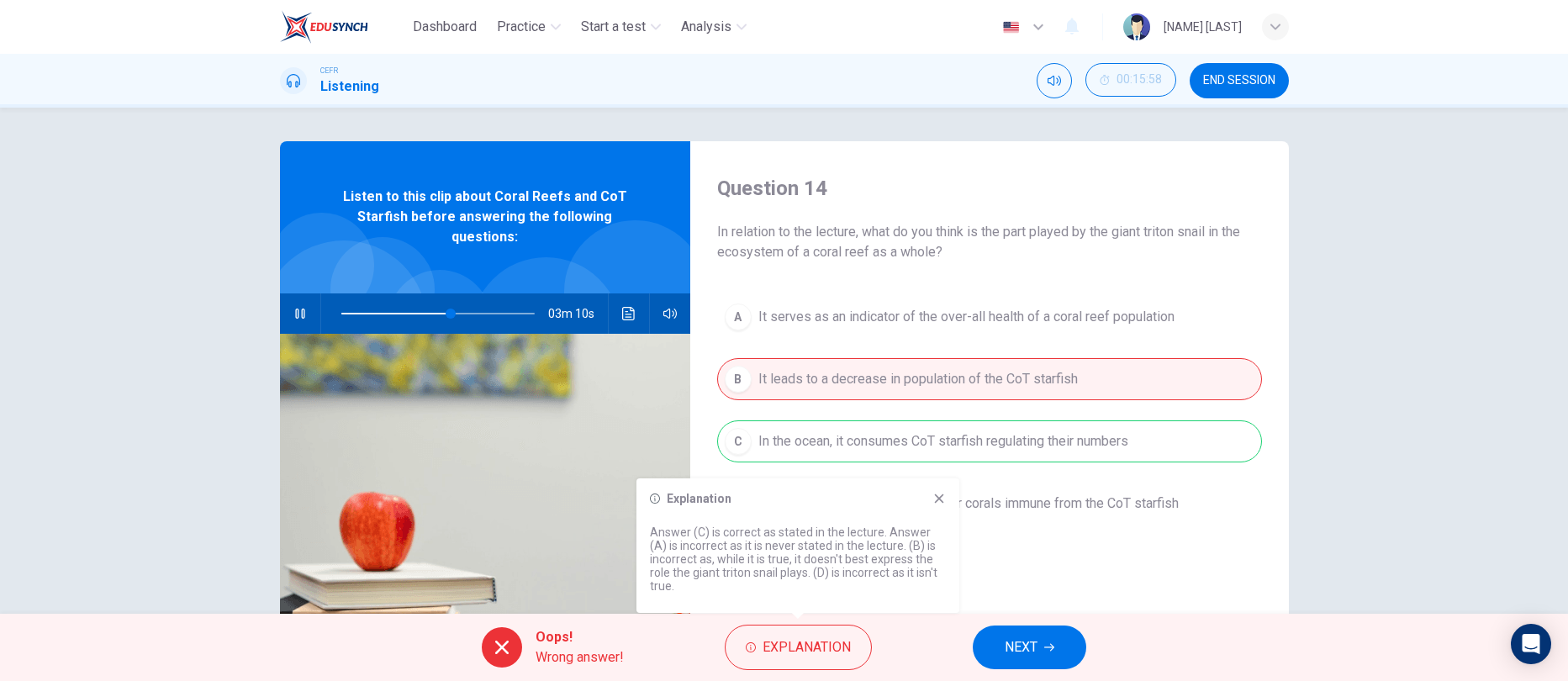 click on "Oops! Wrong answer! Explanation NEXT" at bounding box center (784, 647) 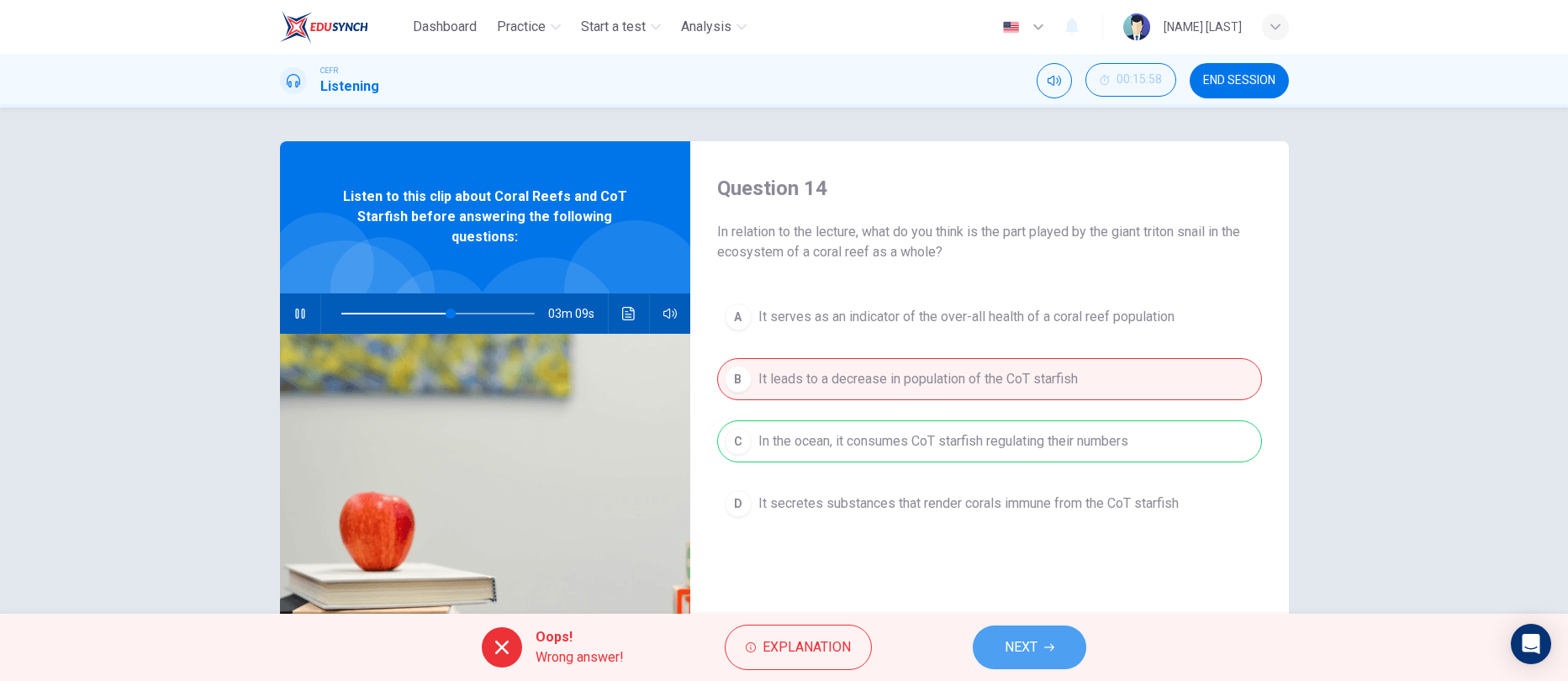 click on "NEXT" at bounding box center [1029, 647] 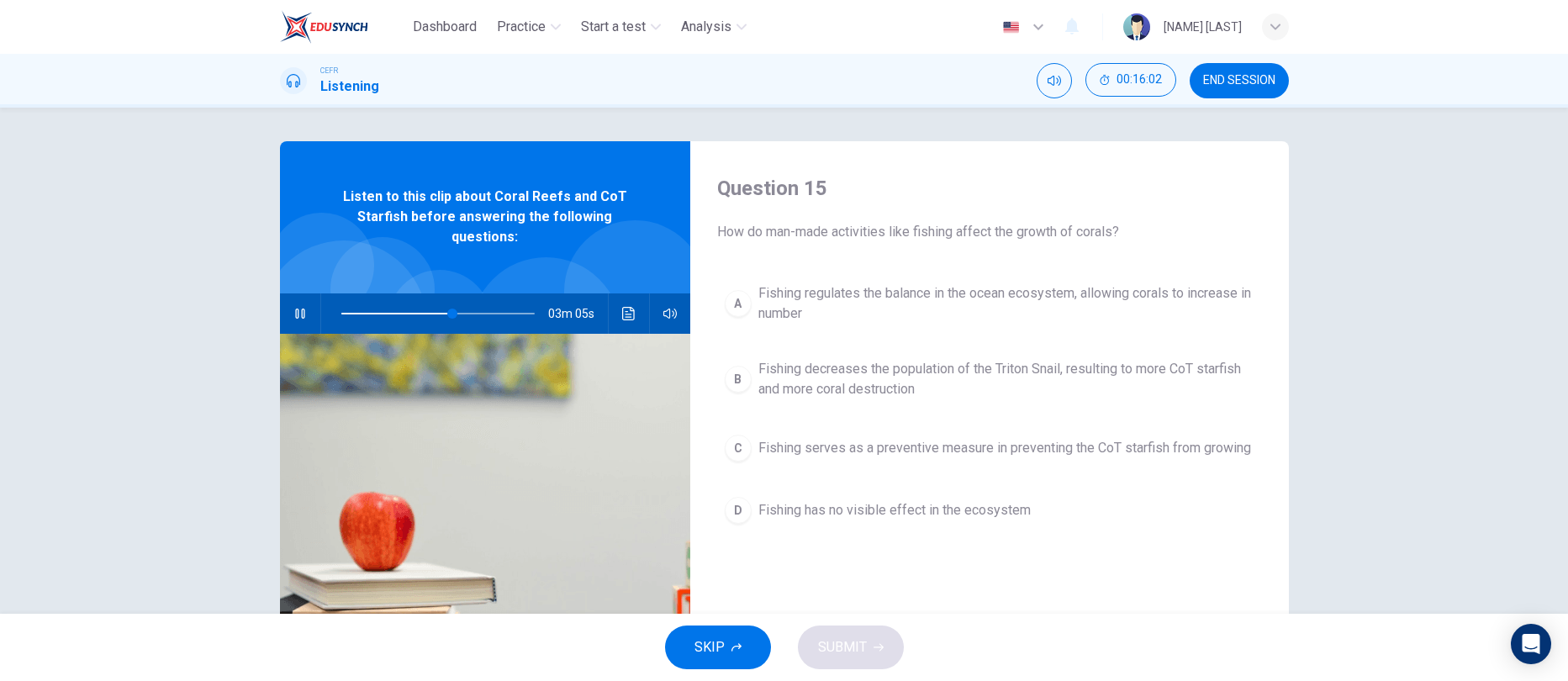 click on "03m 05s" at bounding box center [485, 314] 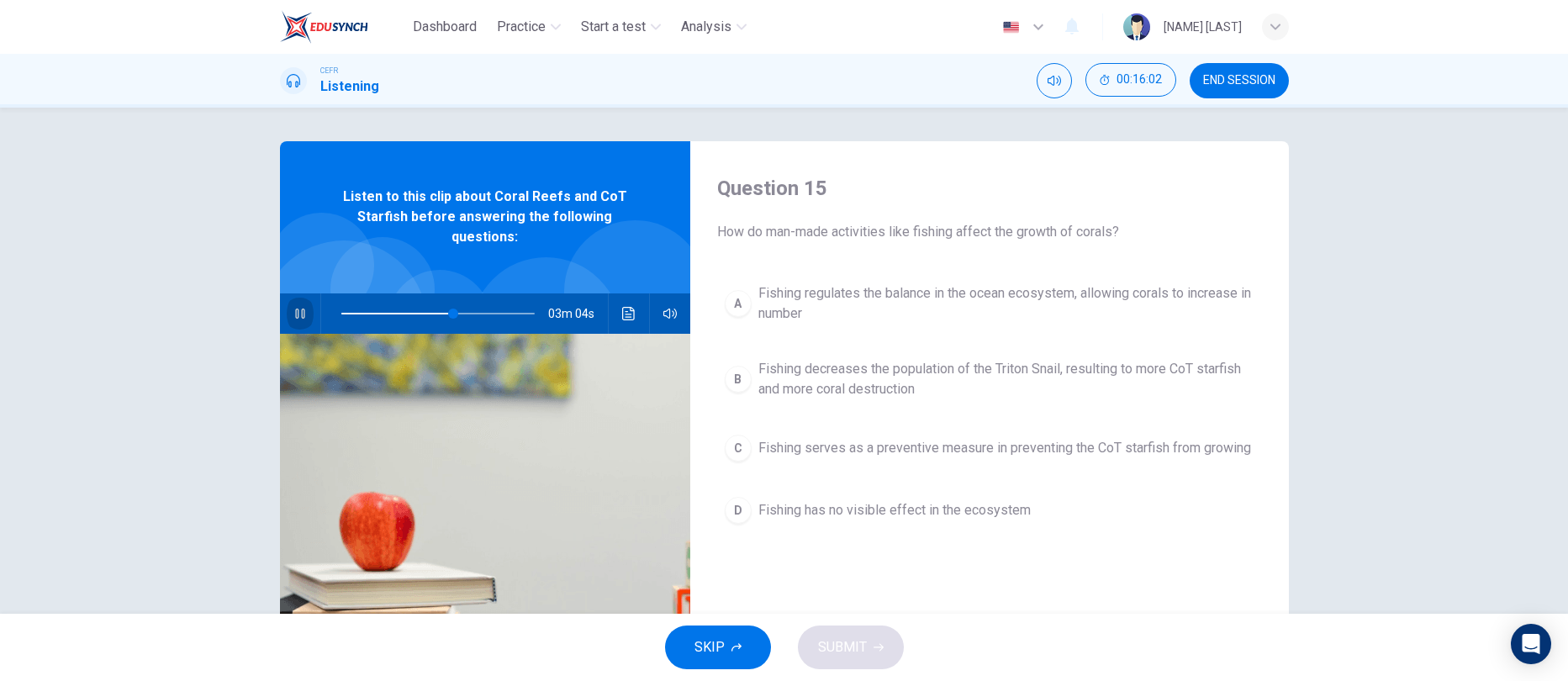 click at bounding box center (300, 314) 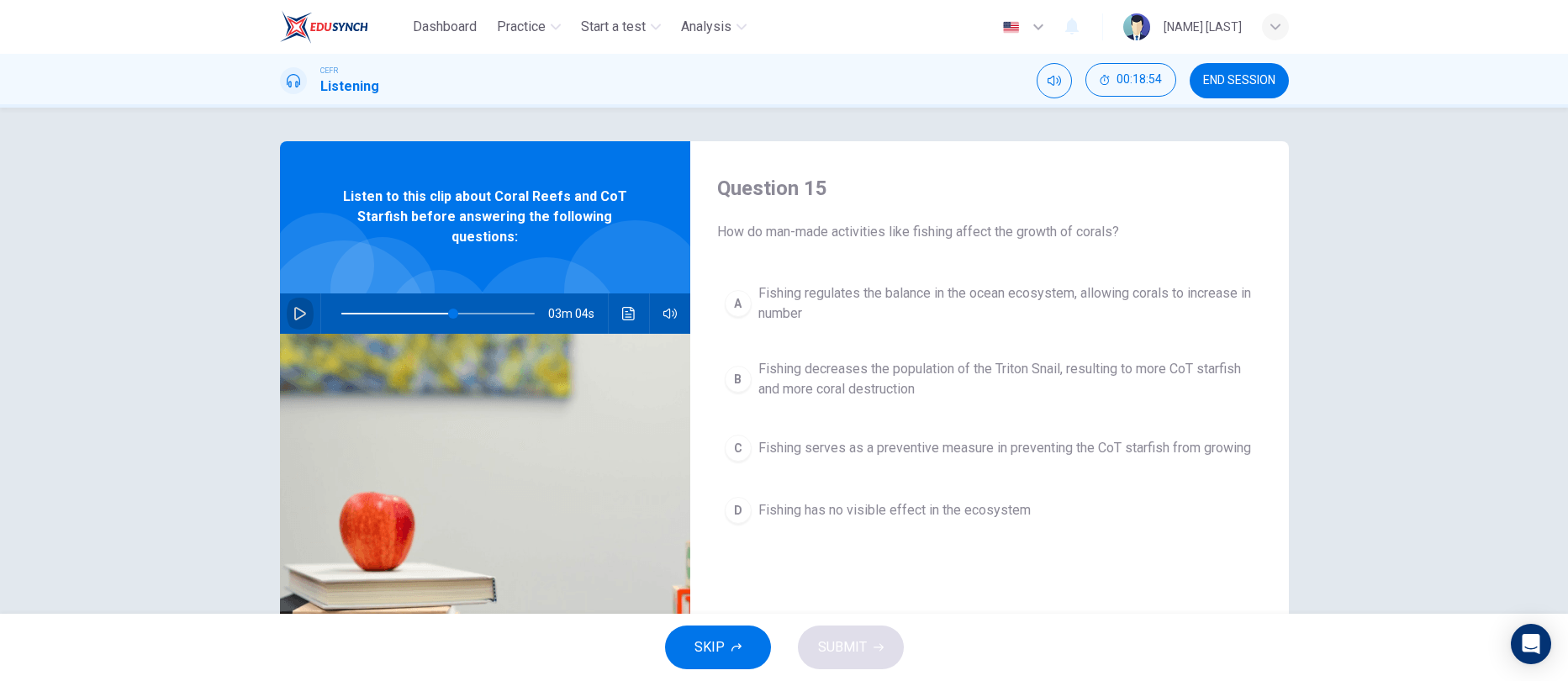 click at bounding box center (300, 314) 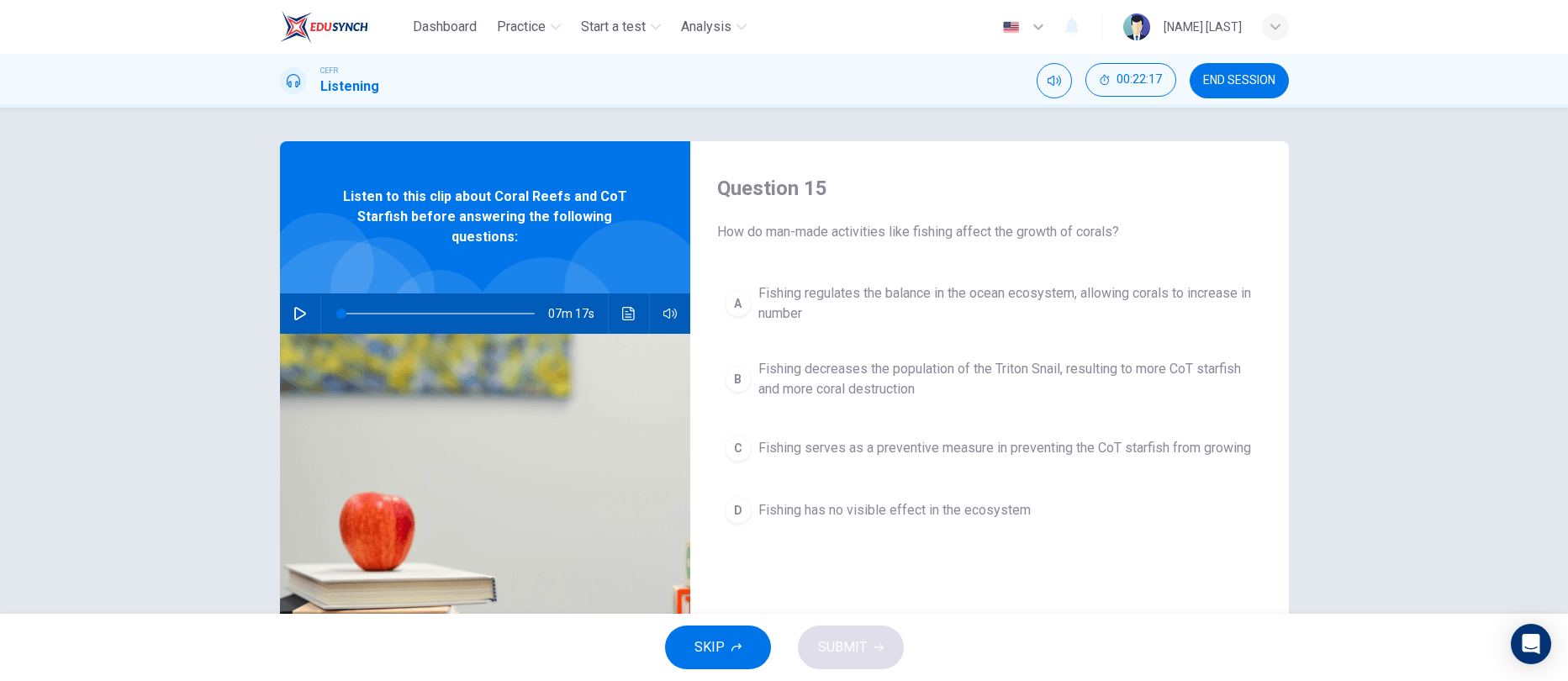 click at bounding box center (438, 314) 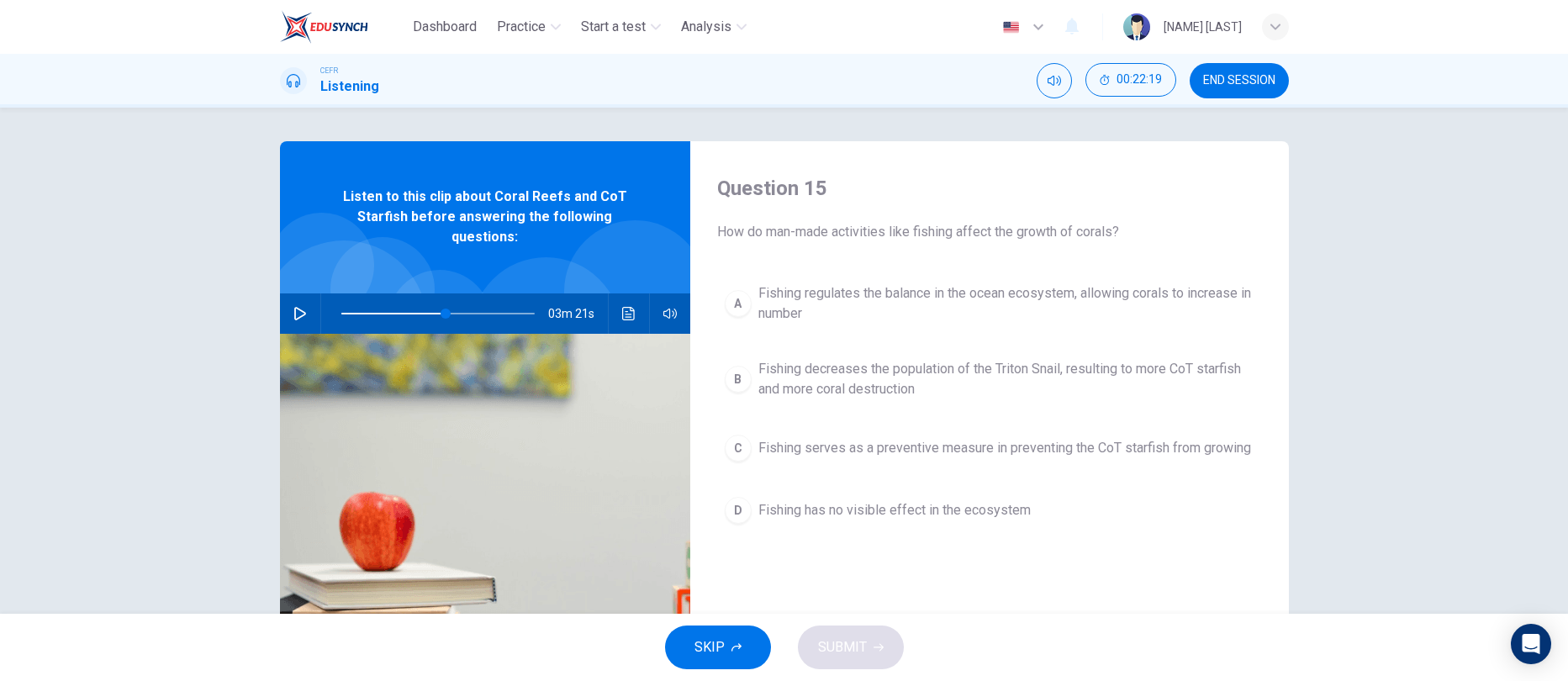 click at bounding box center (300, 314) 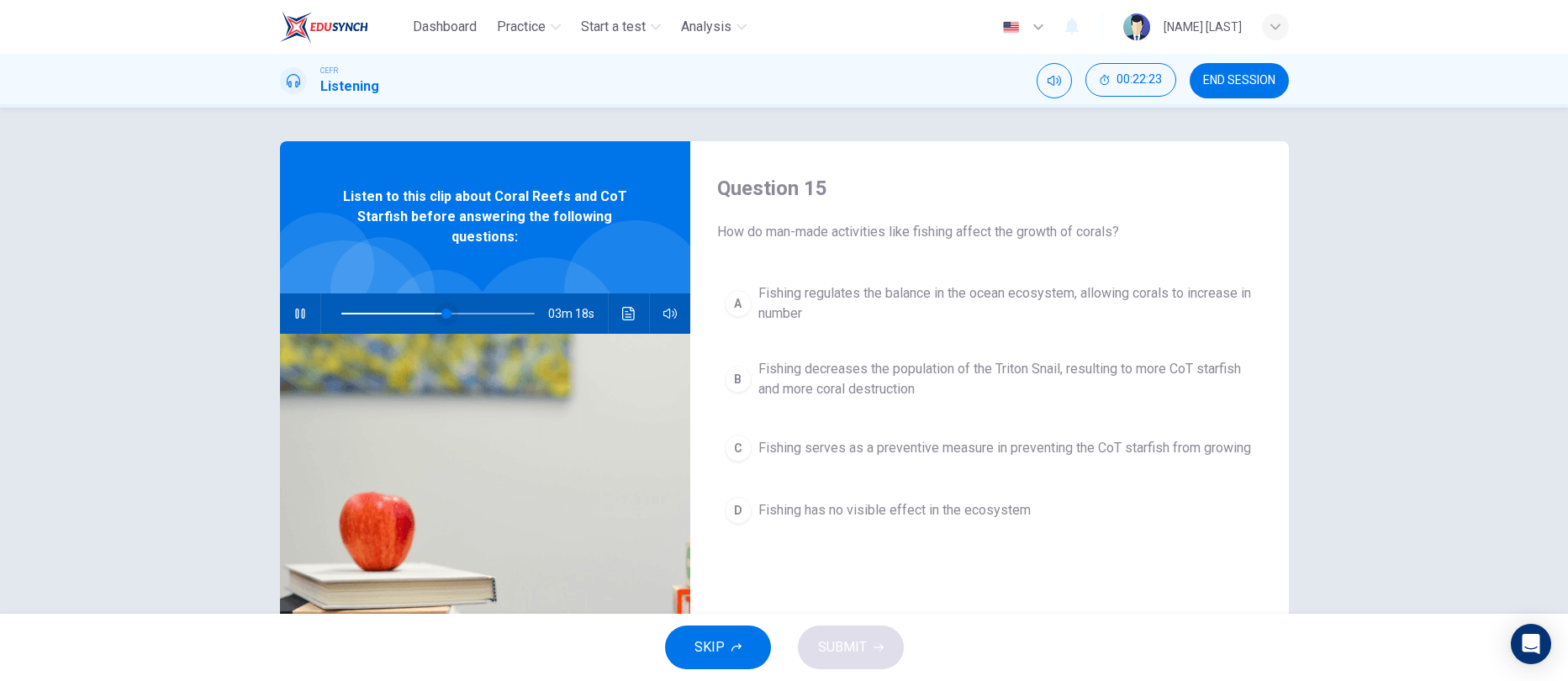 click at bounding box center [446, 314] 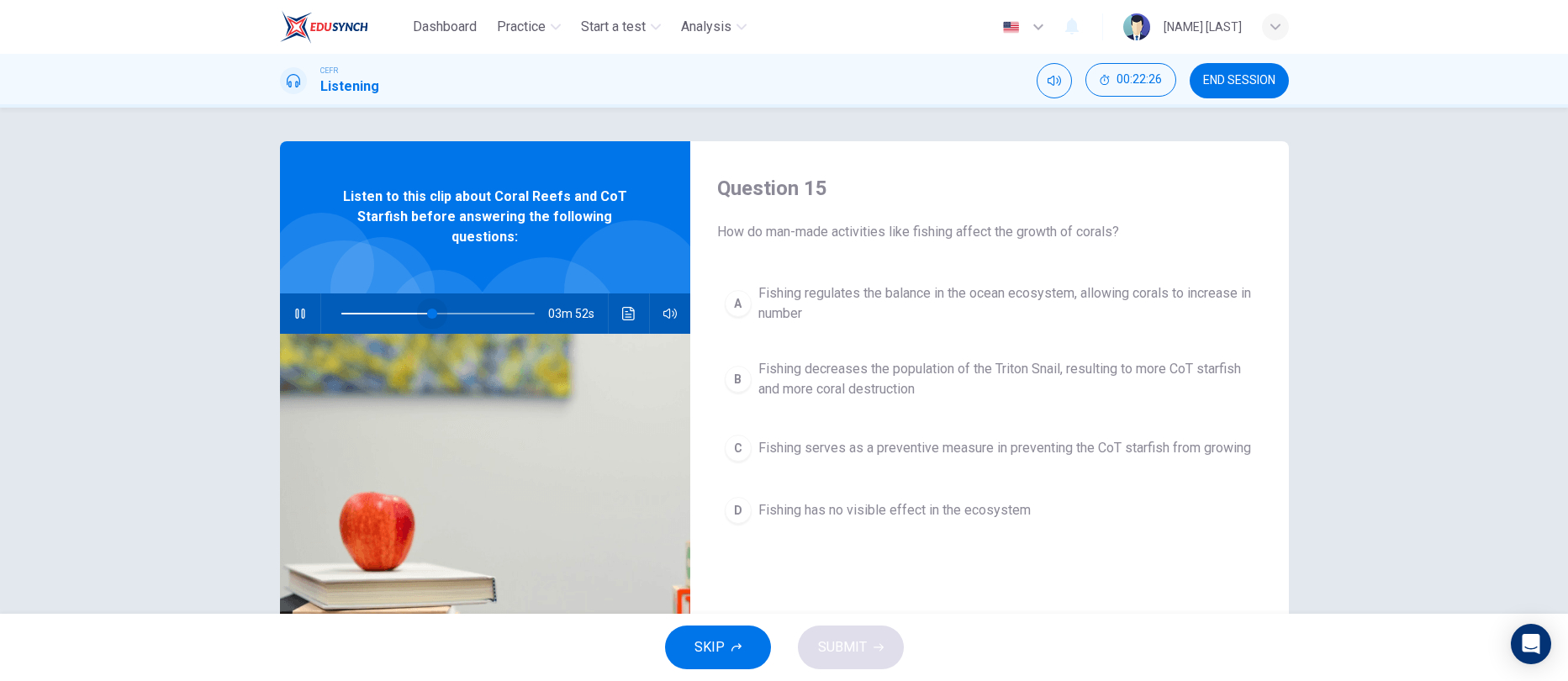 click at bounding box center [432, 314] 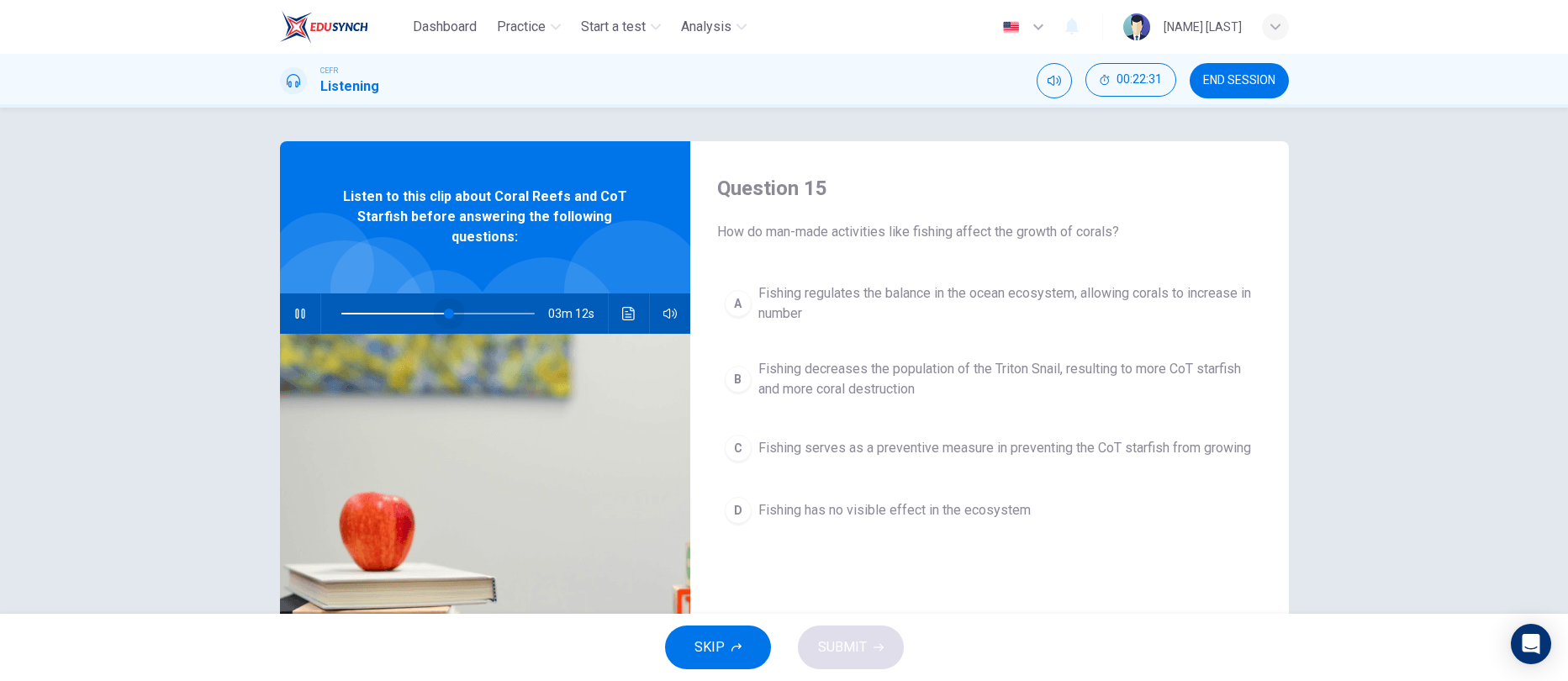 click at bounding box center [449, 314] 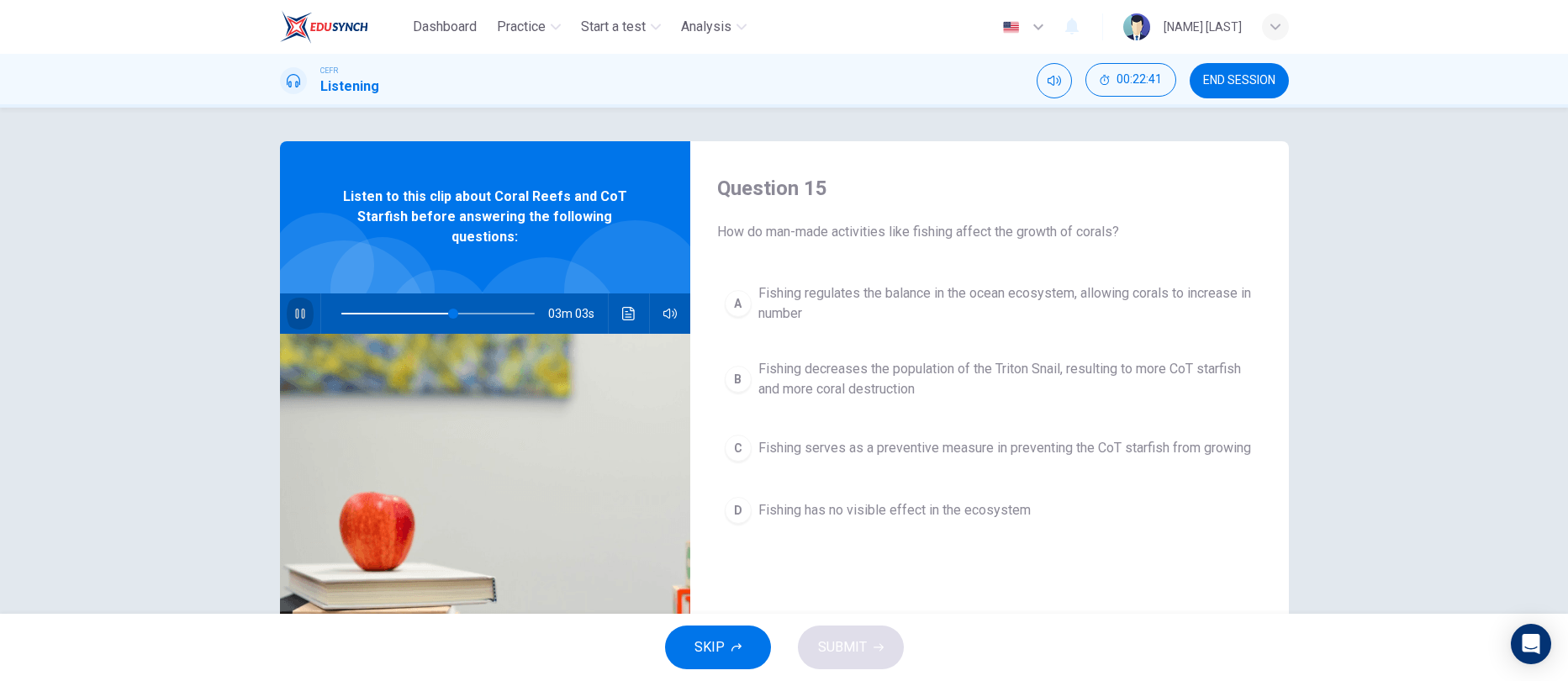 click at bounding box center (300, 314) 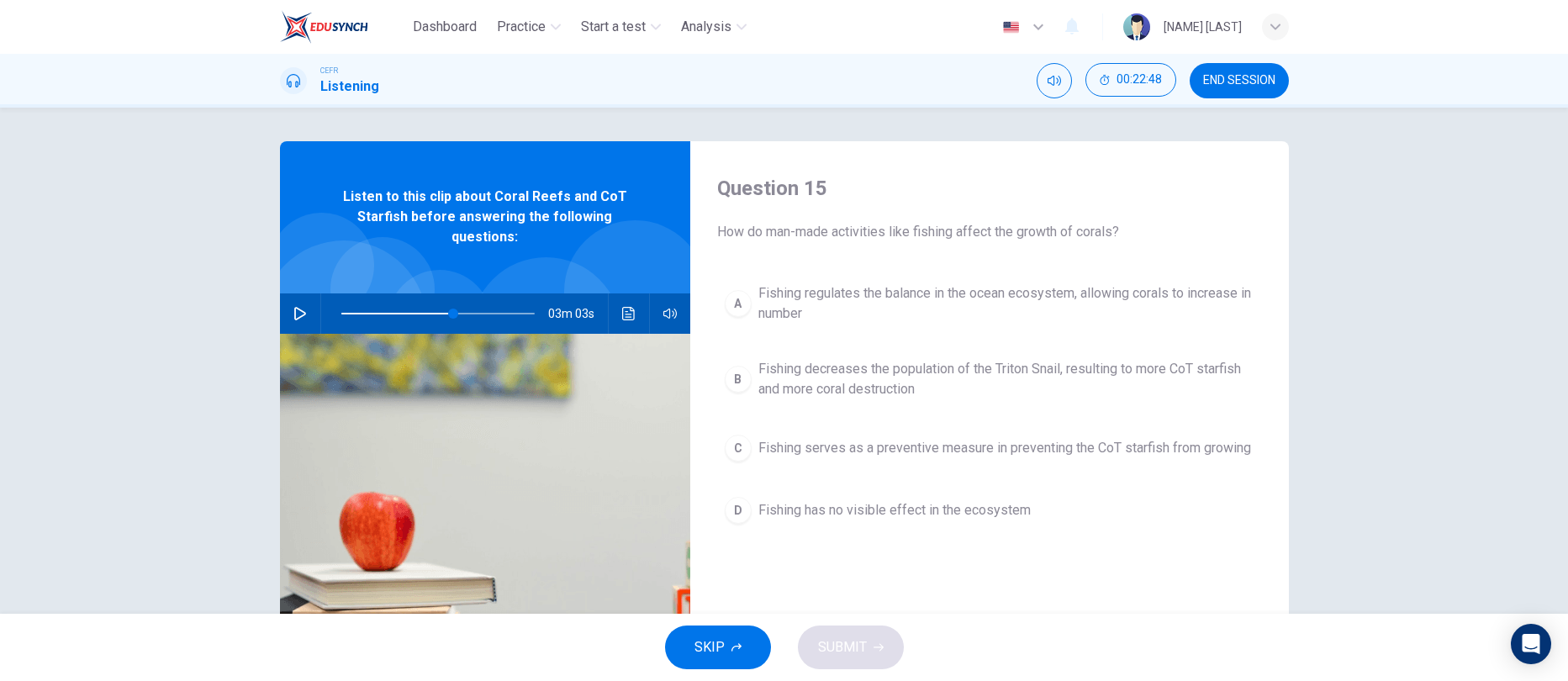 click on "B" at bounding box center [738, 304] 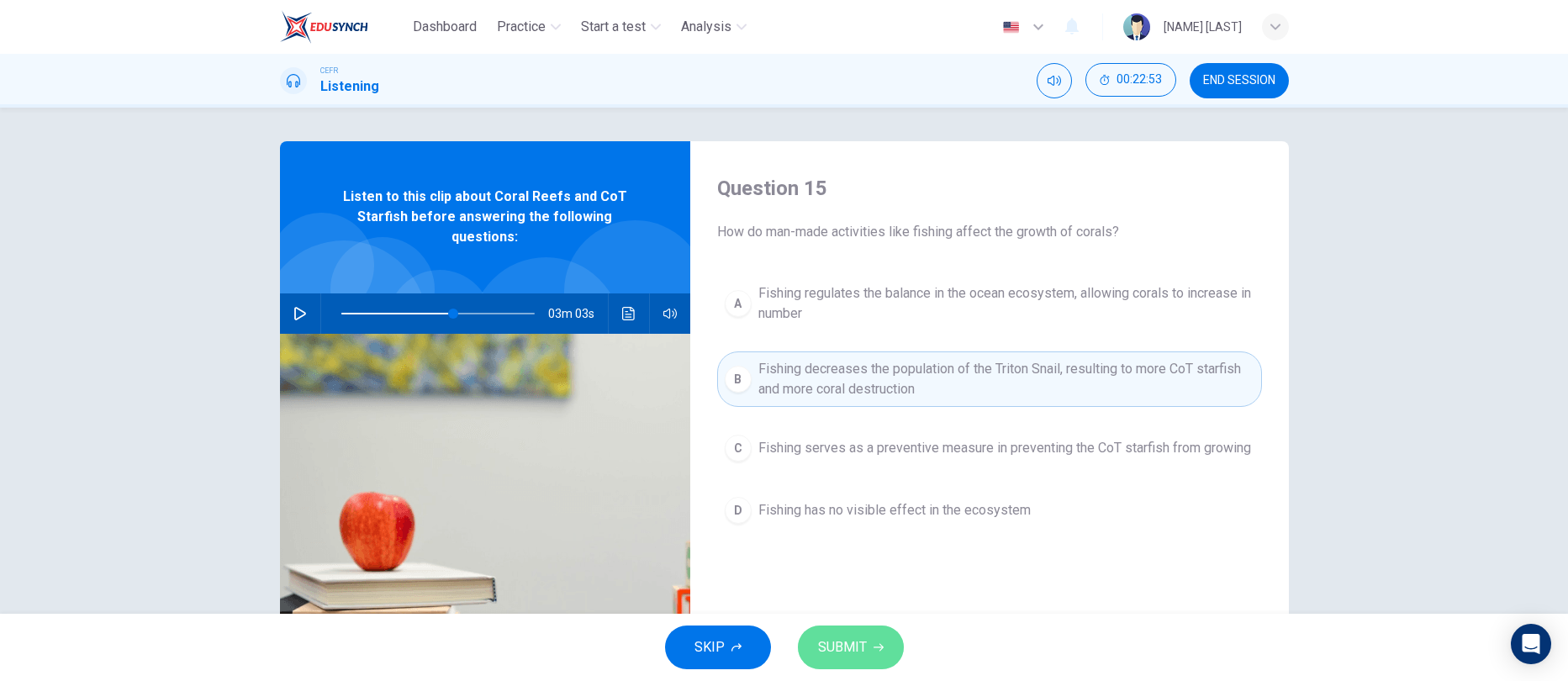 click on "SUBMIT" at bounding box center [842, 647] 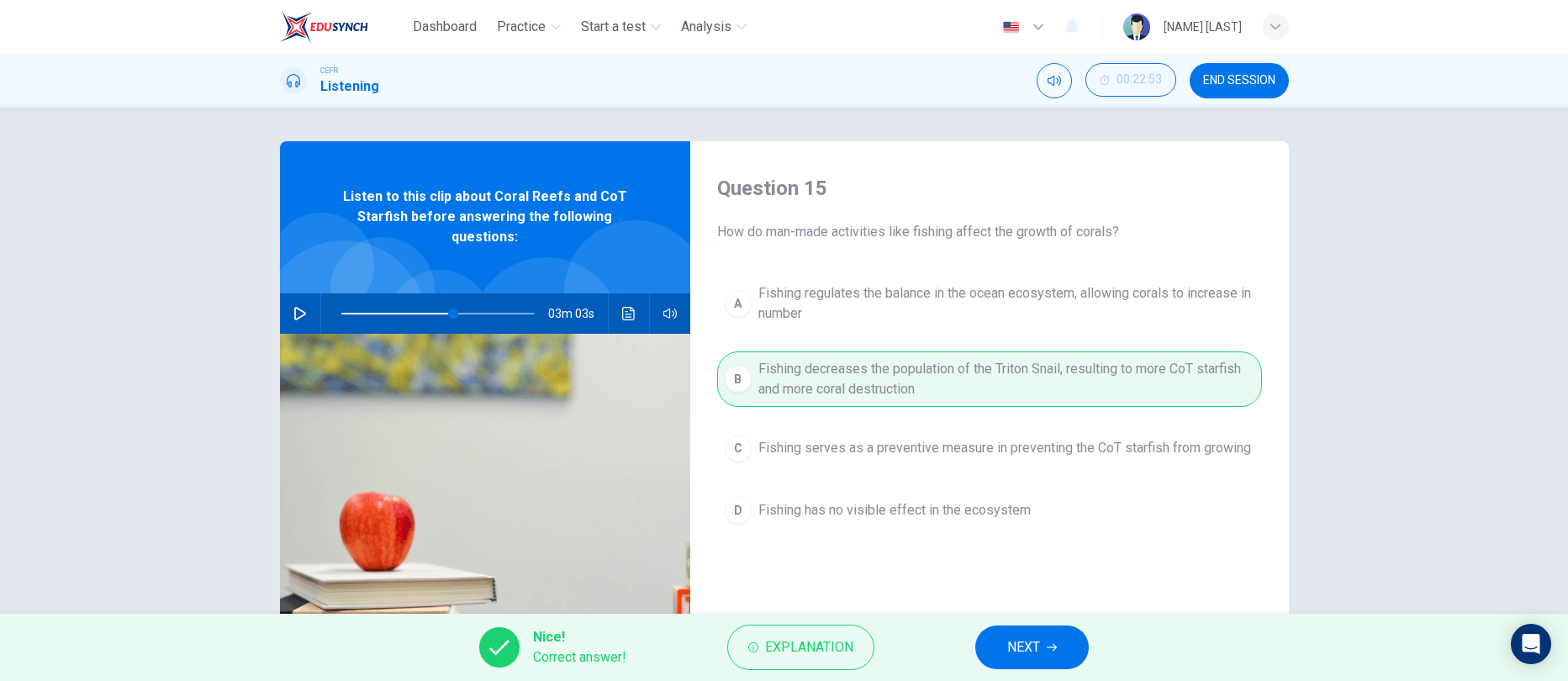 click on "NEXT" at bounding box center (1023, 647) 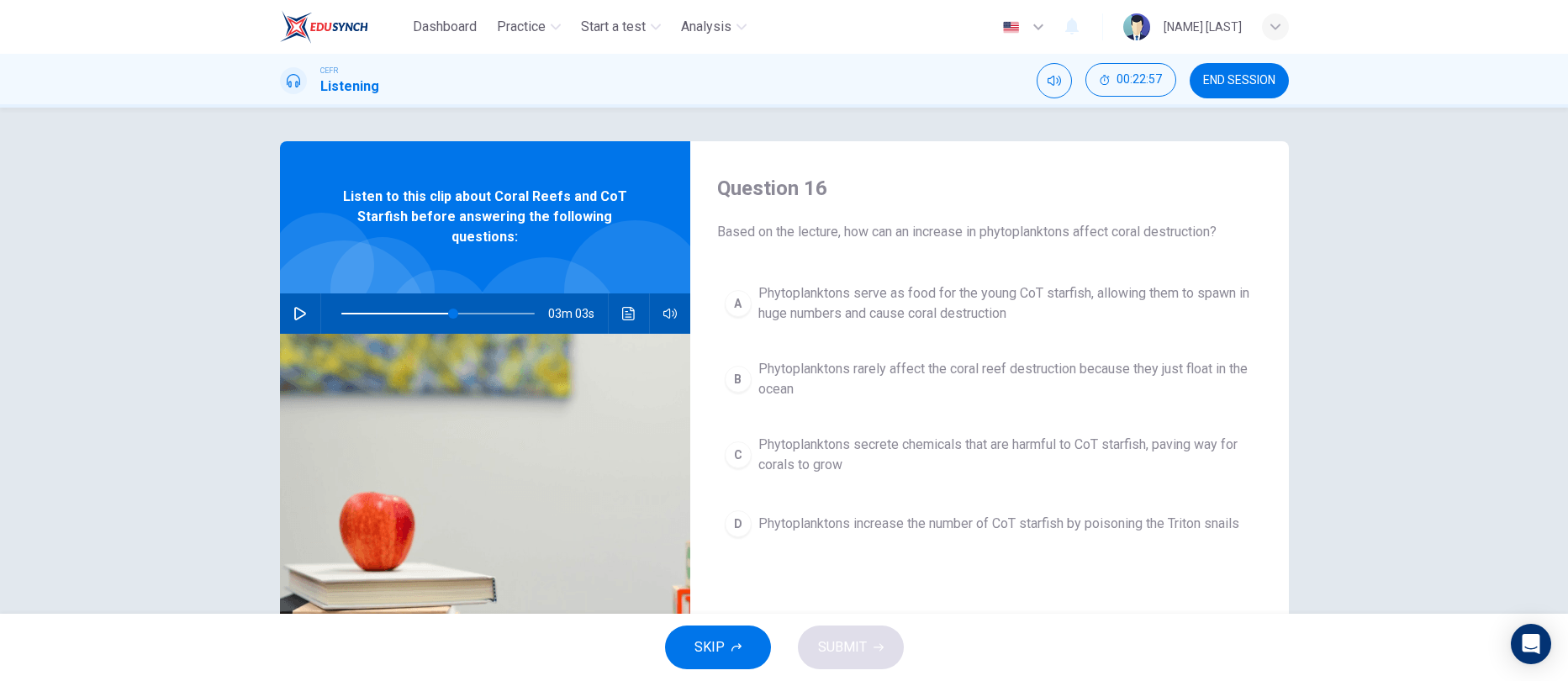 click at bounding box center (300, 314) 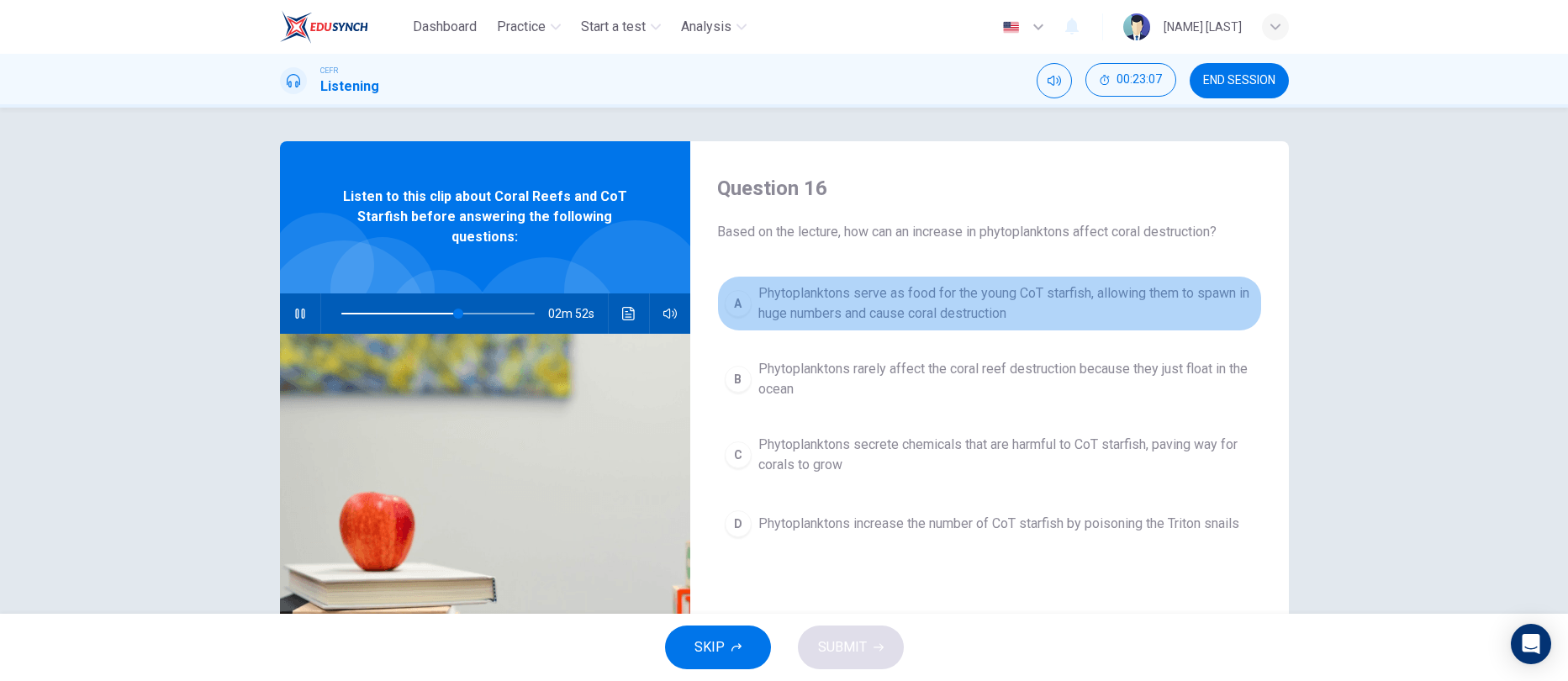 click on "Phytoplanktons serve as food for the young CoT starfish, allowing them to spawn in huge numbers and cause coral destruction" at bounding box center [1006, 304] 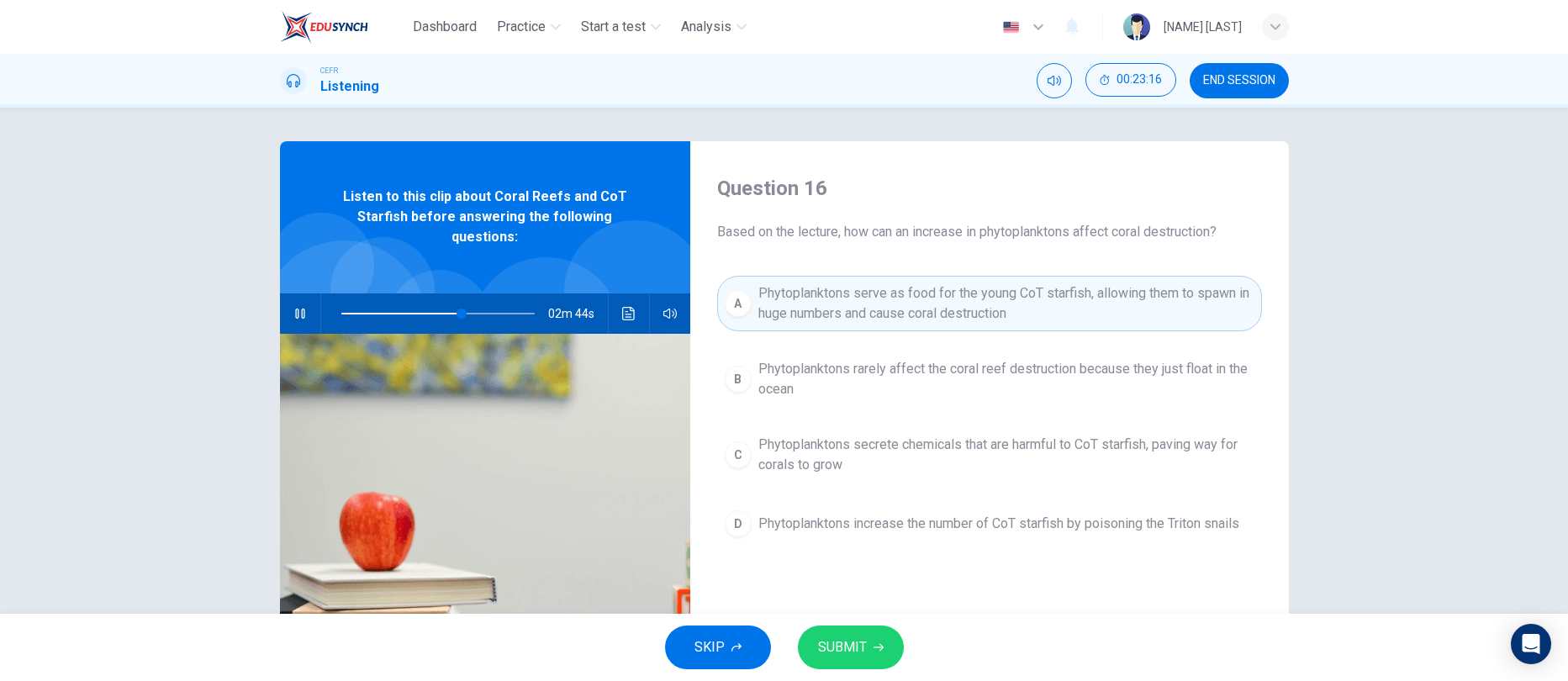 drag, startPoint x: 808, startPoint y: 643, endPoint x: 816, endPoint y: 653, distance: 13 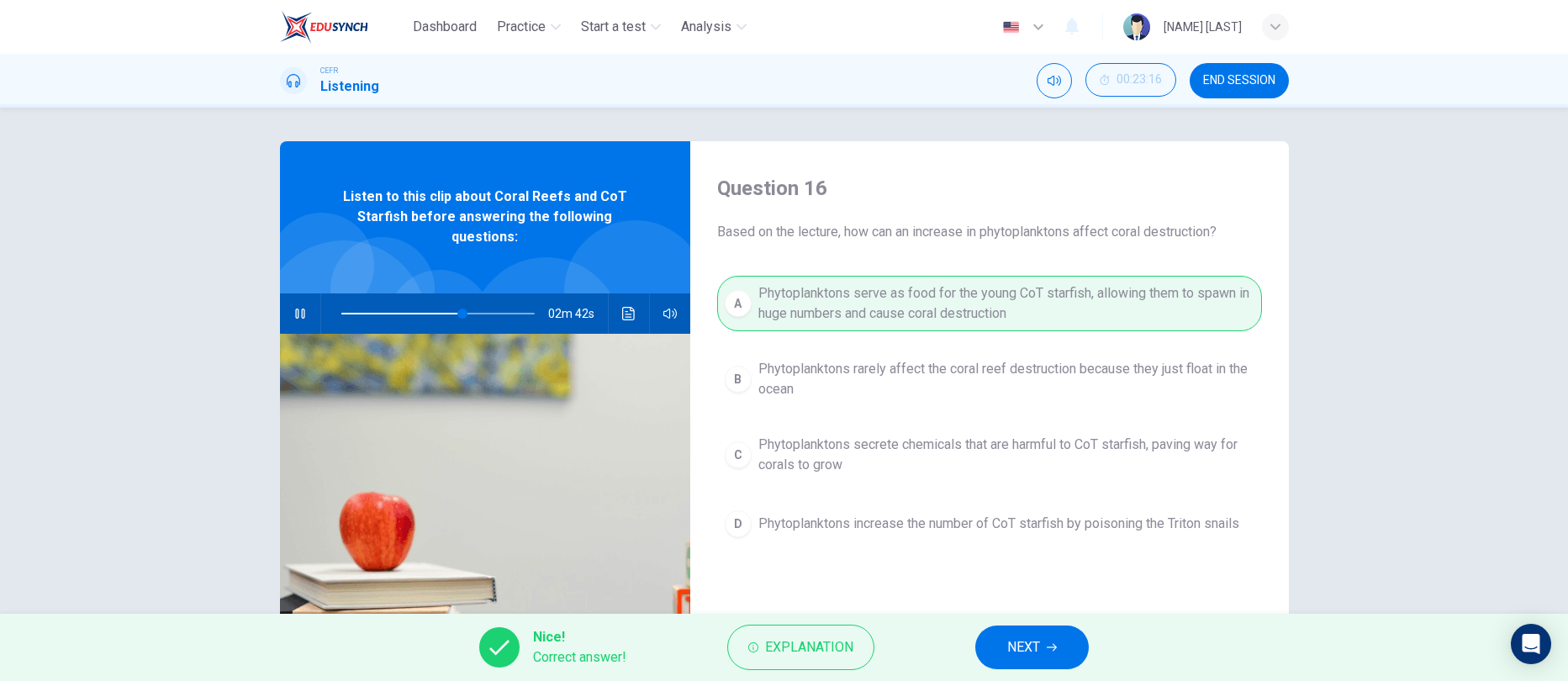 click on "NEXT" at bounding box center (1023, 647) 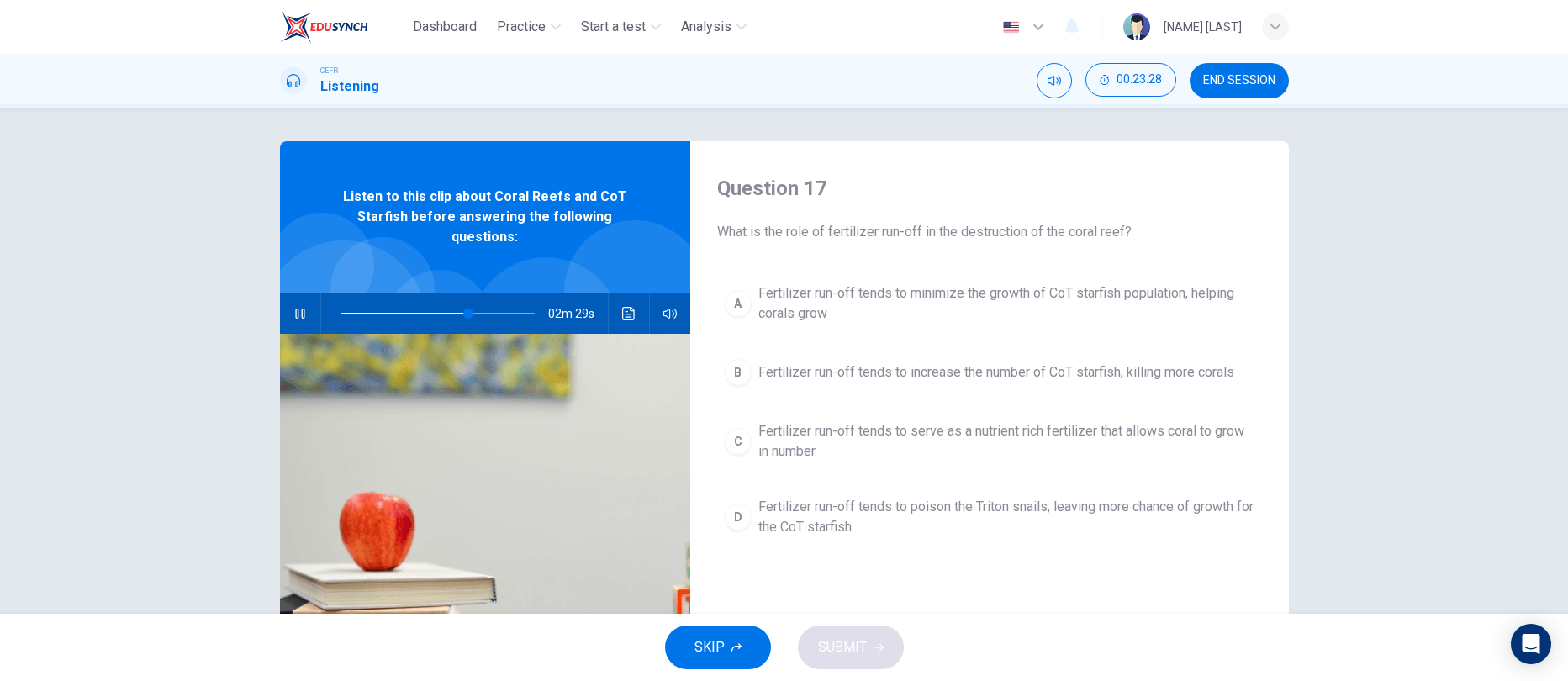 click on "B" at bounding box center (738, 304) 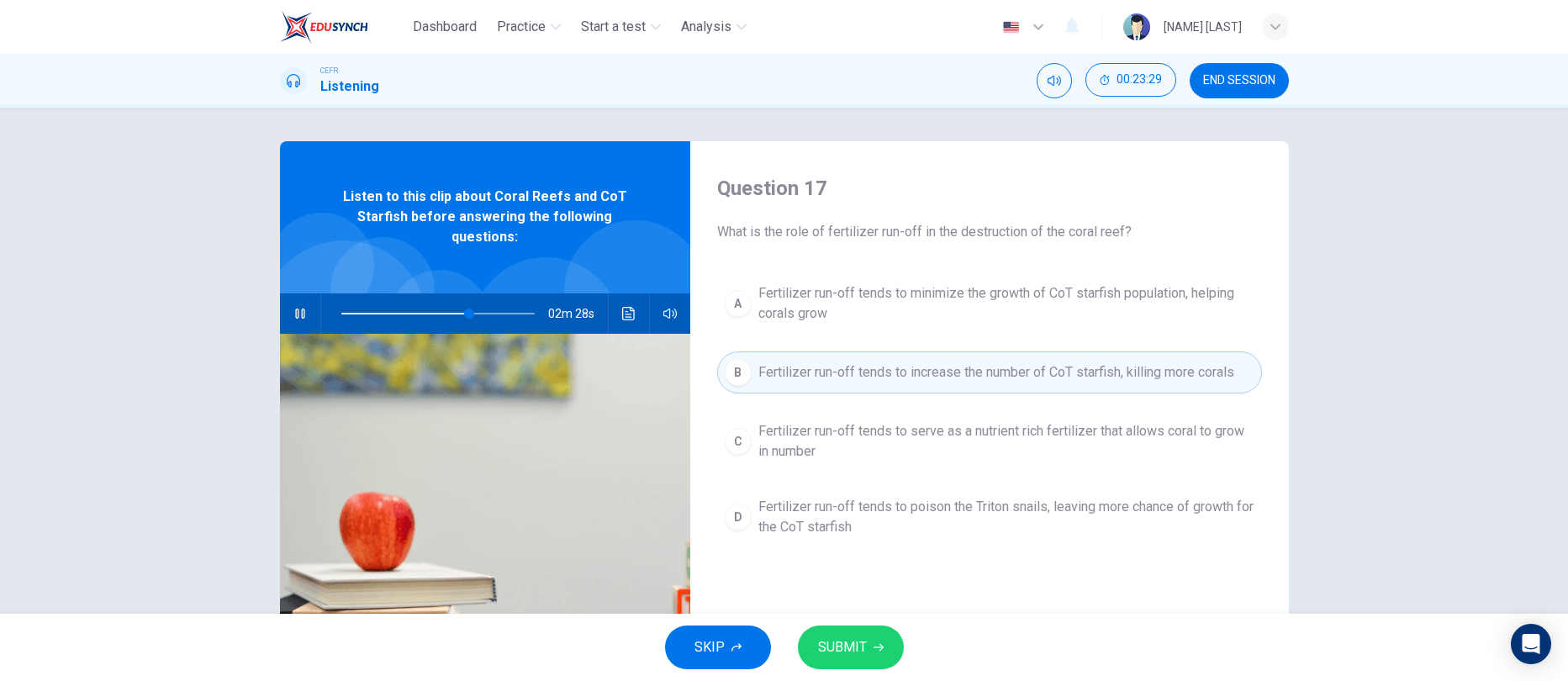 click at bounding box center [438, 314] 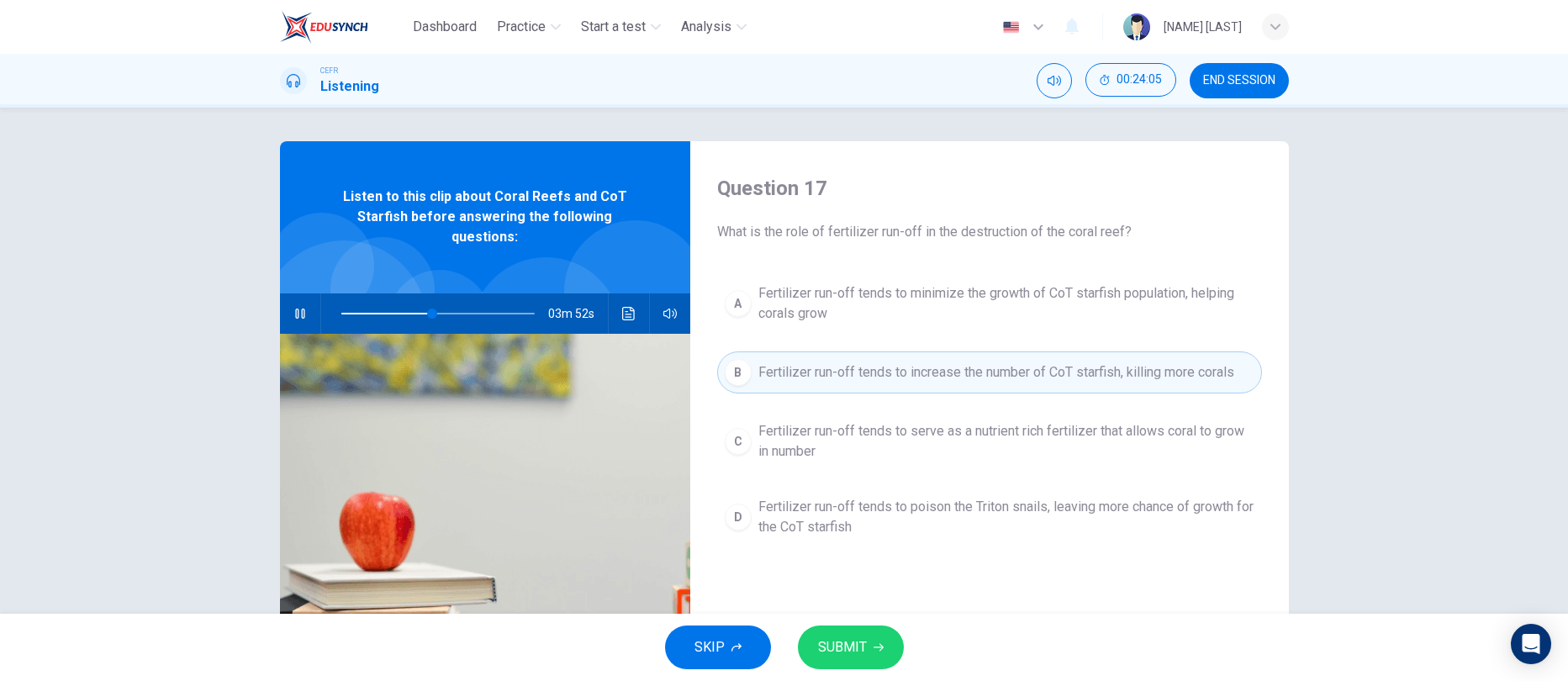 type on "48" 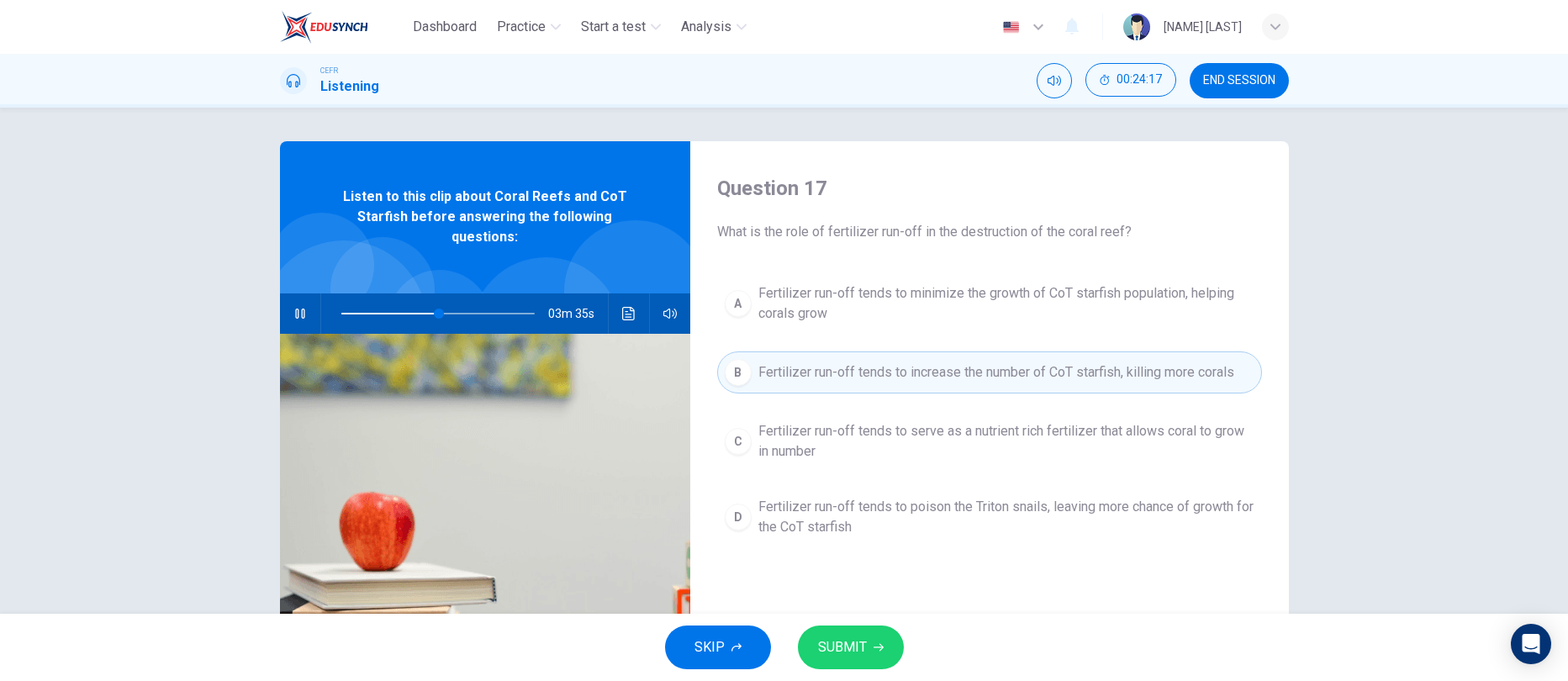click on "SUBMIT" at bounding box center [842, 647] 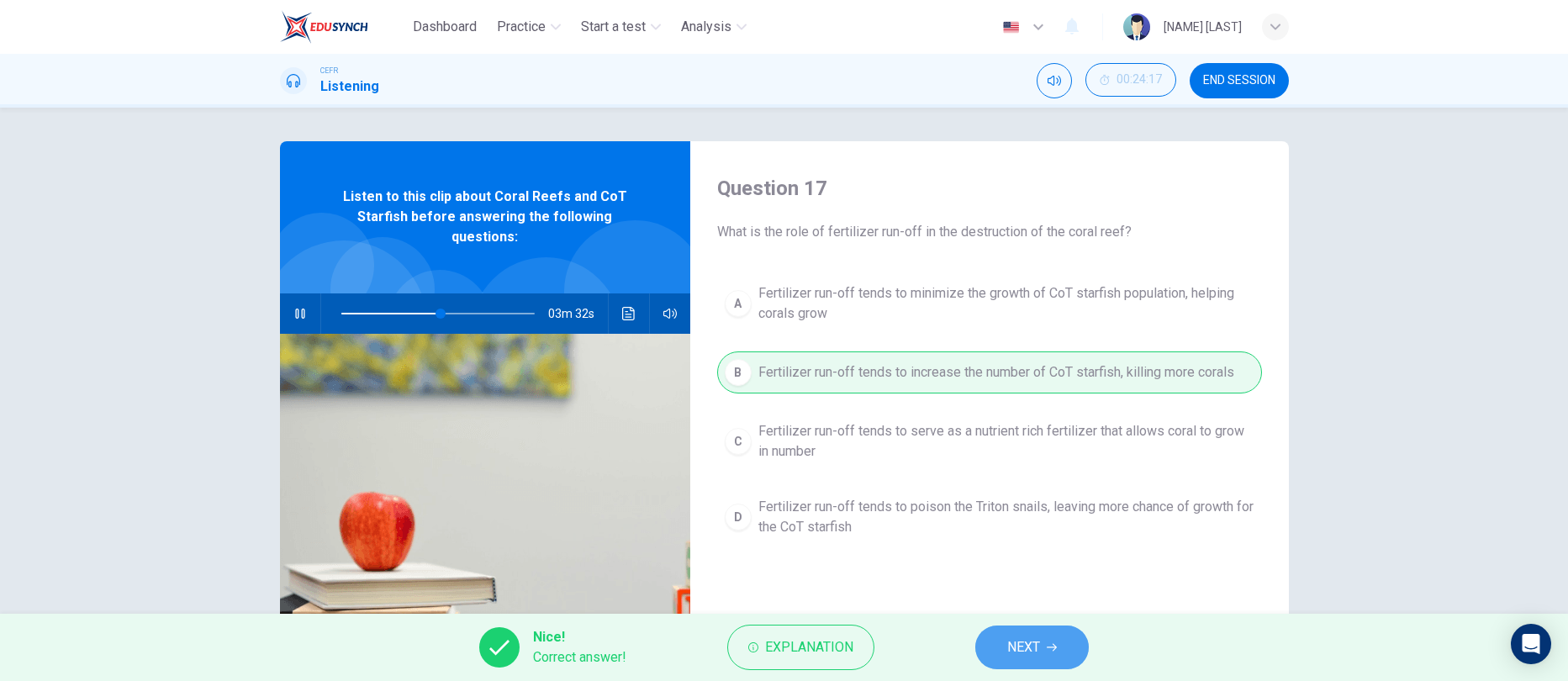 click on "NEXT" at bounding box center [1023, 647] 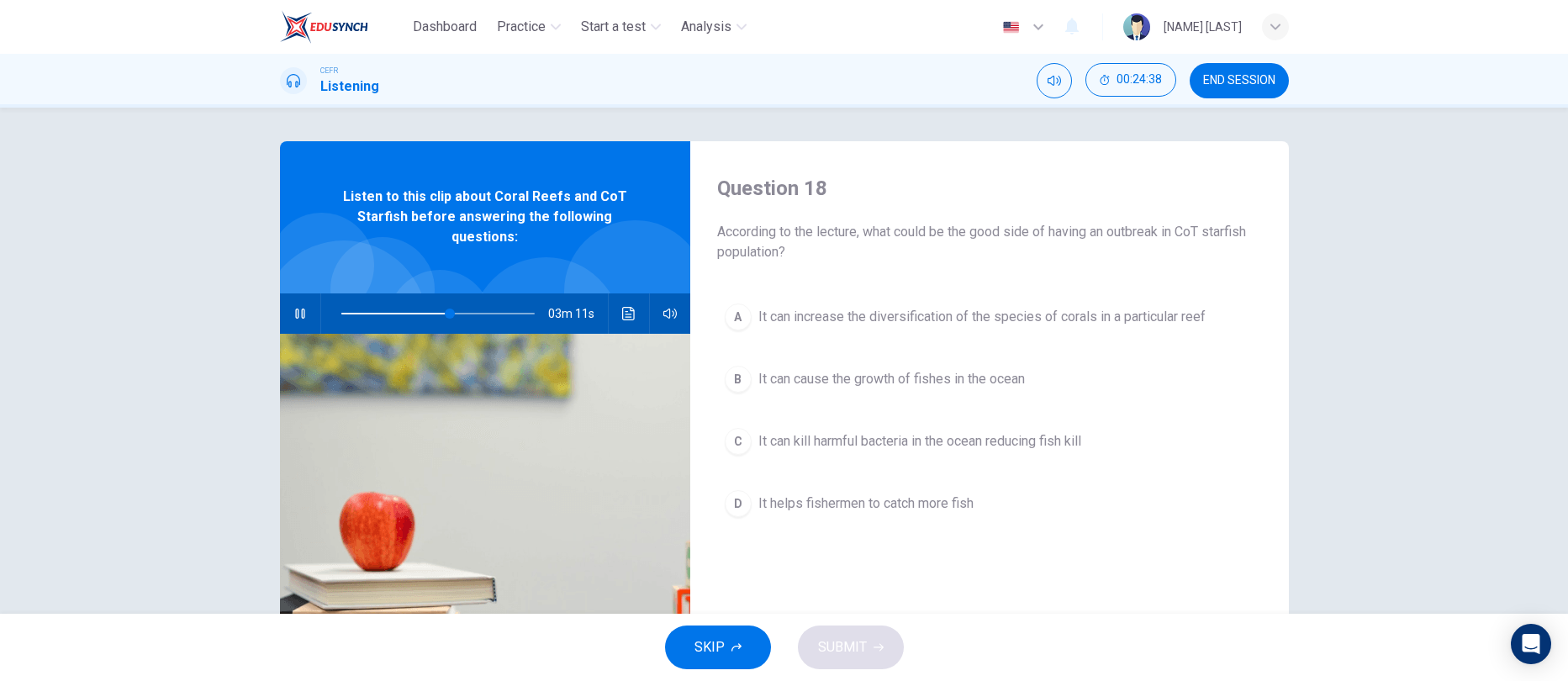 click at bounding box center (300, 314) 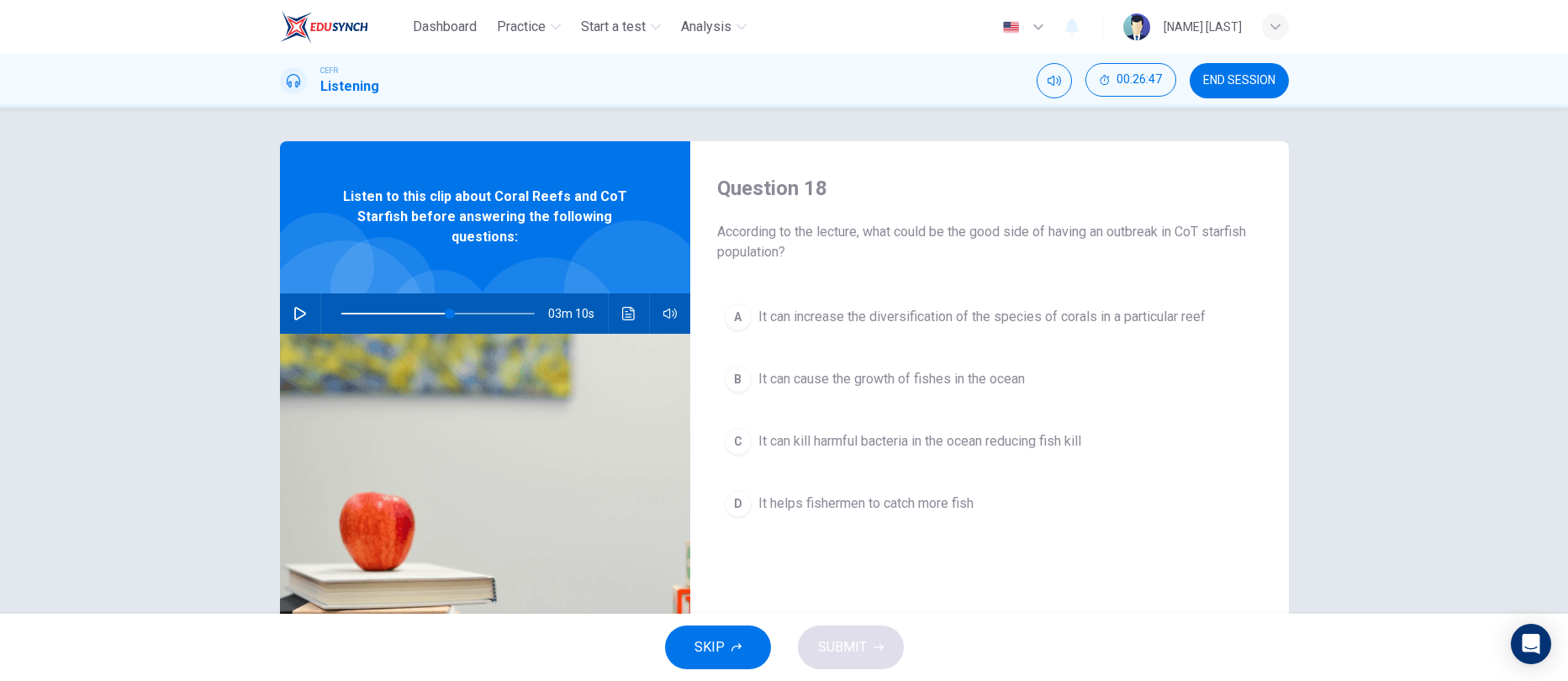 click on "Question 18 According to the lecture, what could be the good side of having an outbreak in CoT starfish population? A It can increase the diversification of the species of corals in a particular reef B It can cause the growth of fishes in the ocean C It can kill harmful bacteria in the ocean reducing fish kill D It helps fishermen to catch more fish Listen to this clip about Coral Reefs and CoT Starfish before answering the following questions: 03m 10s" at bounding box center [784, 361] 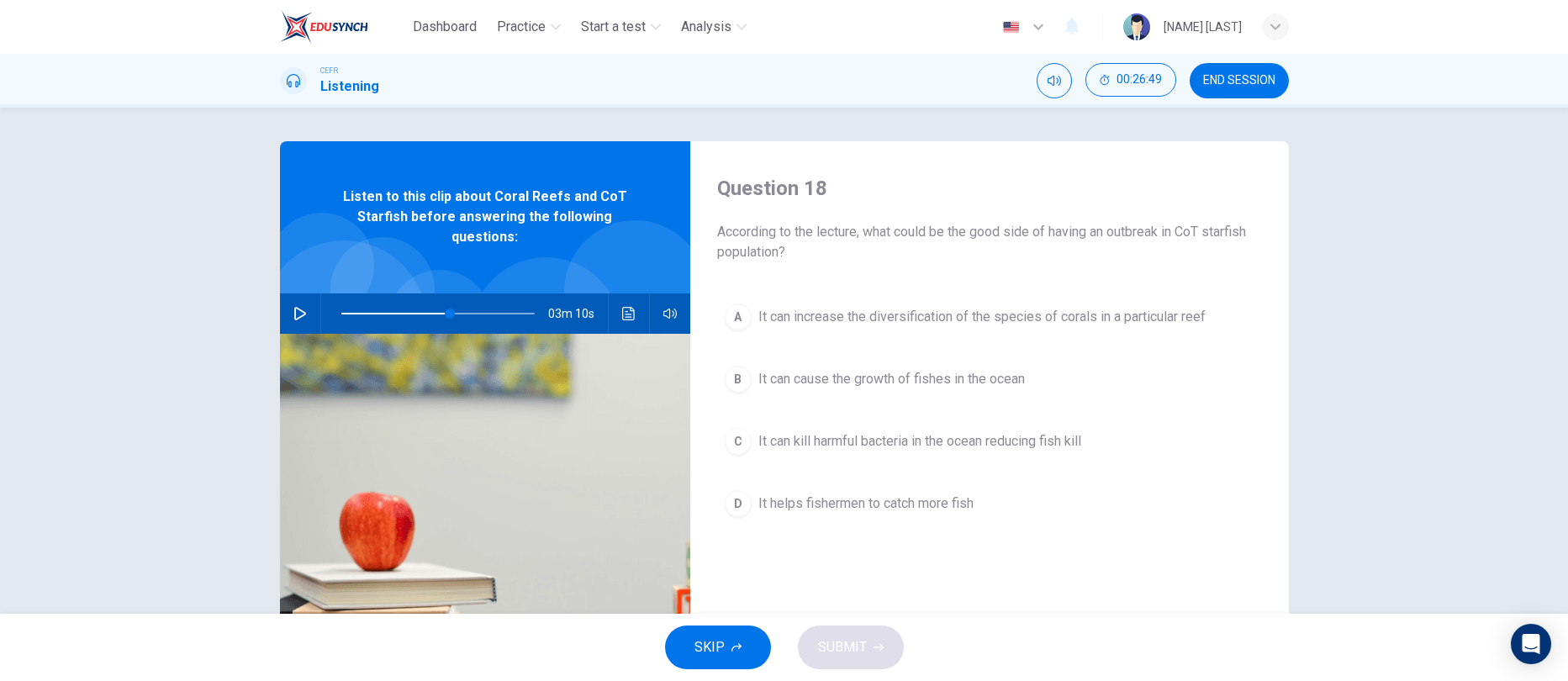 click at bounding box center (300, 314) 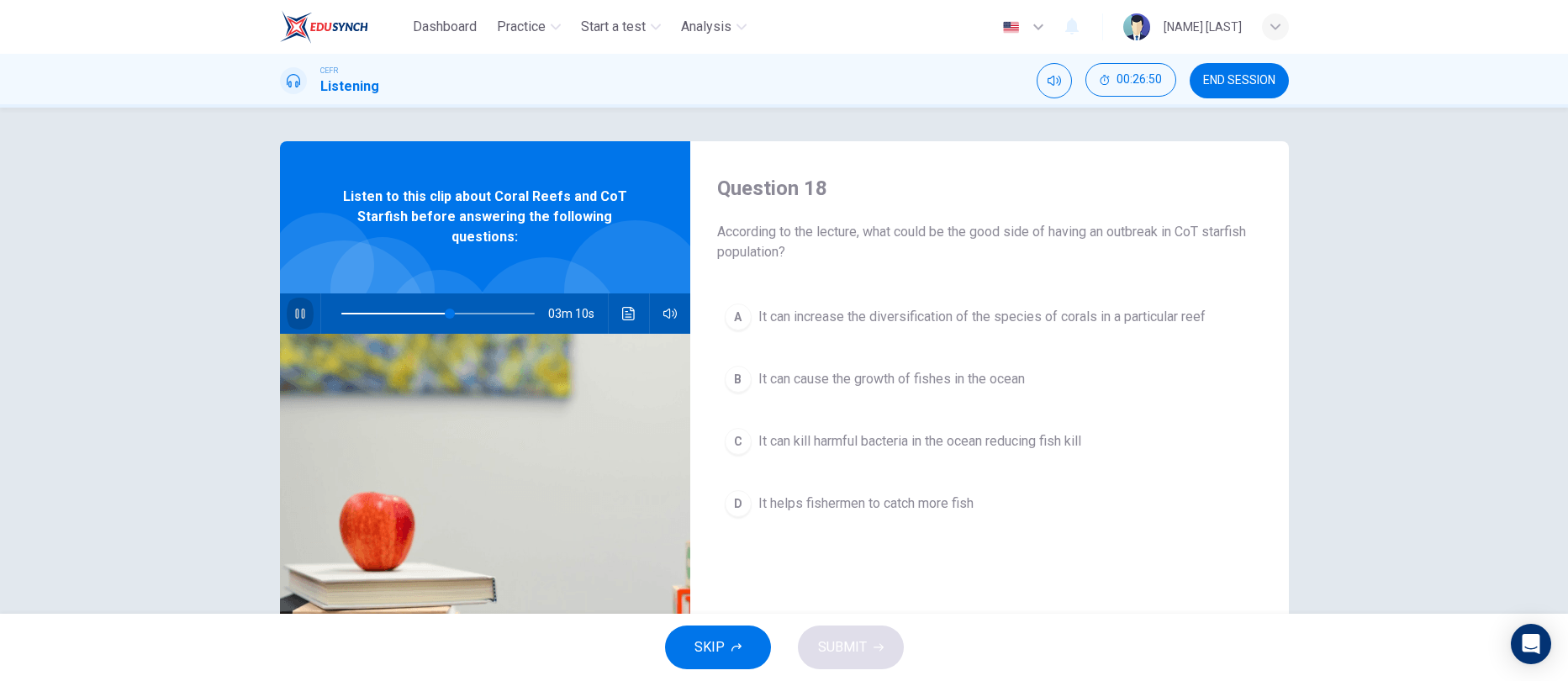 click at bounding box center (300, 314) 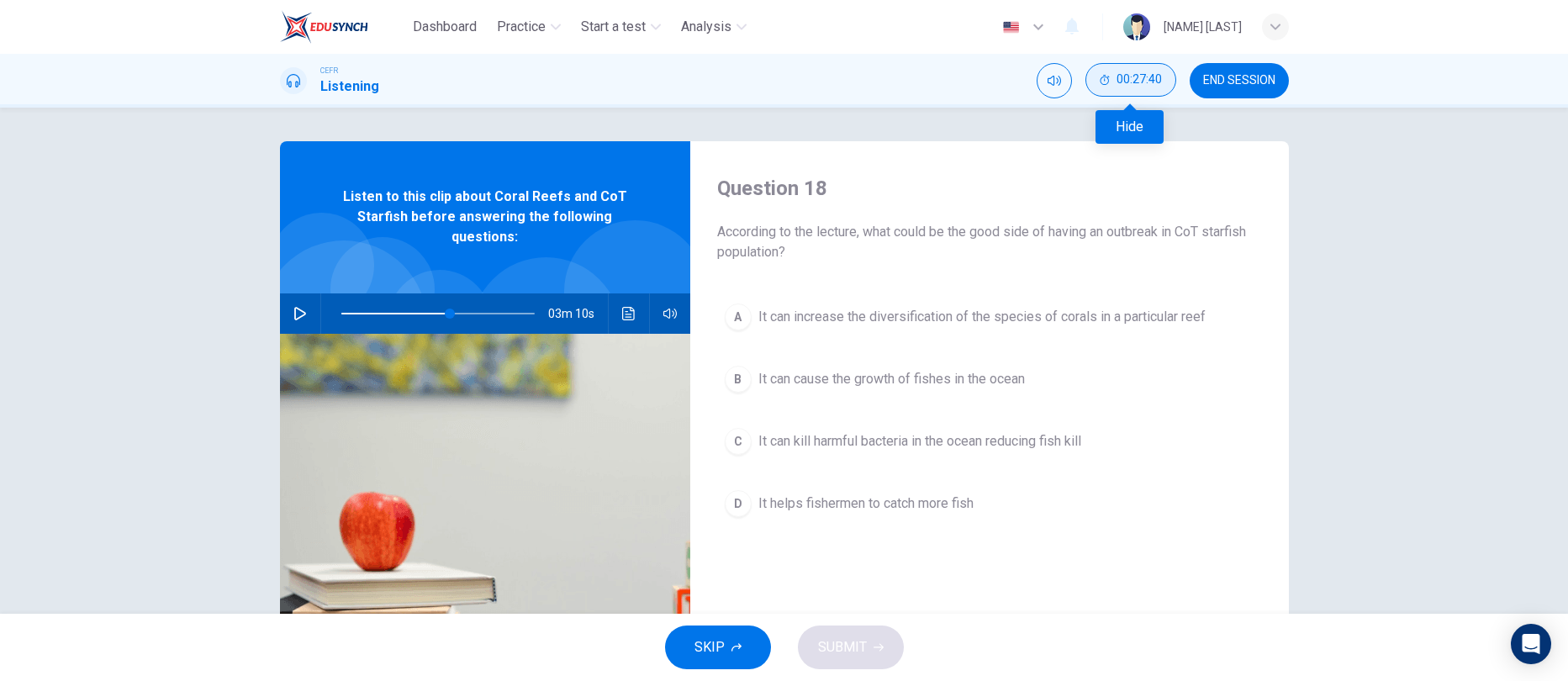 click on "00:27:40" at bounding box center (1139, 80) 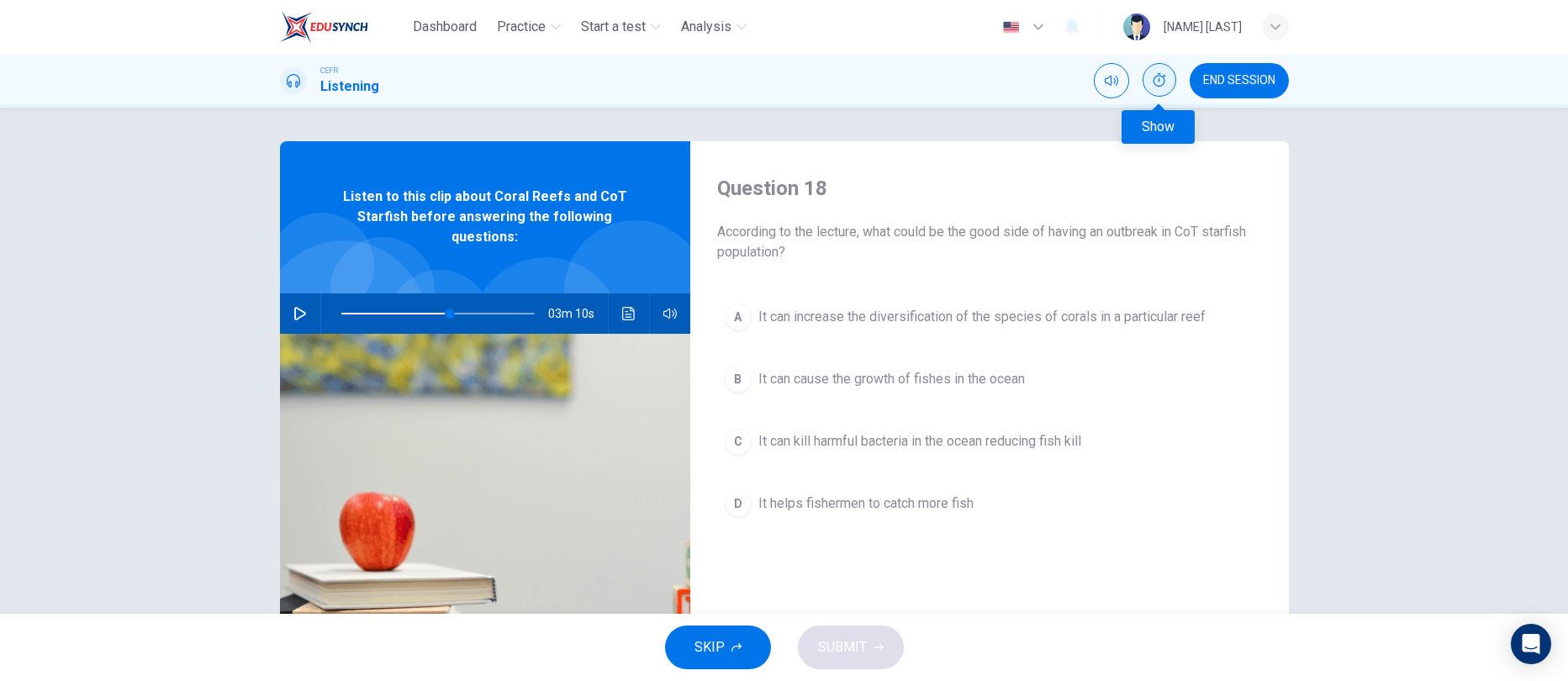 click at bounding box center [1159, 80] 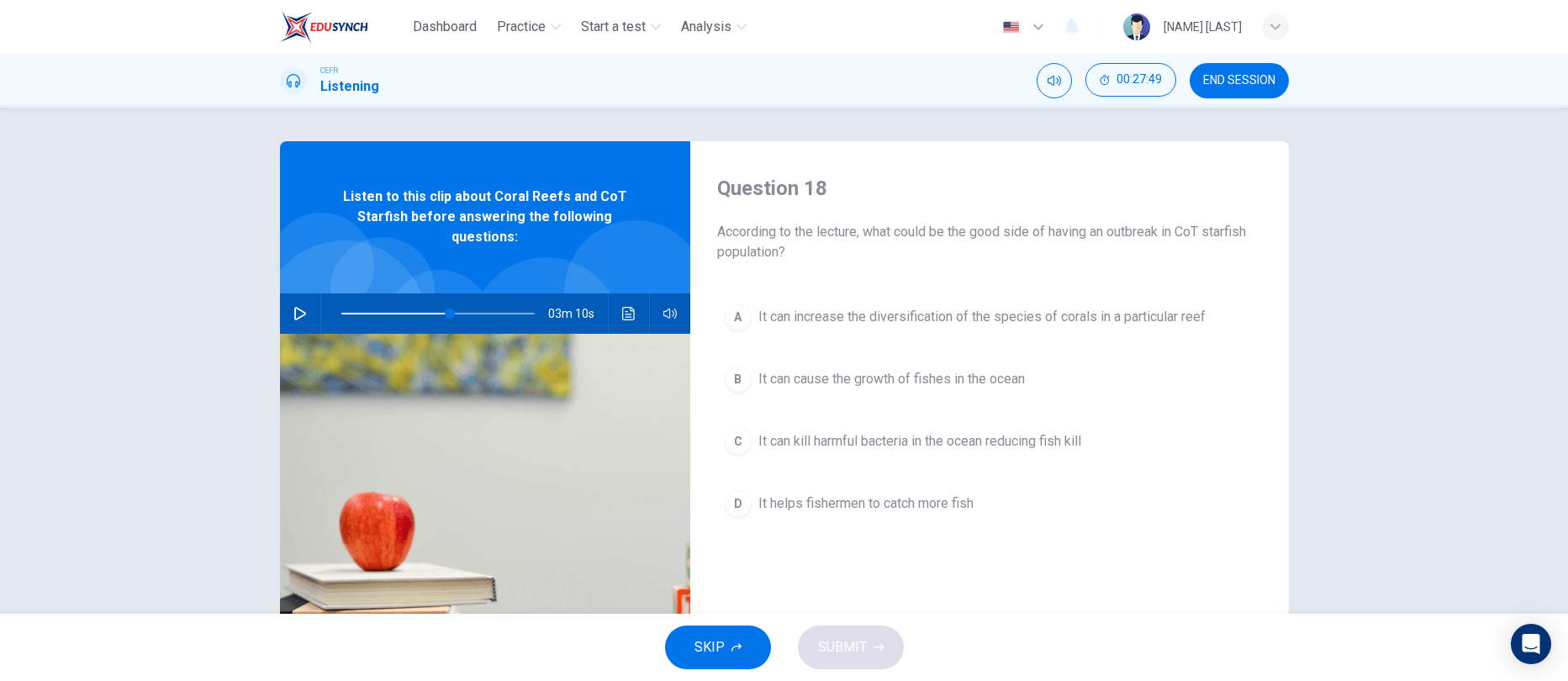 click on "A" at bounding box center [738, 317] 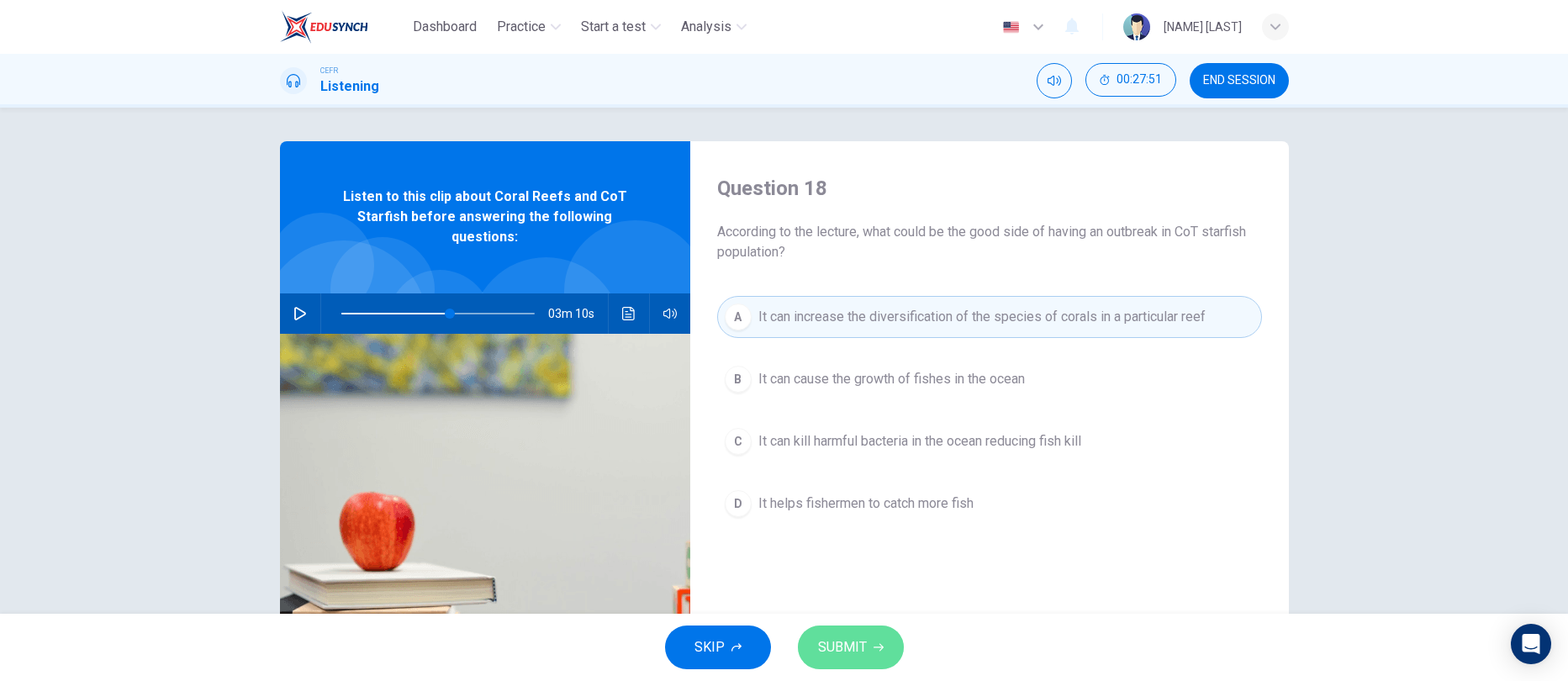 click on "SUBMIT" at bounding box center [851, 647] 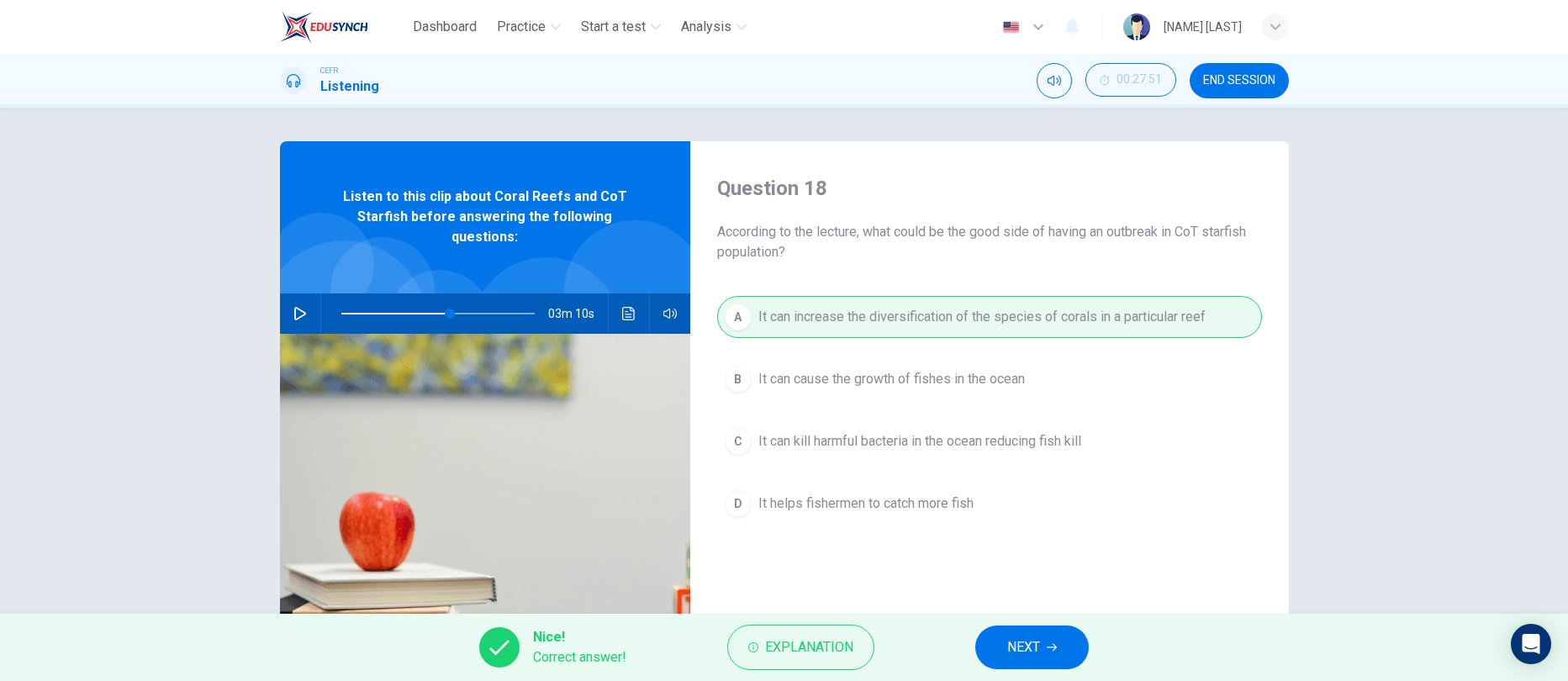click on "NEXT" at bounding box center [1023, 647] 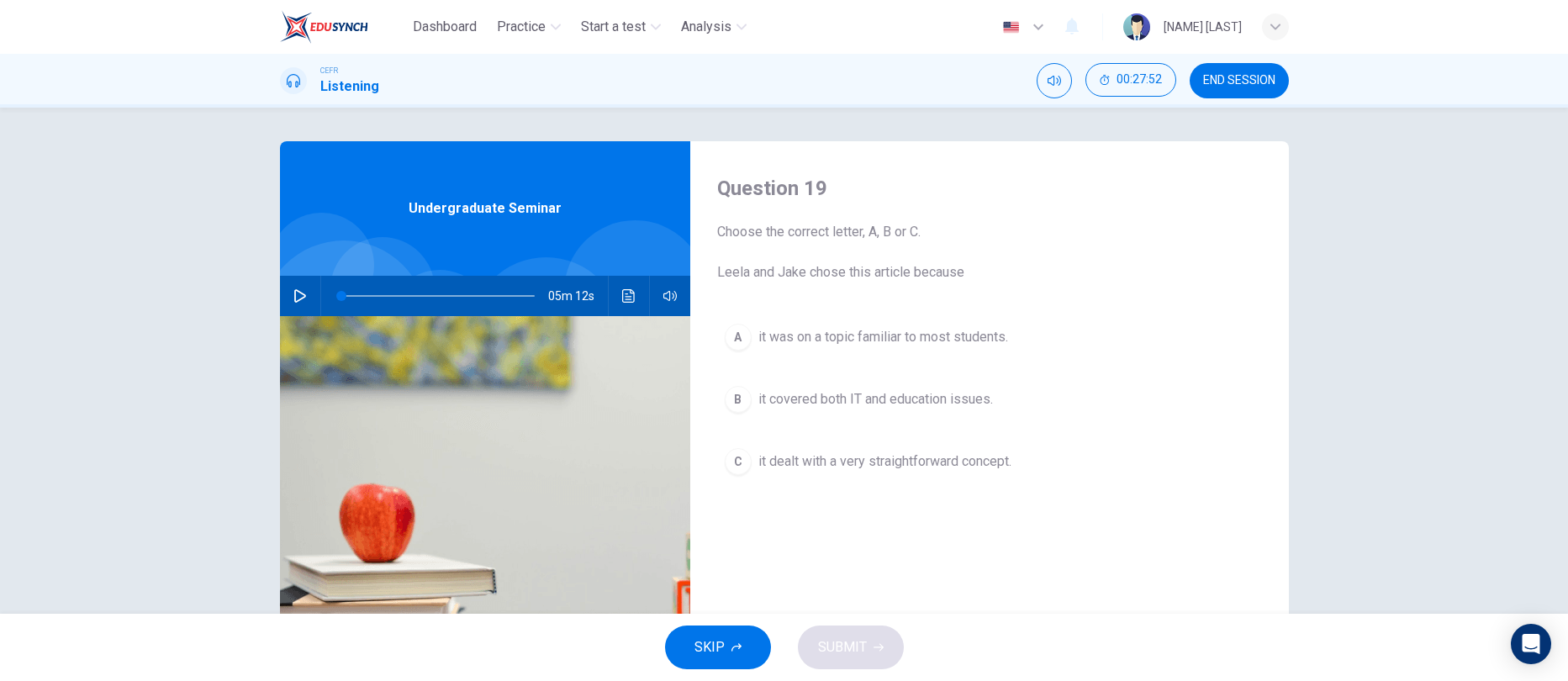 click on "END SESSION" at bounding box center [1239, 81] 